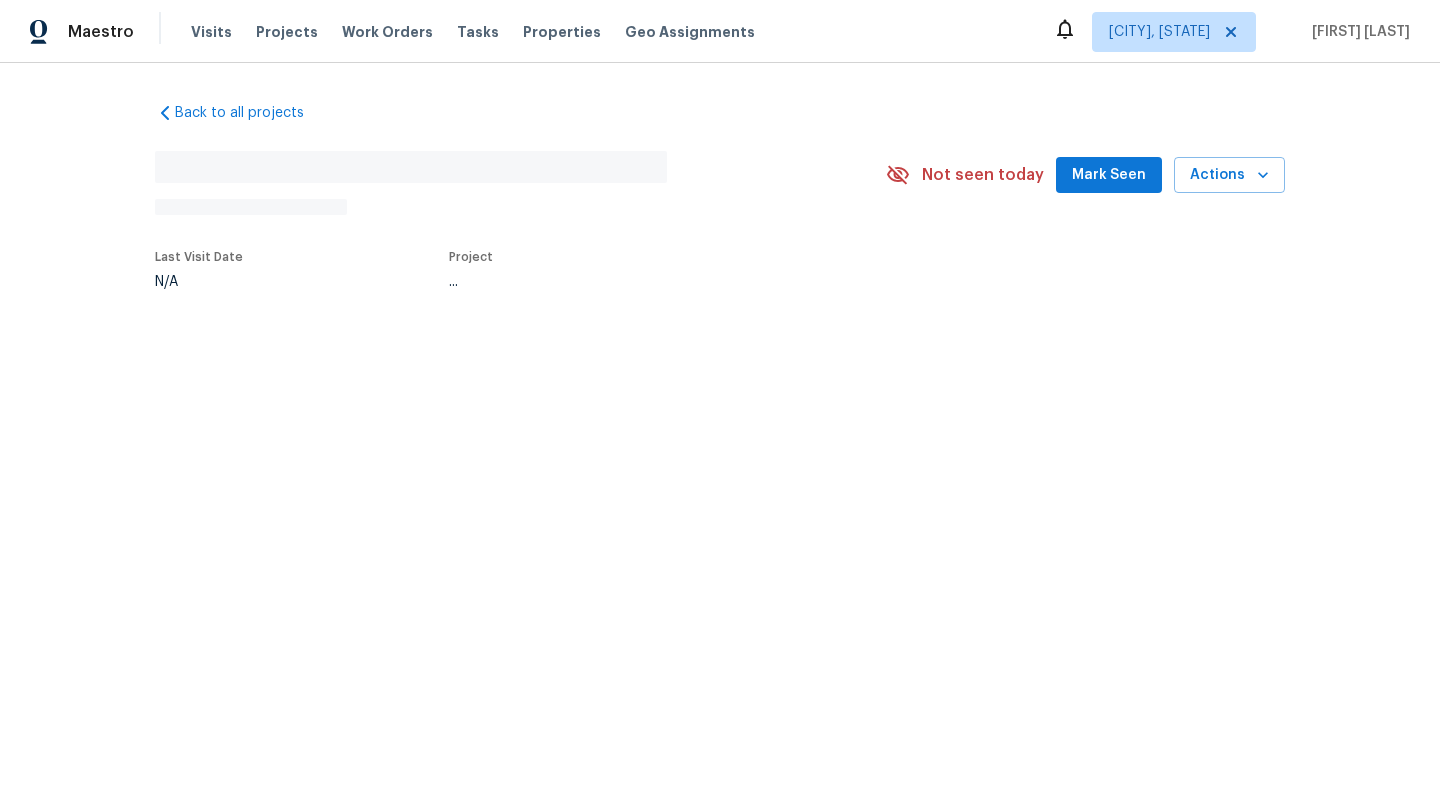 scroll, scrollTop: 0, scrollLeft: 0, axis: both 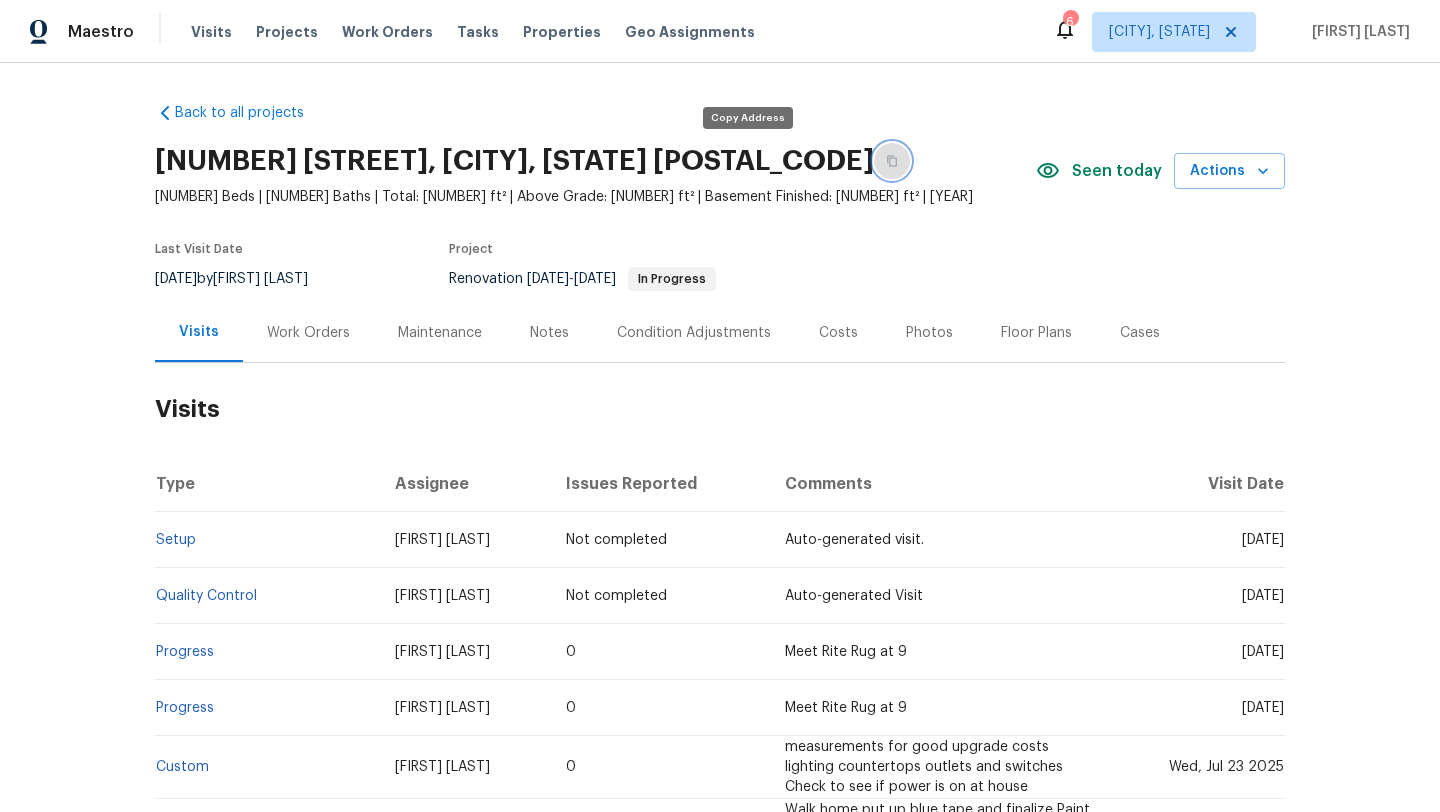 click 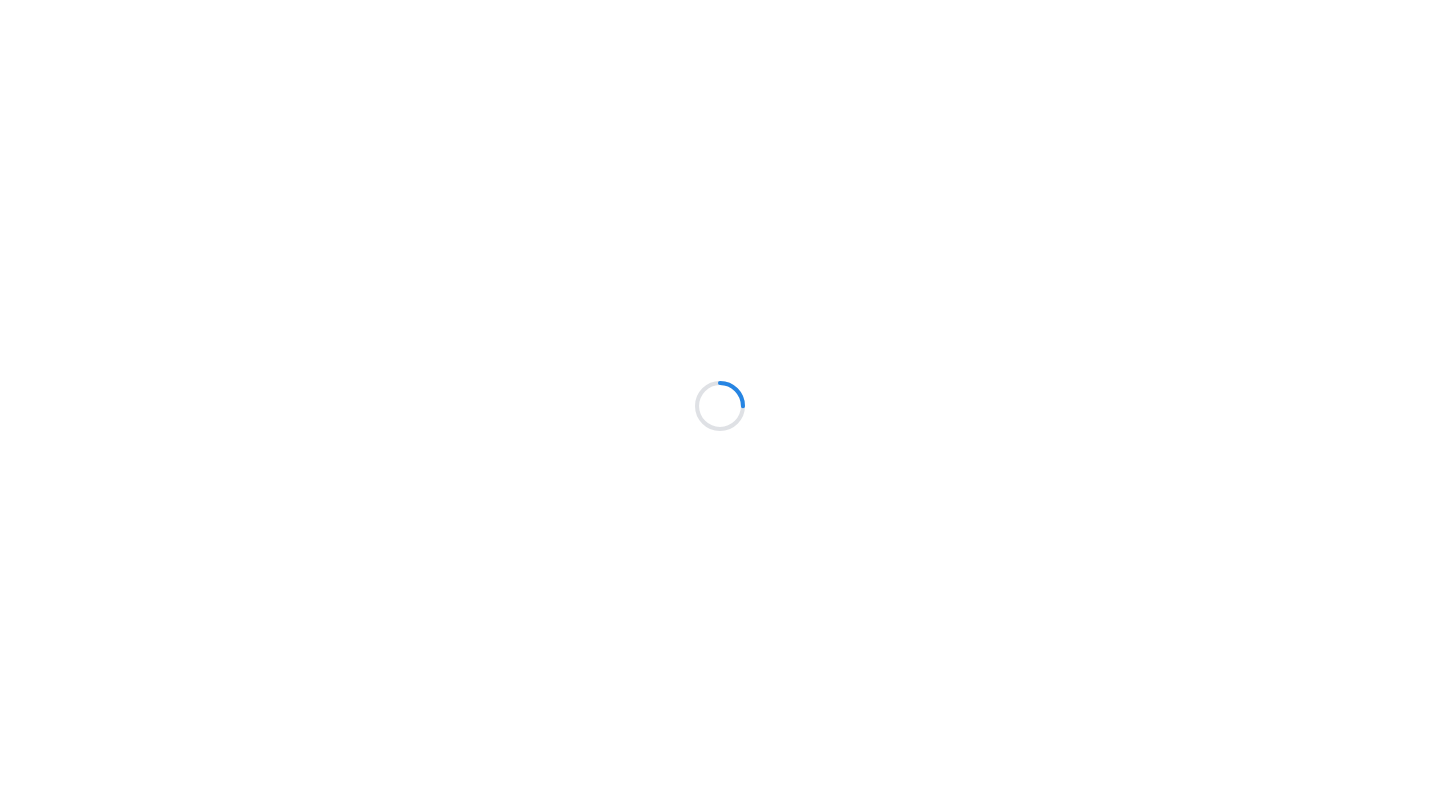 scroll, scrollTop: 0, scrollLeft: 0, axis: both 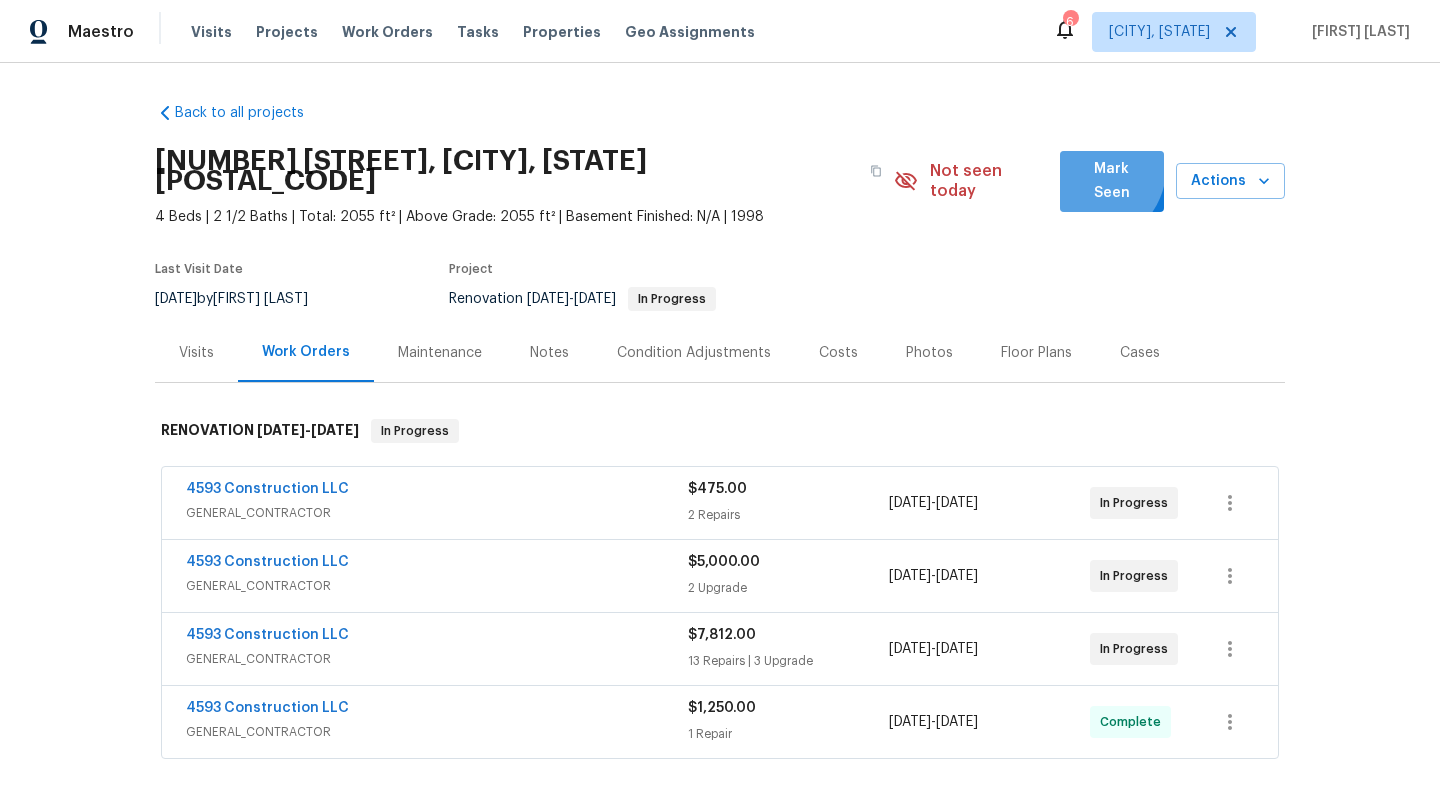 click on "Mark Seen" at bounding box center (1112, 181) 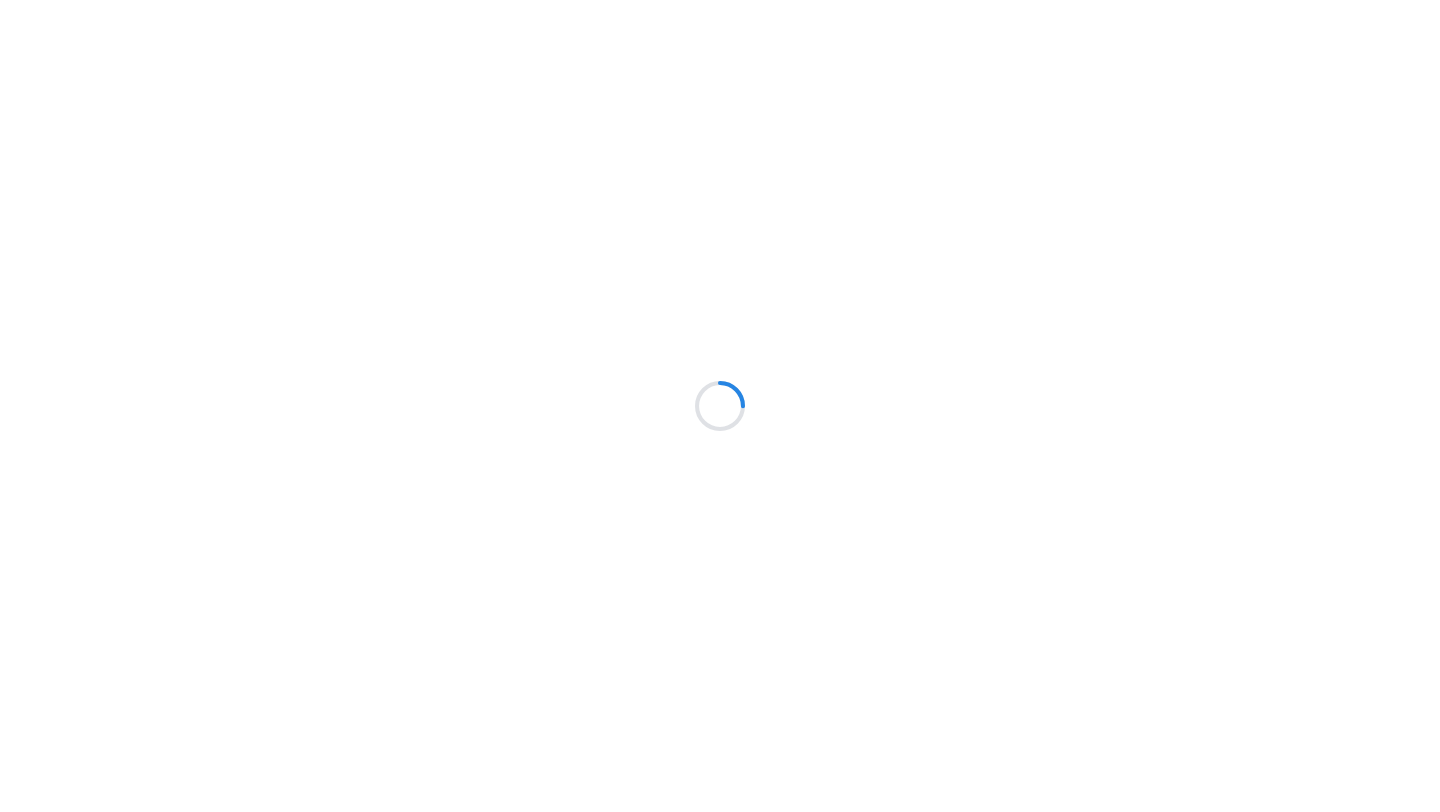 scroll, scrollTop: 0, scrollLeft: 0, axis: both 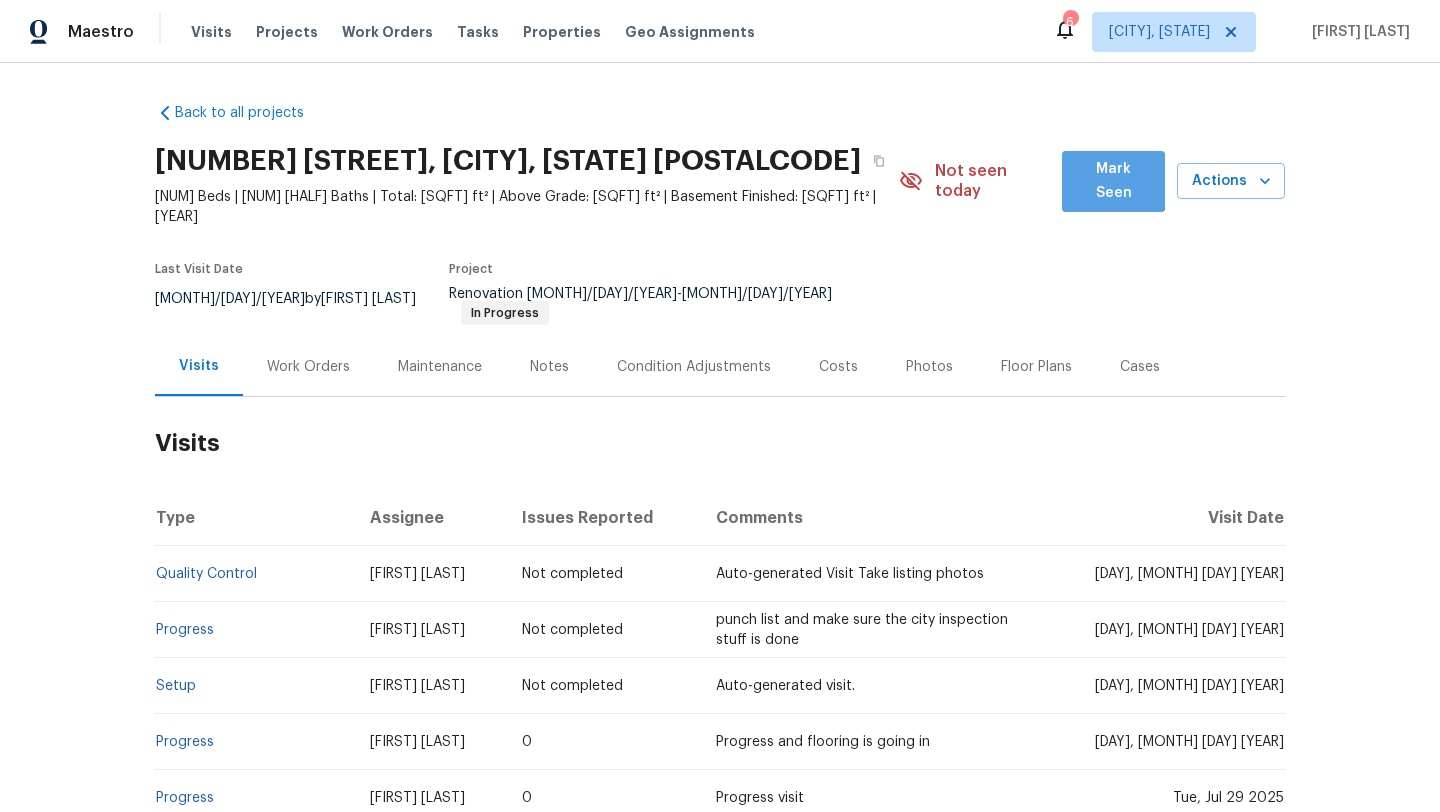 click on "Mark Seen" at bounding box center [1113, 181] 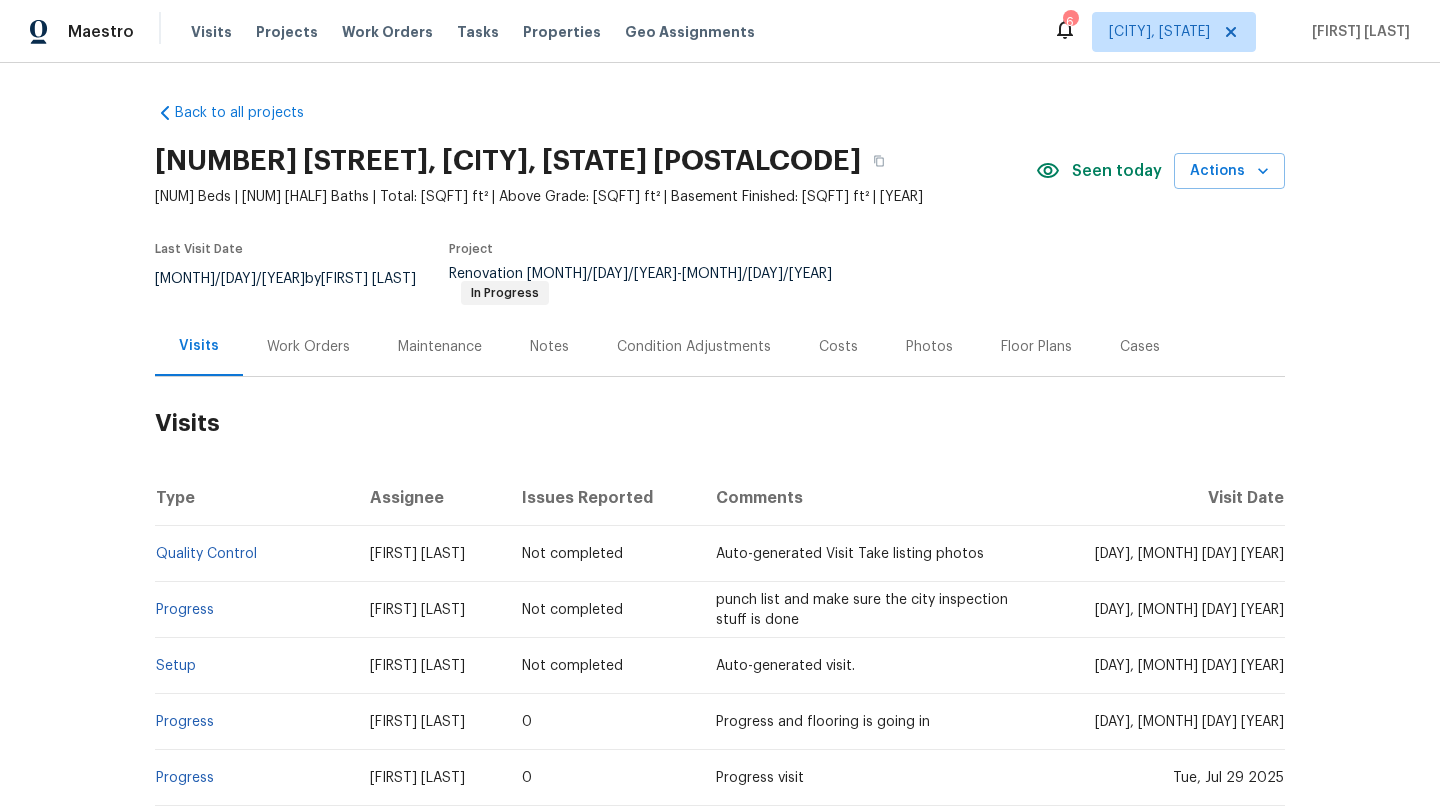 click on "Work Orders" at bounding box center (308, 347) 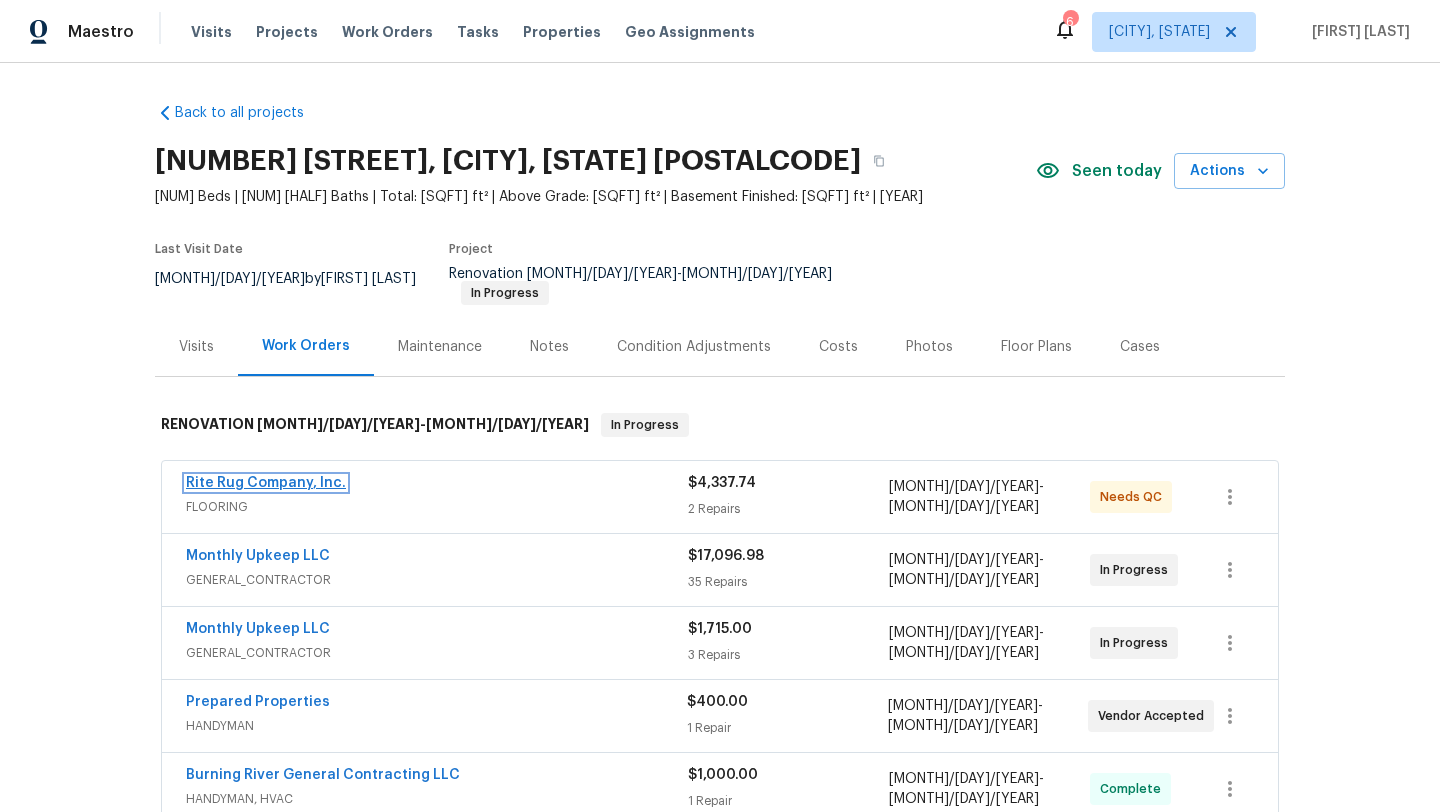 click on "Rite Rug Company, Inc." at bounding box center [266, 483] 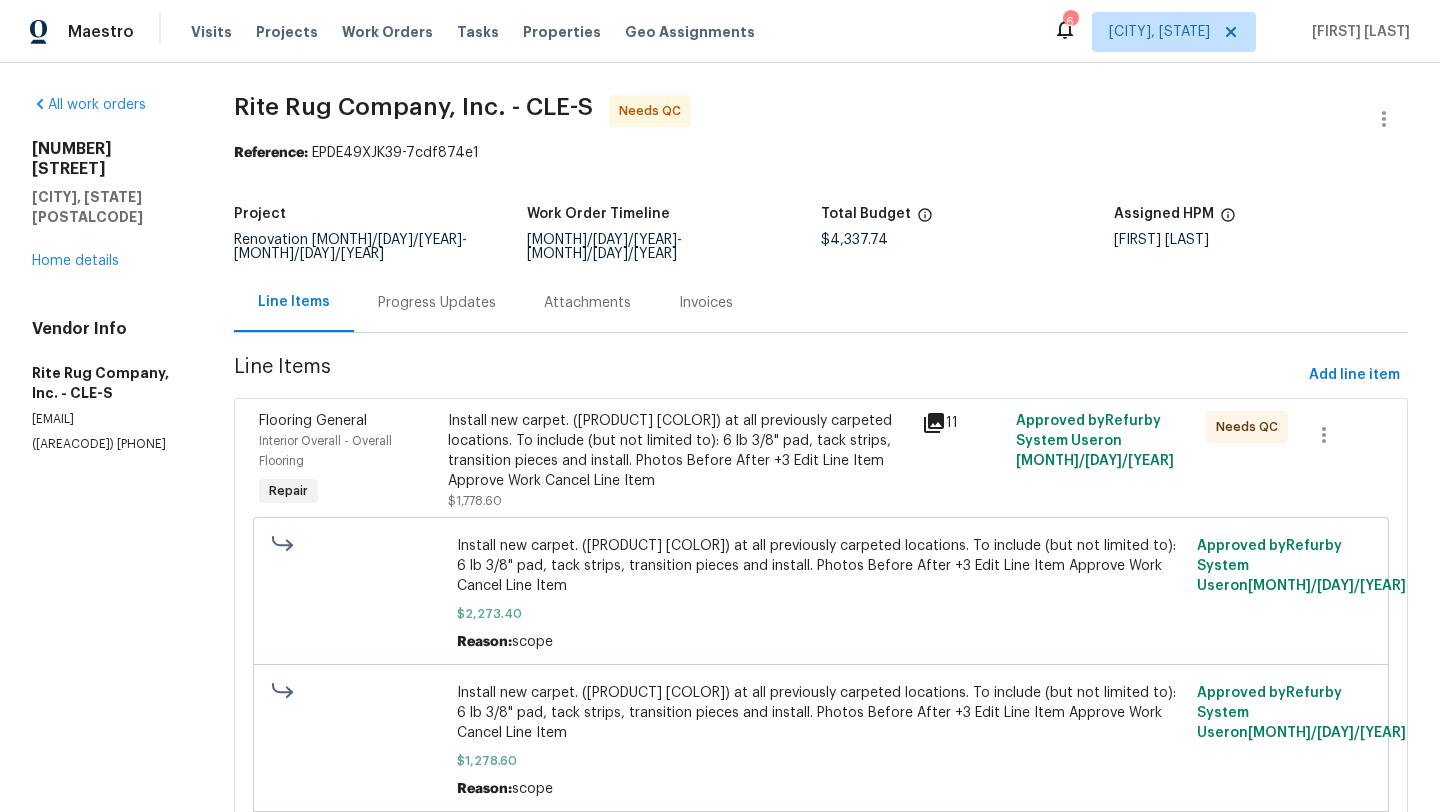 click on "Install new carpet. ([PRODUCT] [COLOR]) at all previously carpeted locations. To include (but not limited to): 6 lb 3/8" pad, tack strips, transition pieces and install. Photos Before After  +3  Edit Line Item  Approve Work  Cancel Line Item" at bounding box center (678, 451) 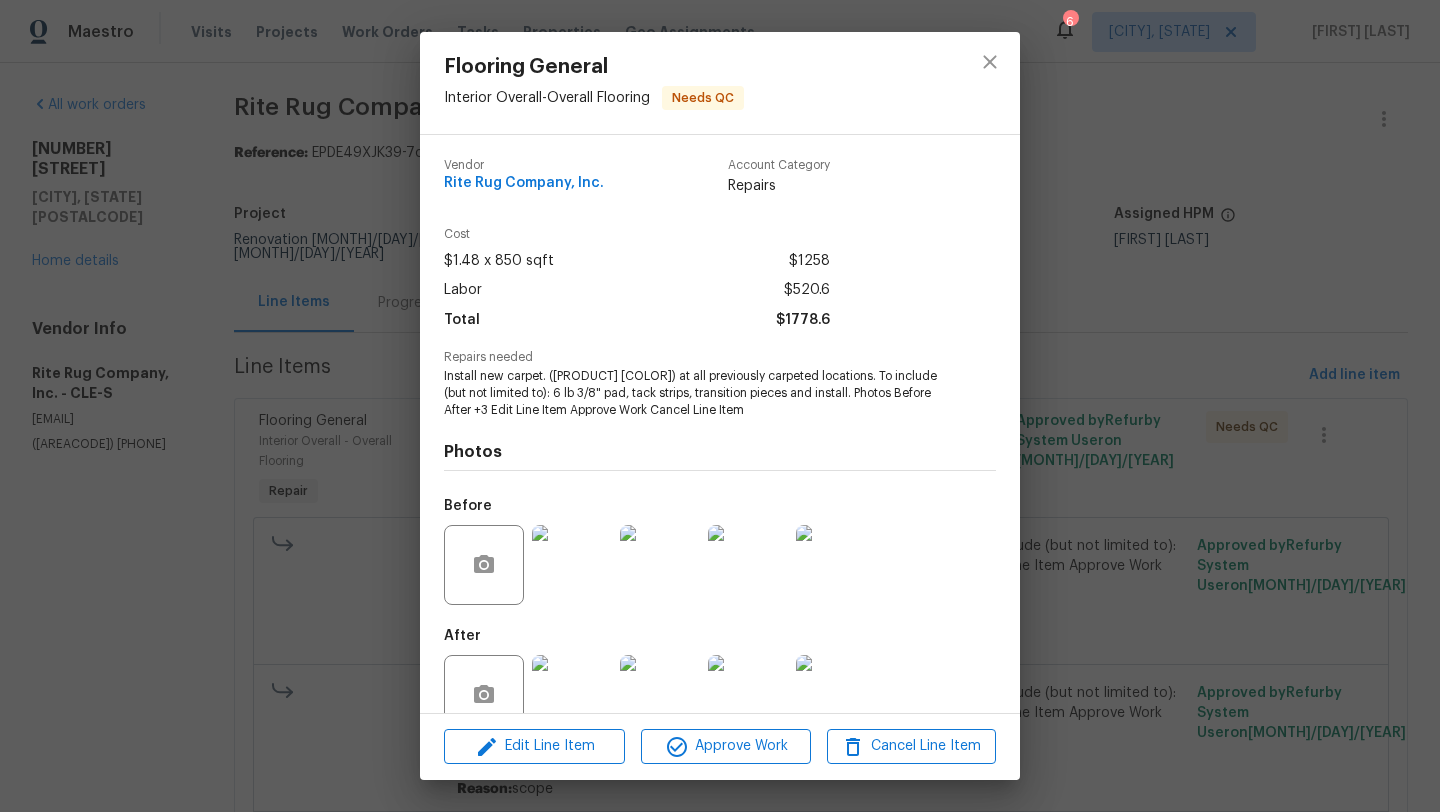 click at bounding box center (572, 695) 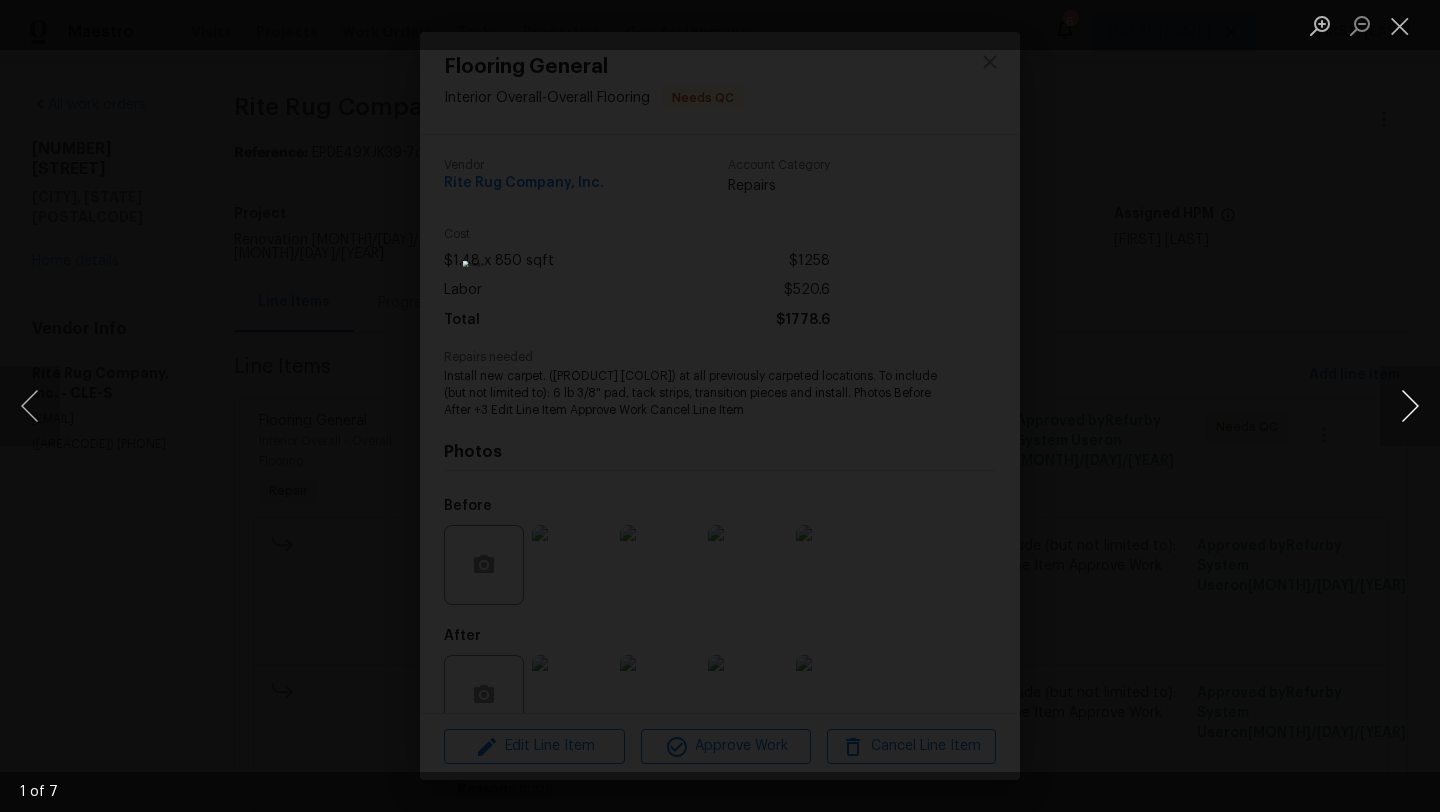 click at bounding box center [1410, 406] 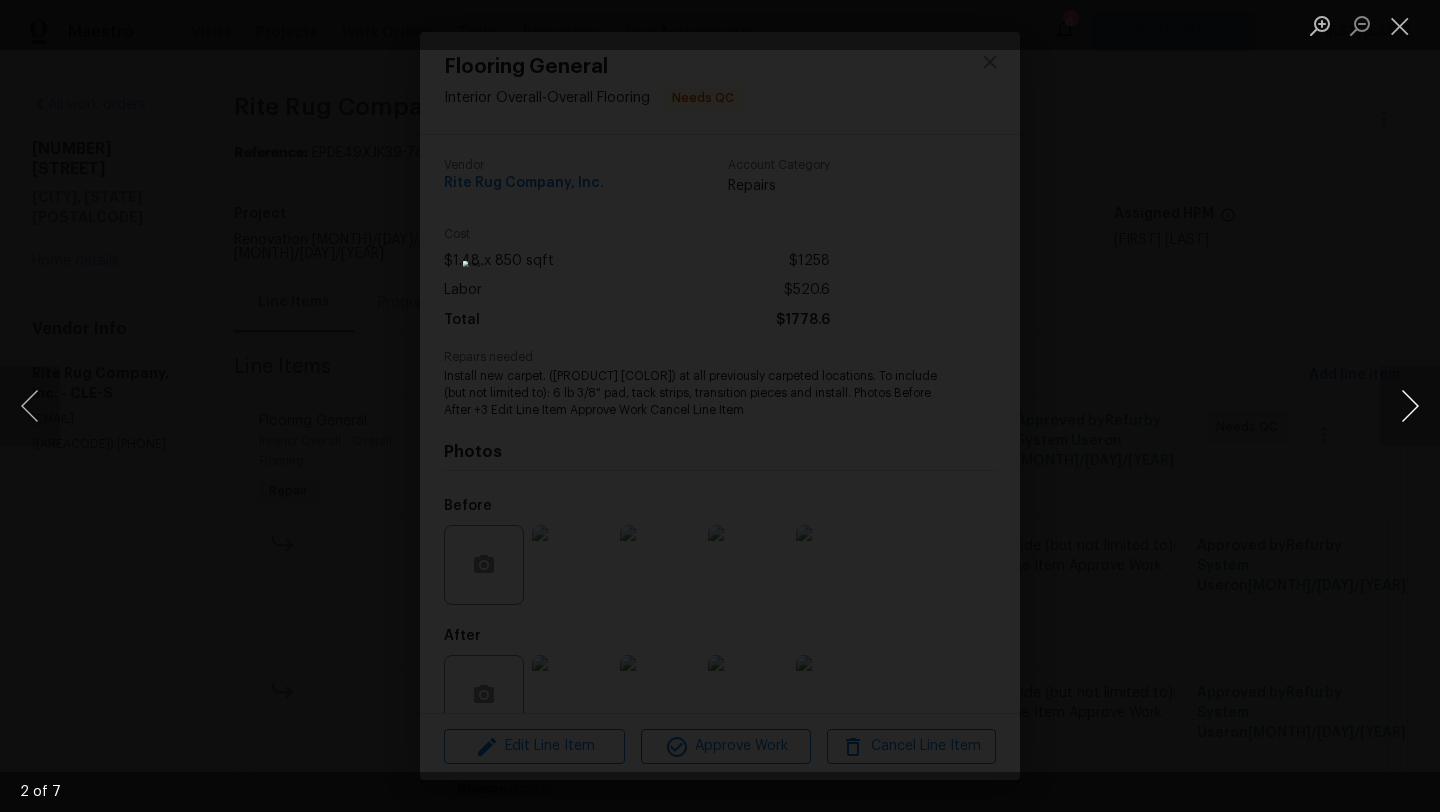 click at bounding box center (1410, 406) 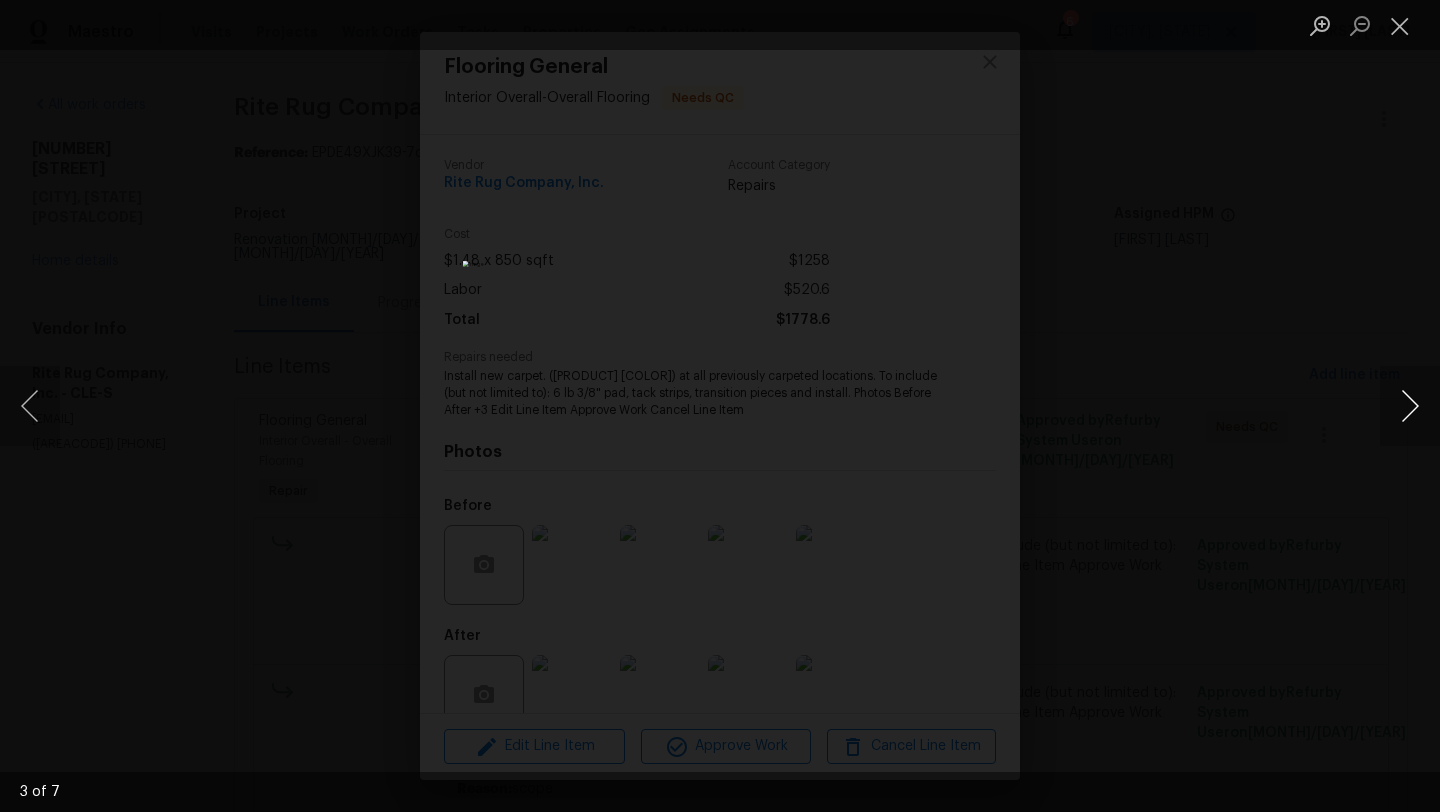 click at bounding box center [1410, 406] 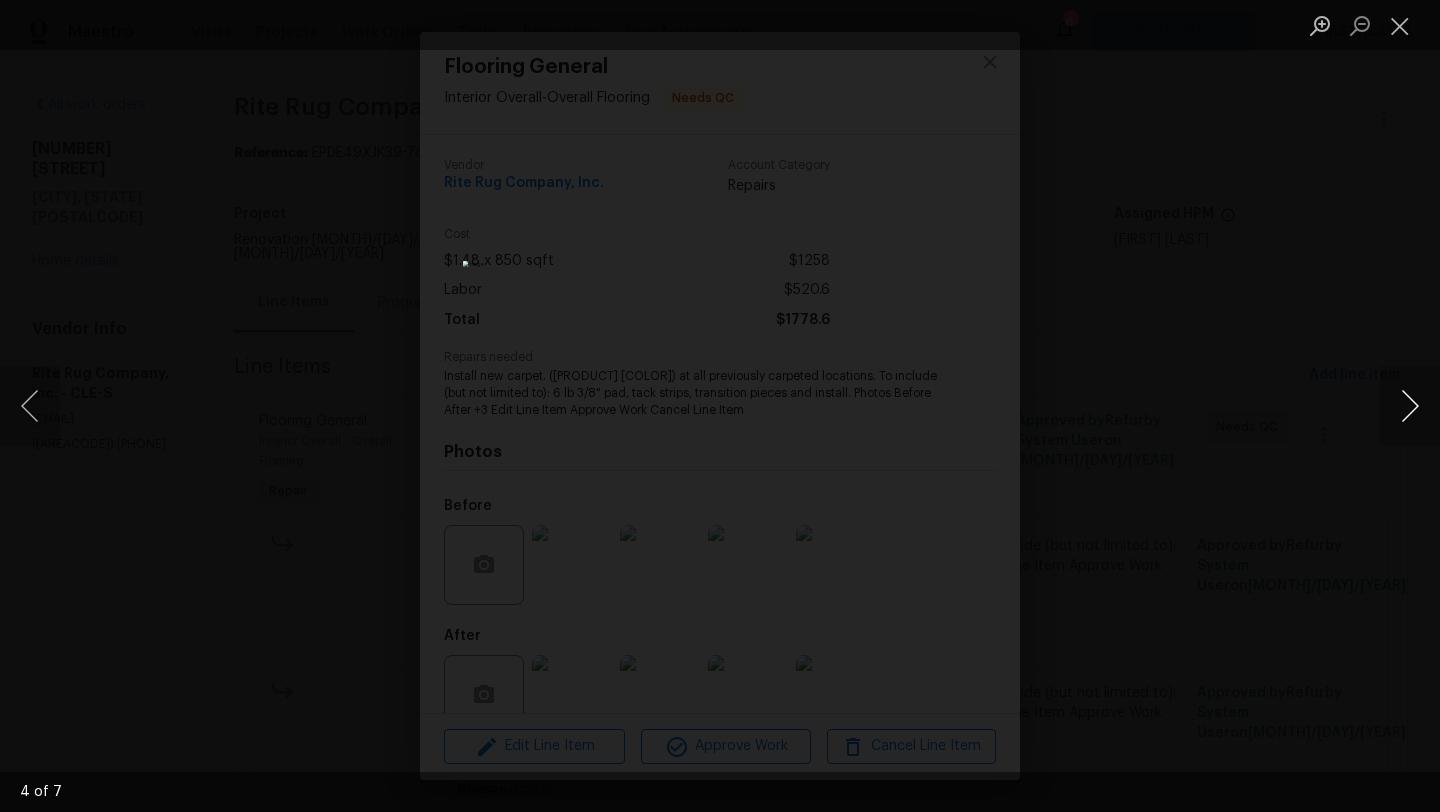 click at bounding box center (1410, 406) 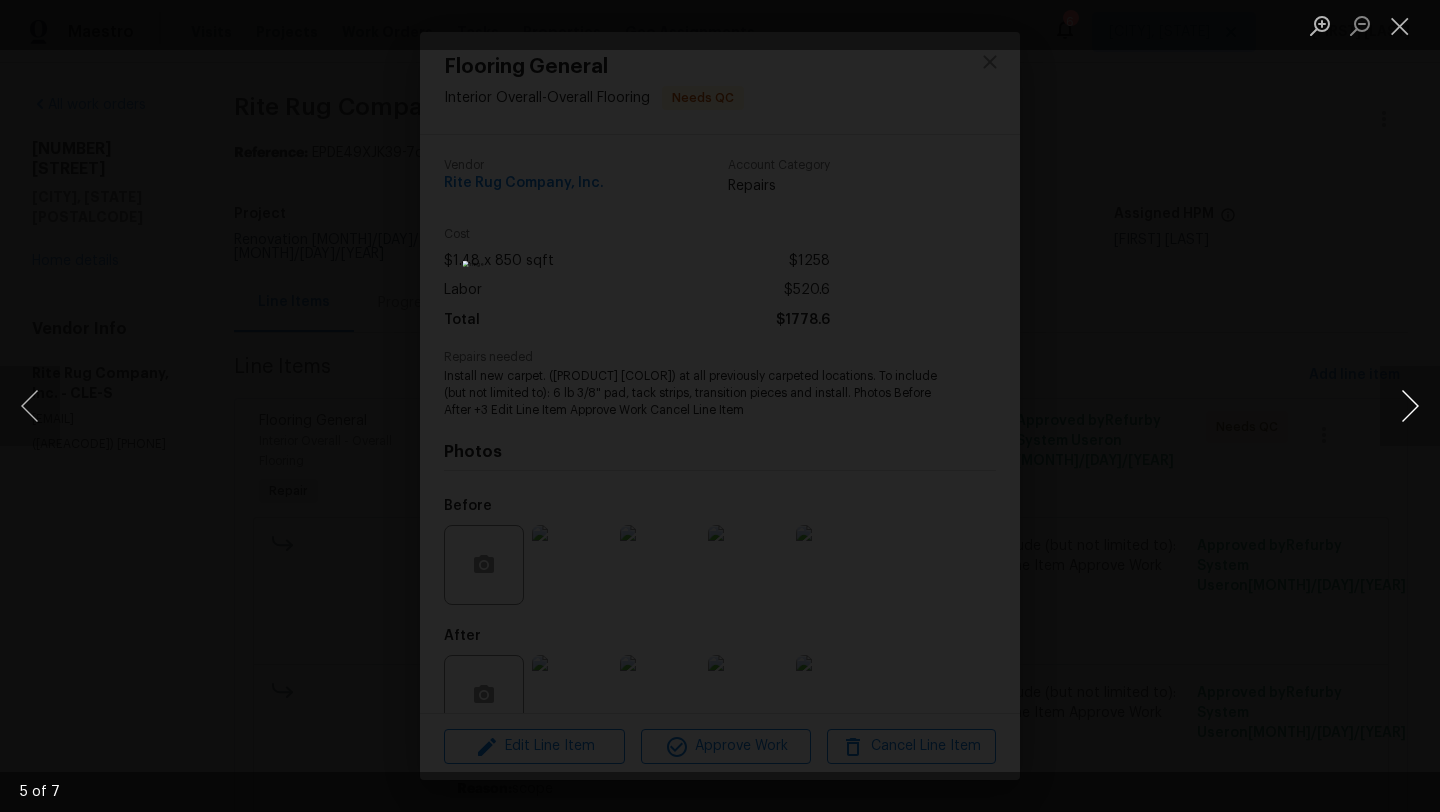 click at bounding box center (1410, 406) 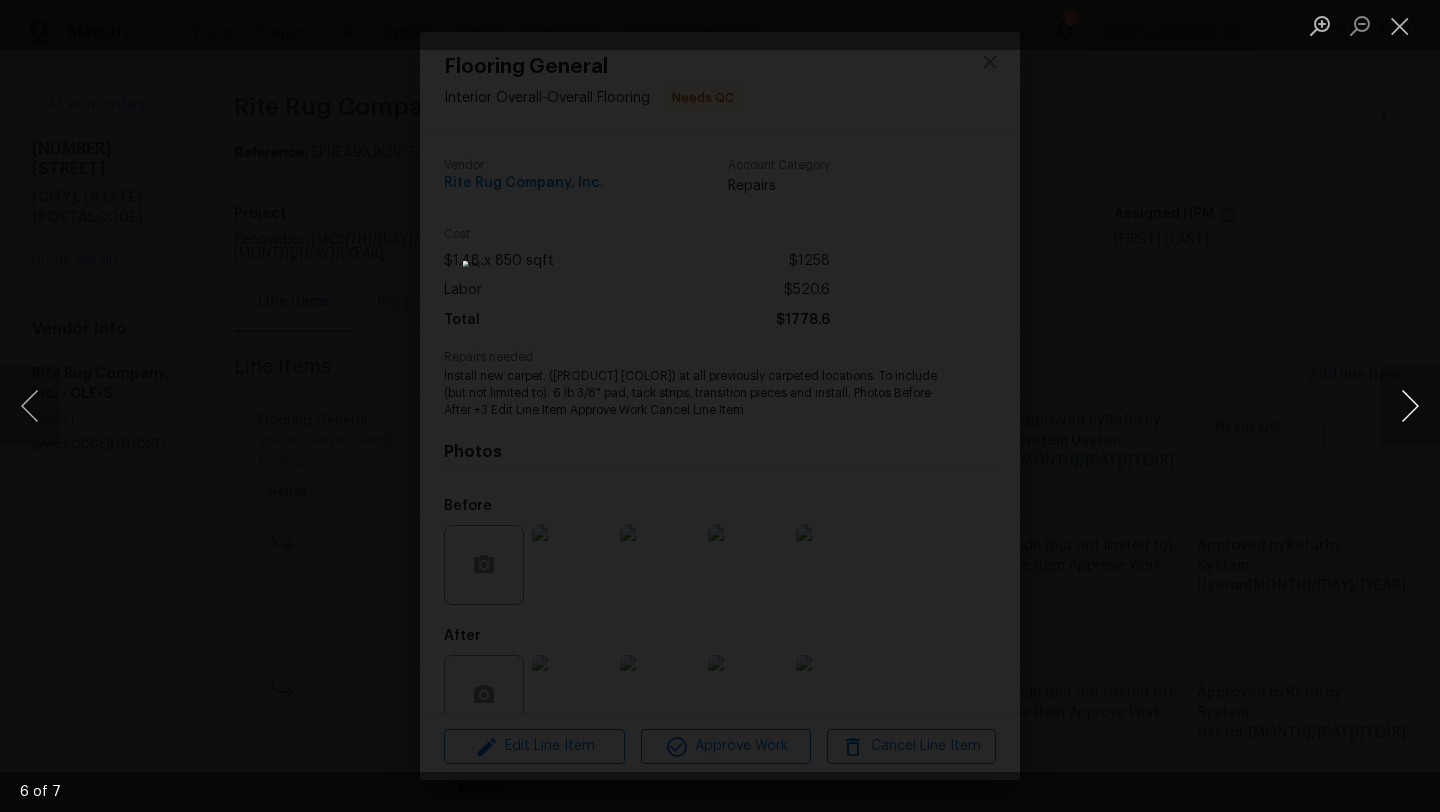 click at bounding box center [1410, 406] 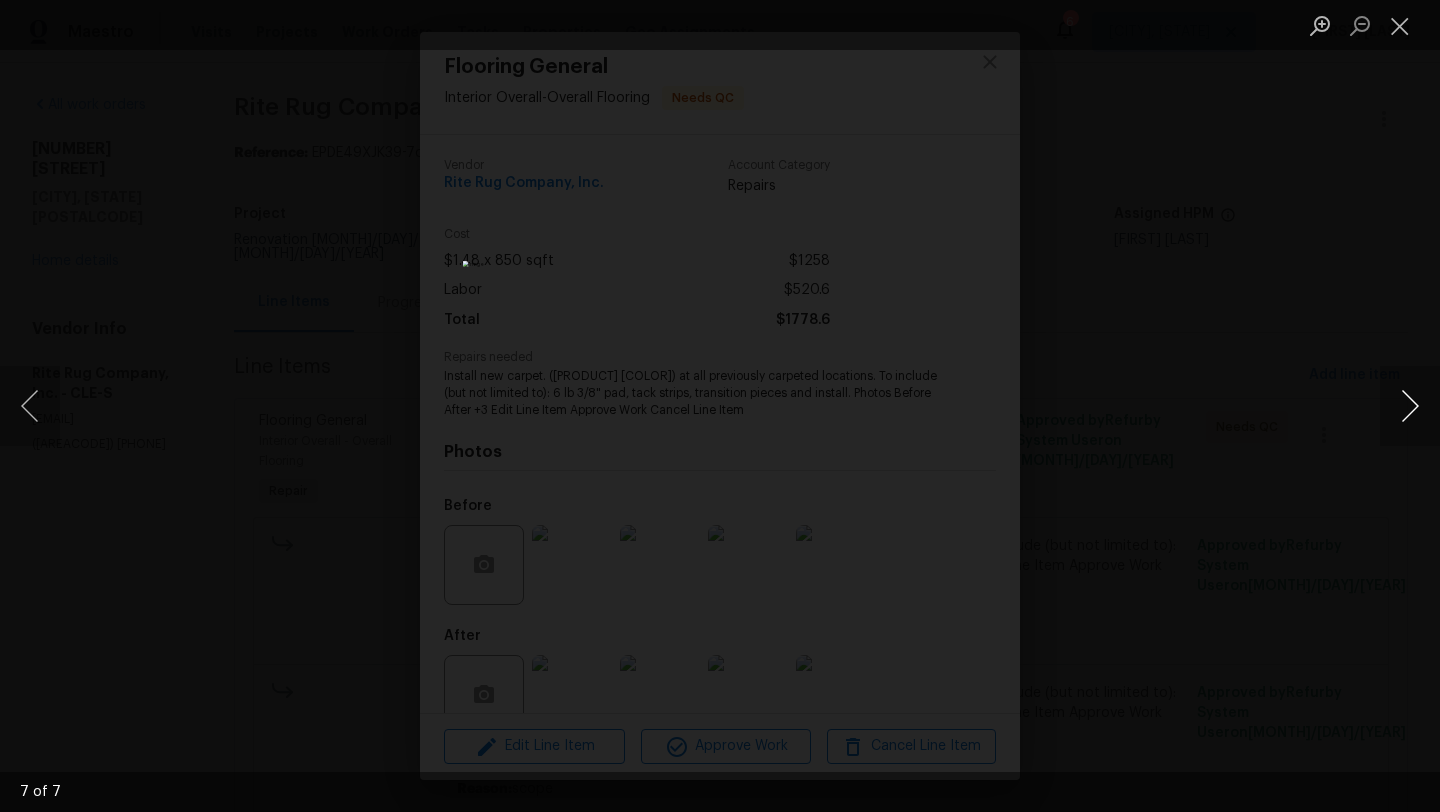 click at bounding box center (1410, 406) 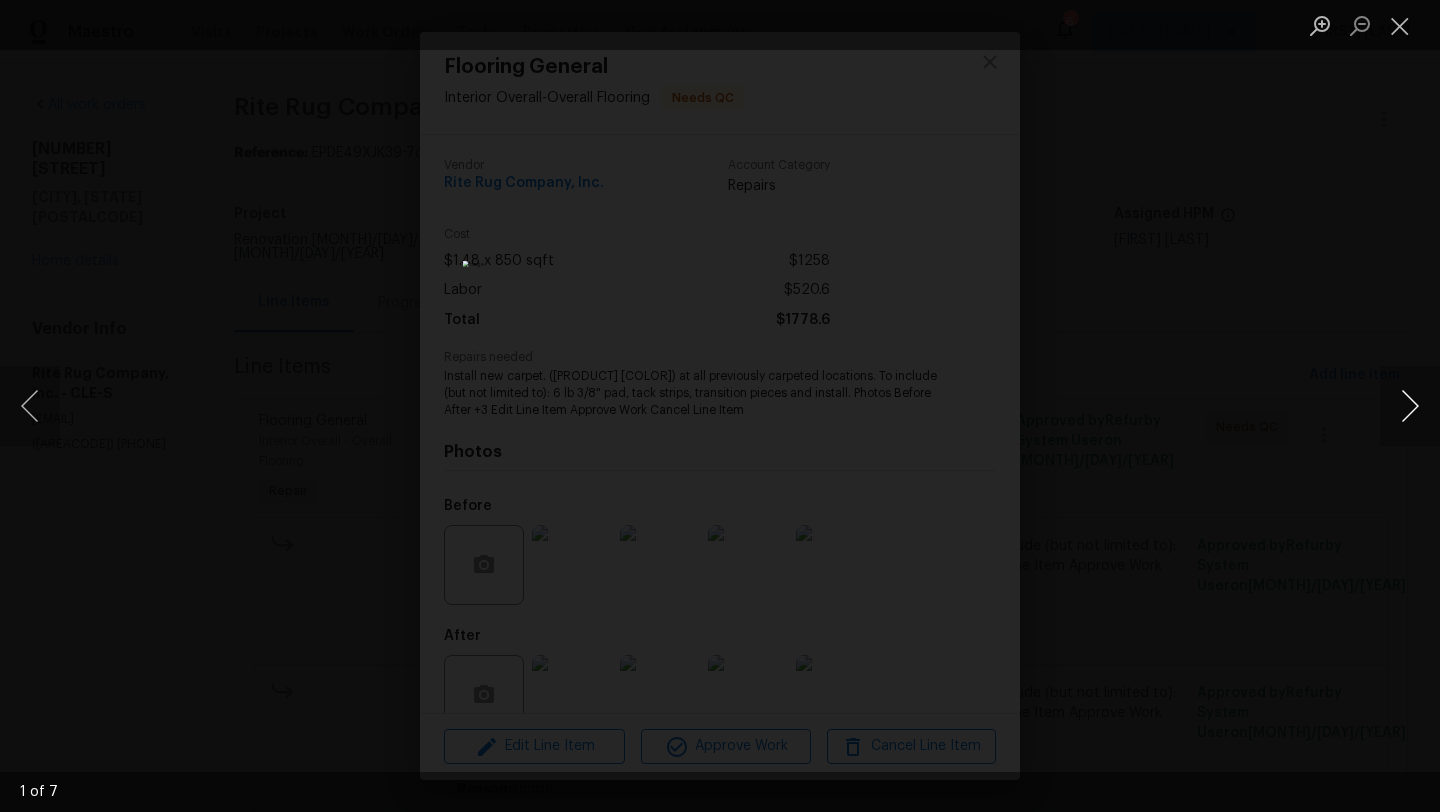 click at bounding box center [1410, 406] 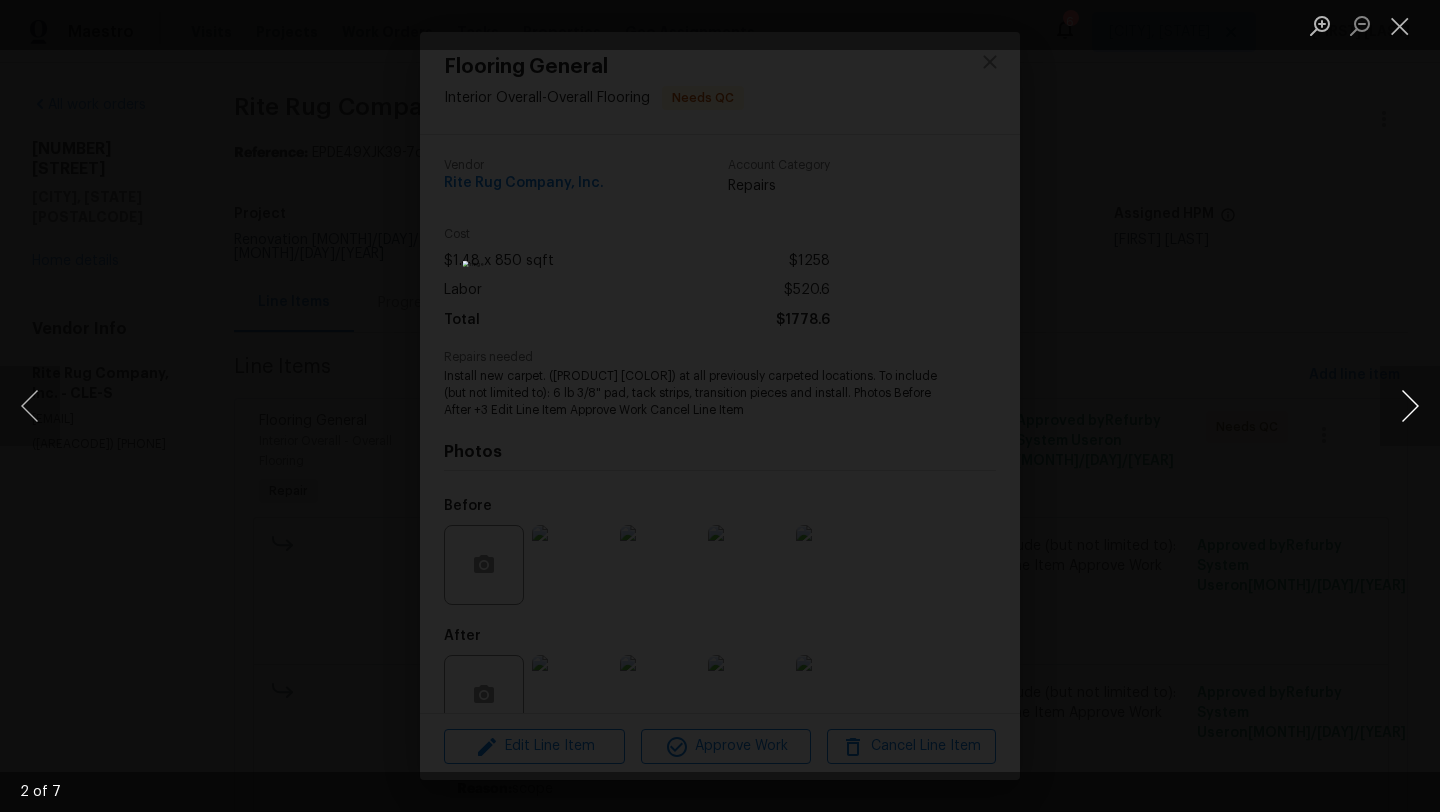 click at bounding box center (1410, 406) 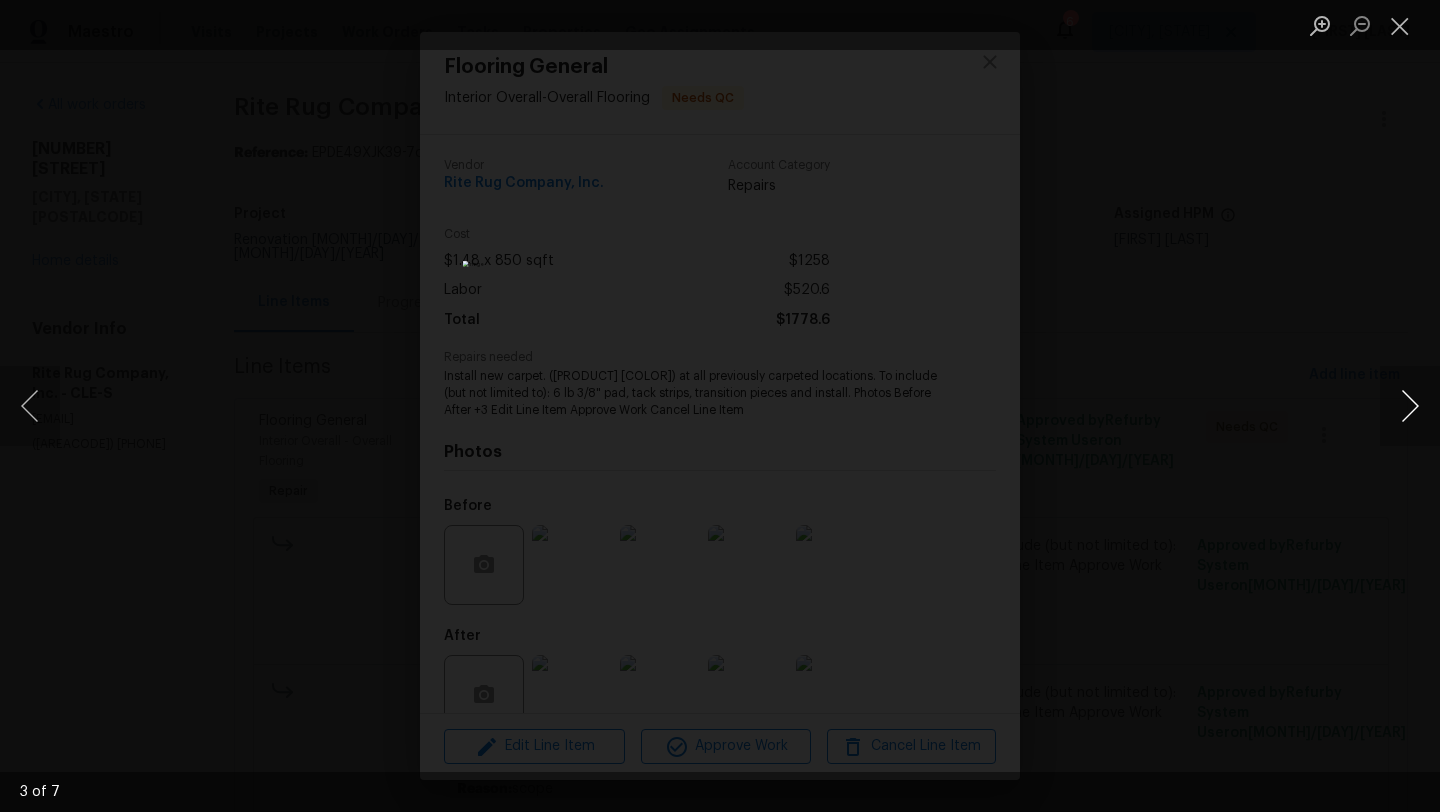 click at bounding box center (1410, 406) 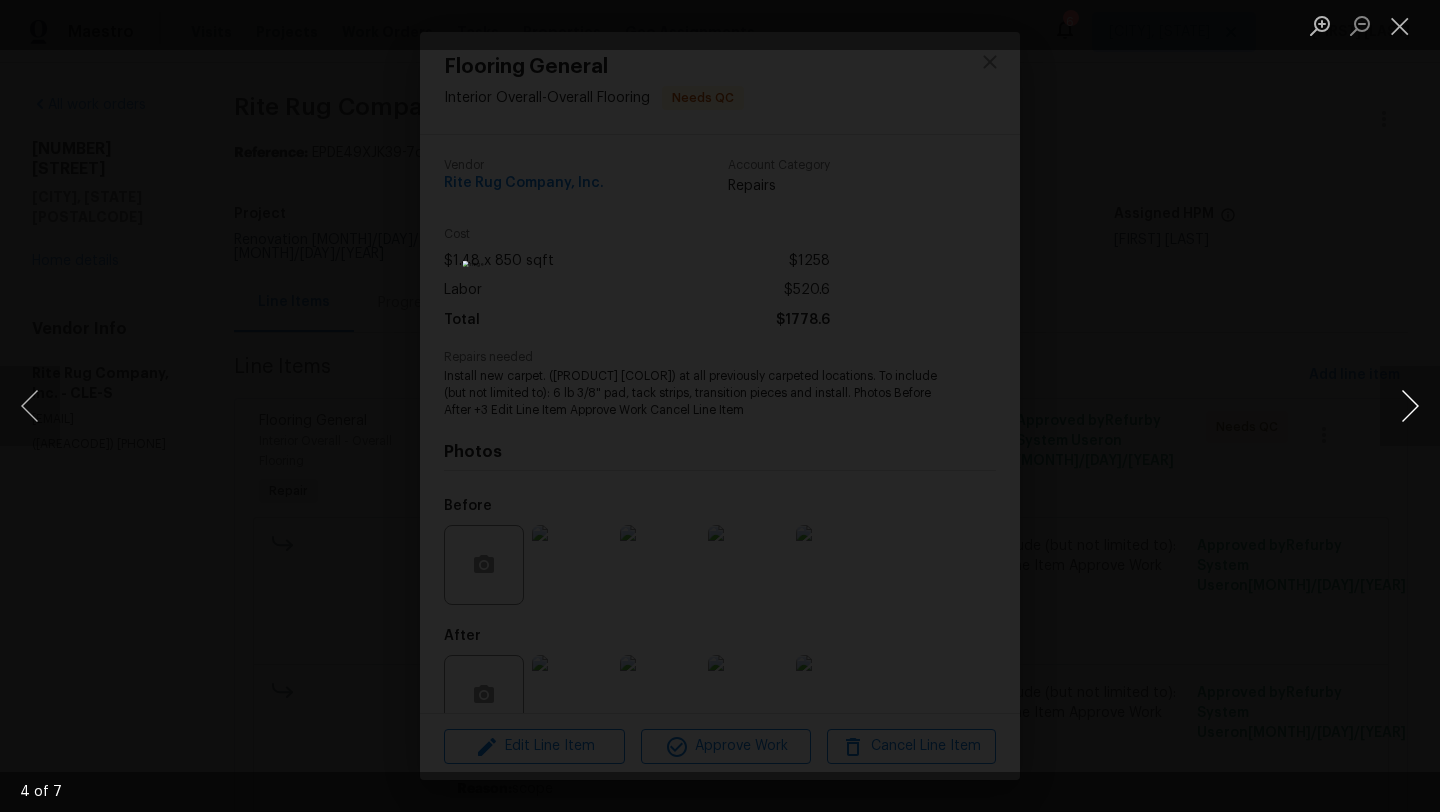 click at bounding box center (1410, 406) 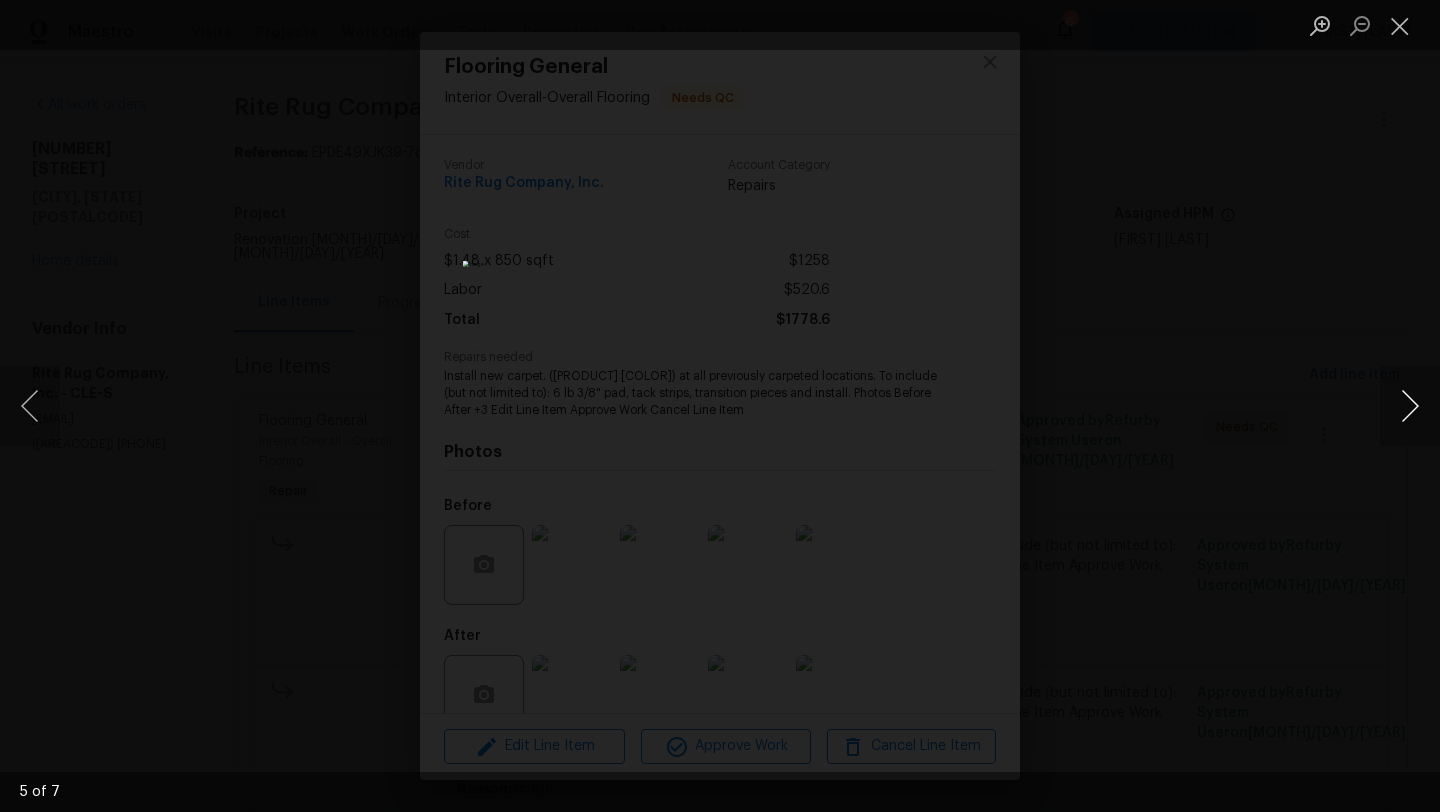 click at bounding box center [1410, 406] 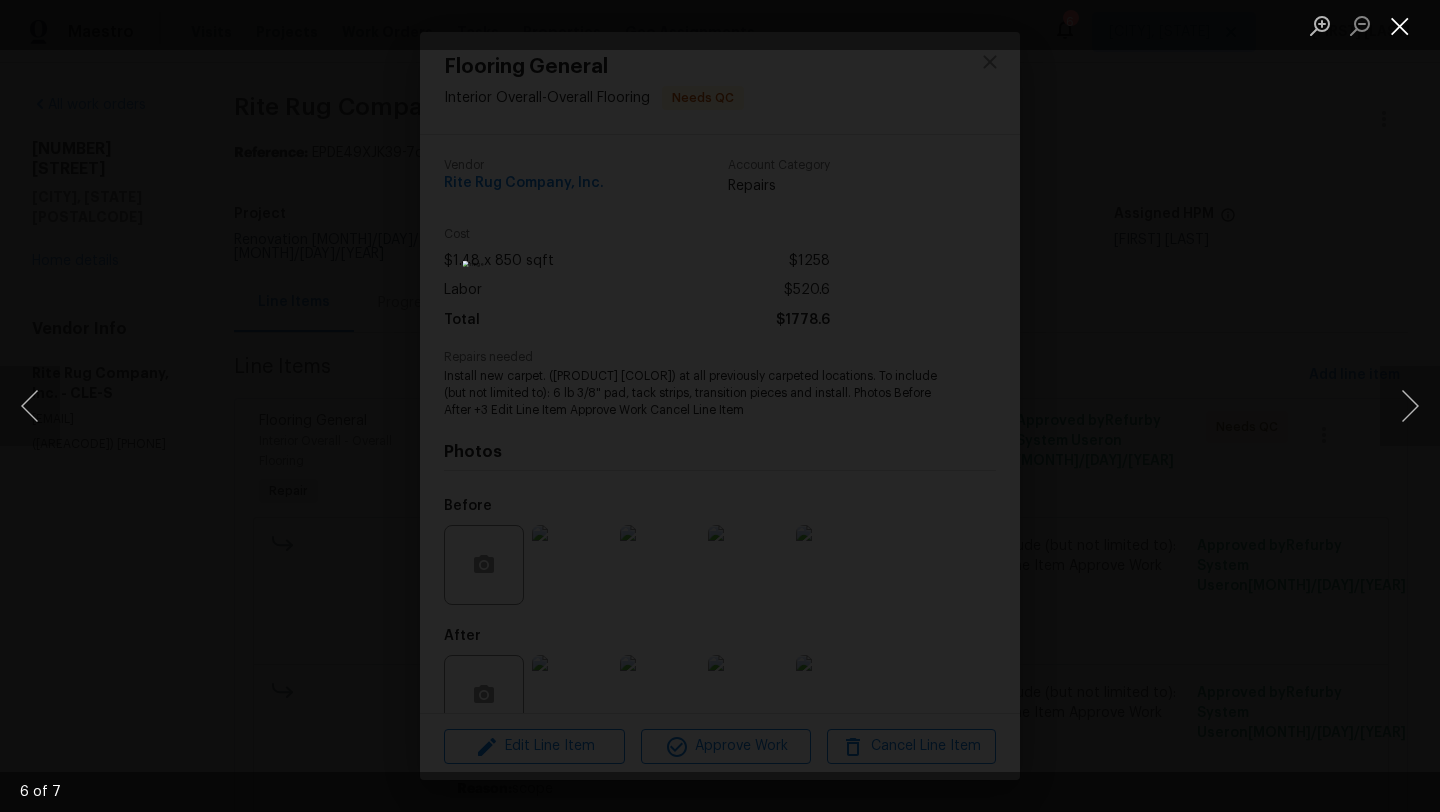 click at bounding box center (1400, 25) 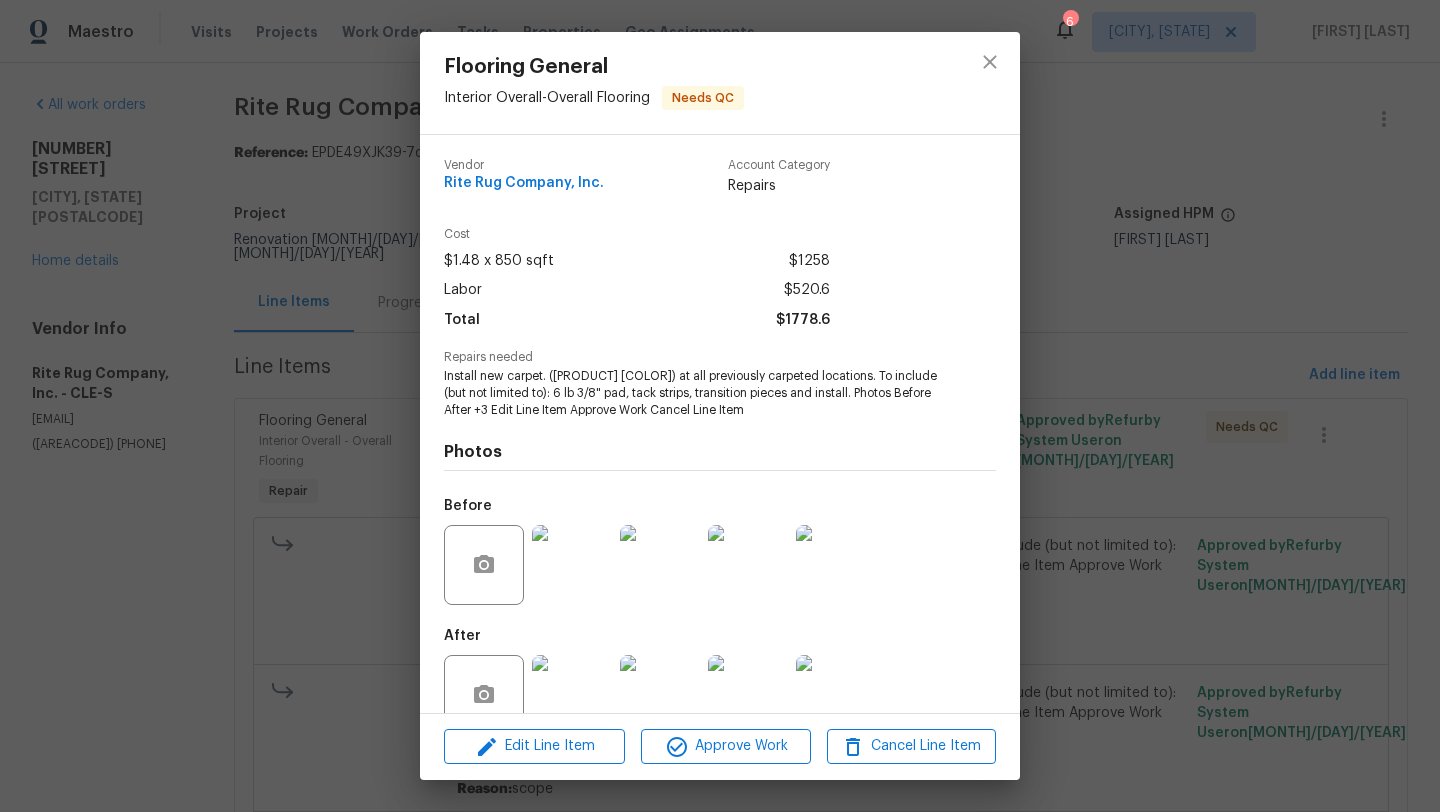 scroll, scrollTop: 43, scrollLeft: 0, axis: vertical 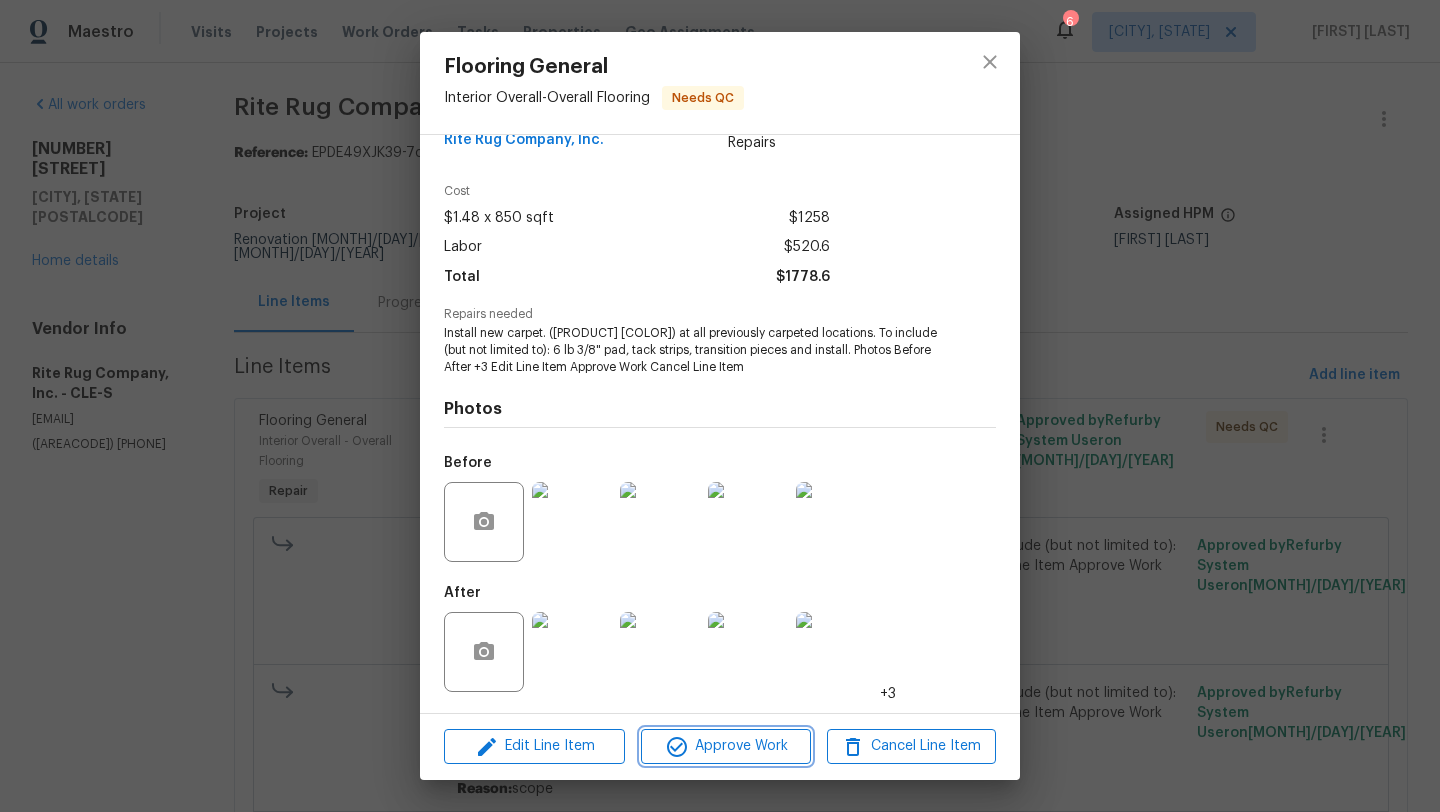 click on "Approve Work" at bounding box center (725, 746) 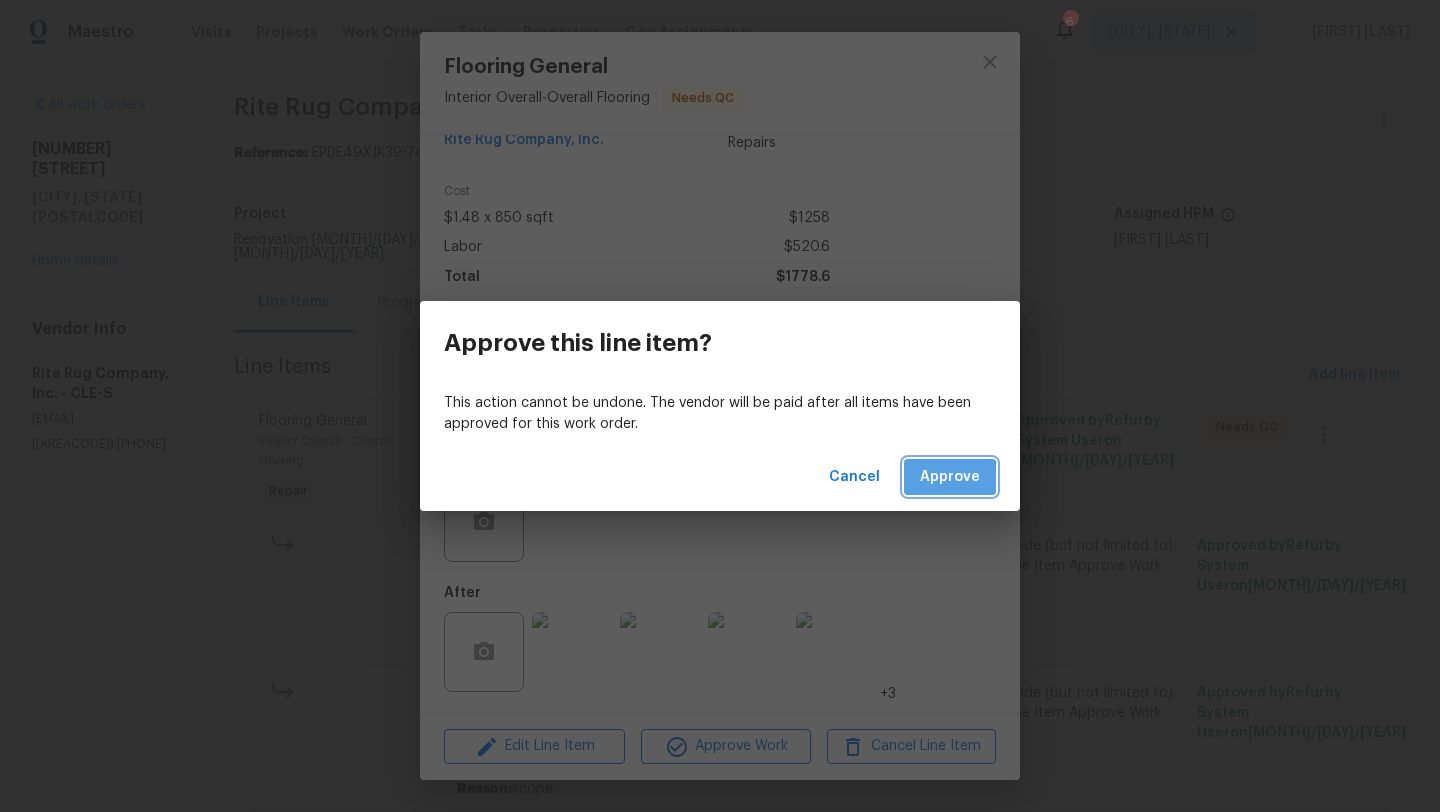 click on "Approve" at bounding box center [950, 477] 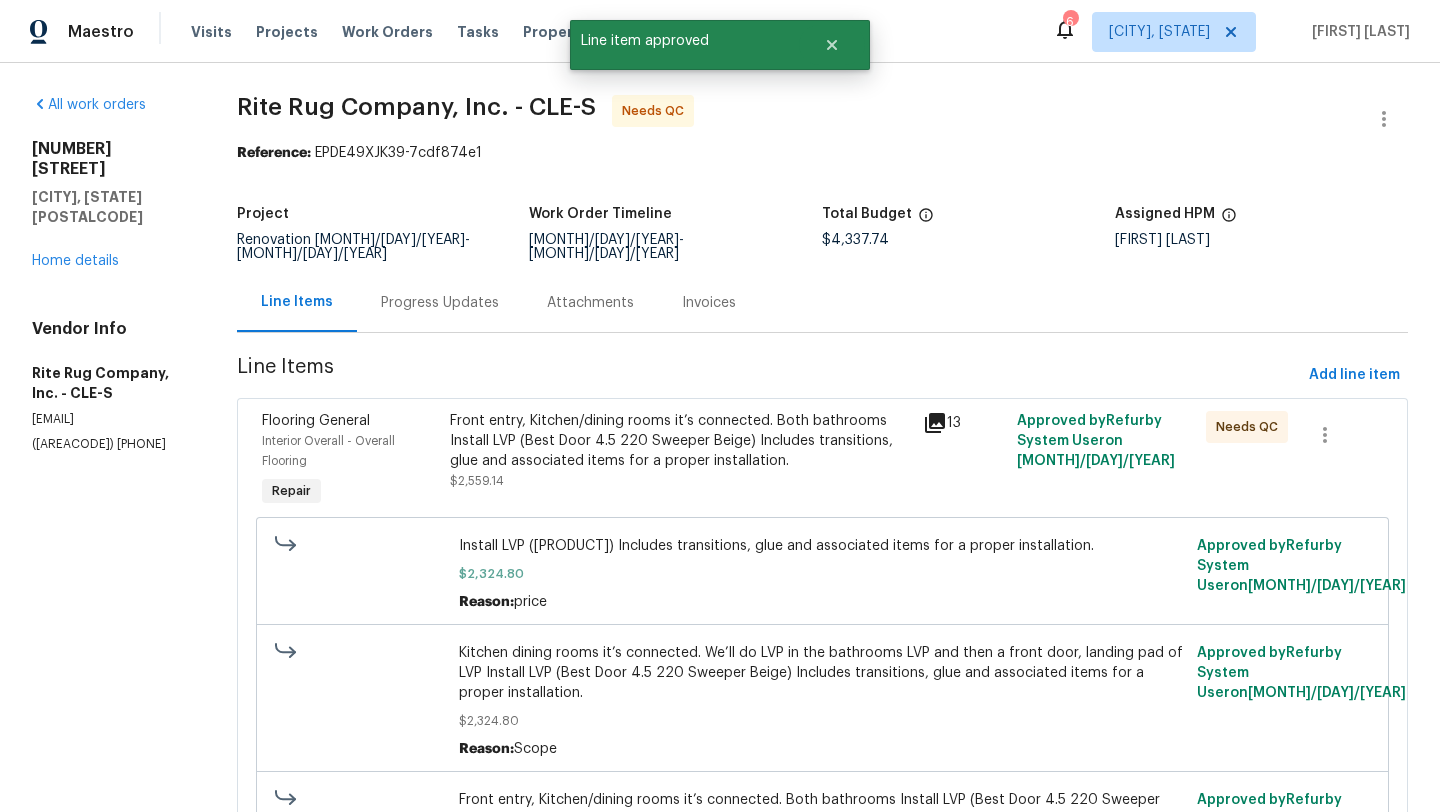 click on "Front entry, Kitchen/dining rooms it’s connected. Both bathrooms  Install LVP (Best Door 4.5 220 Sweeper Beige) Includes transitions, glue and associated items for a proper installation." at bounding box center (680, 441) 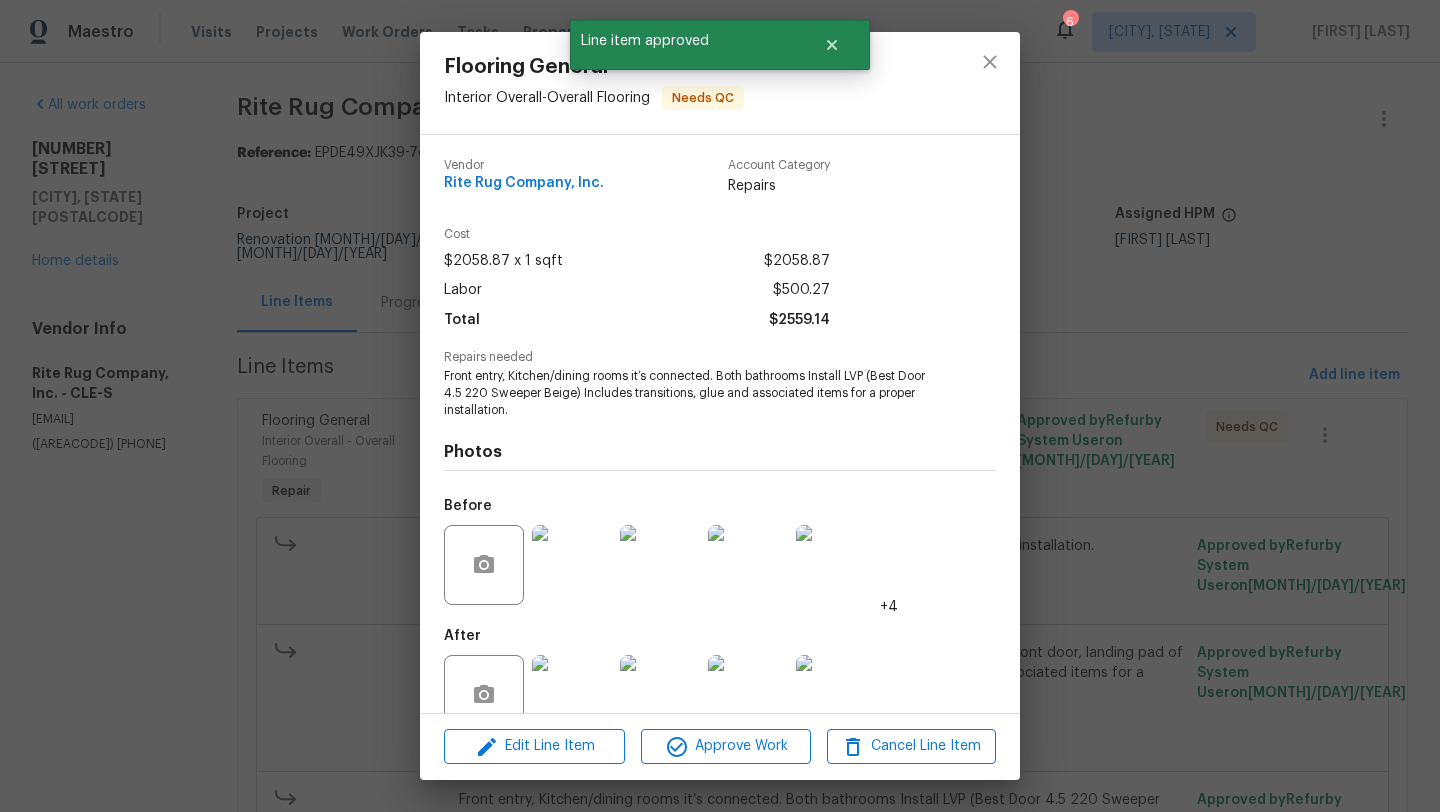 click at bounding box center [572, 695] 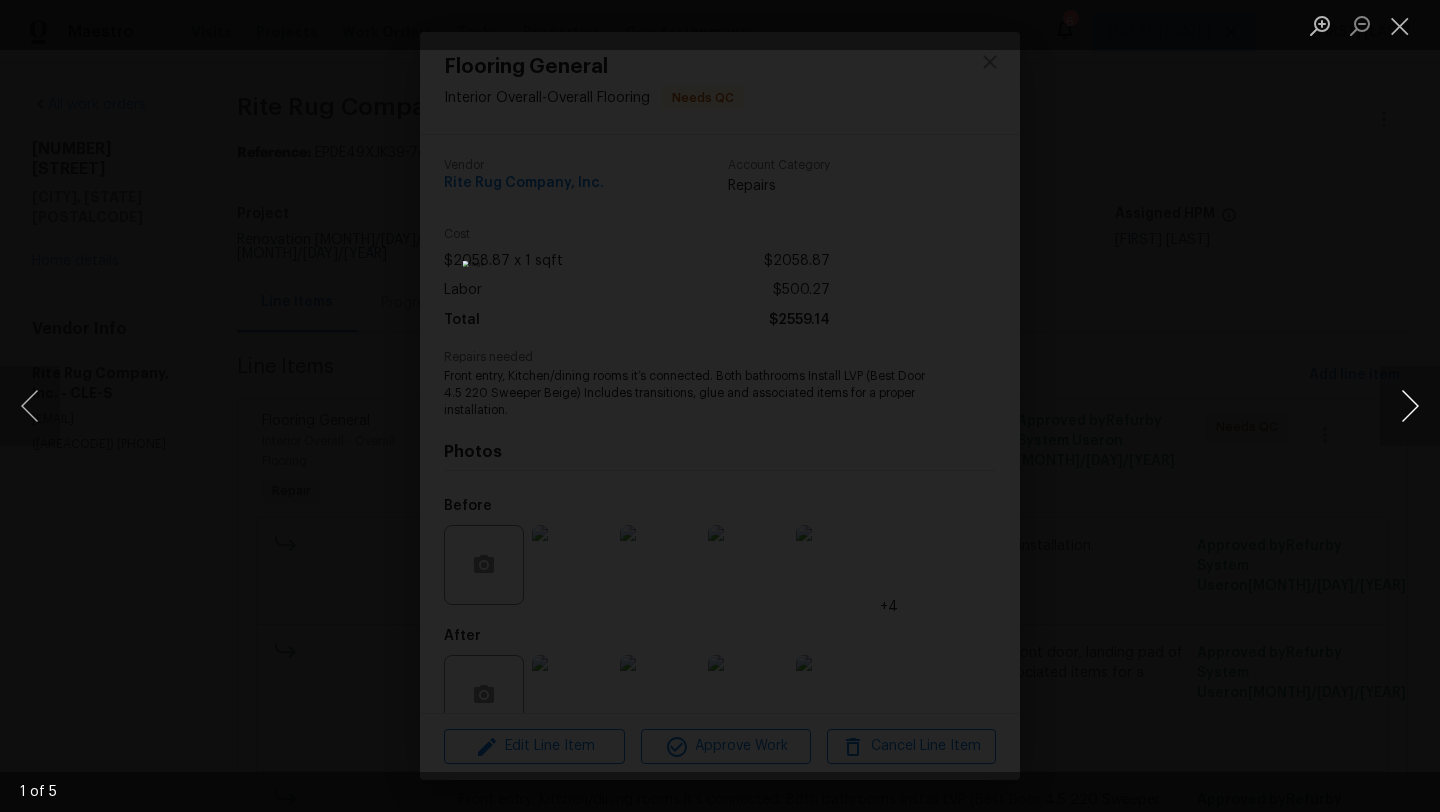 click at bounding box center [1410, 406] 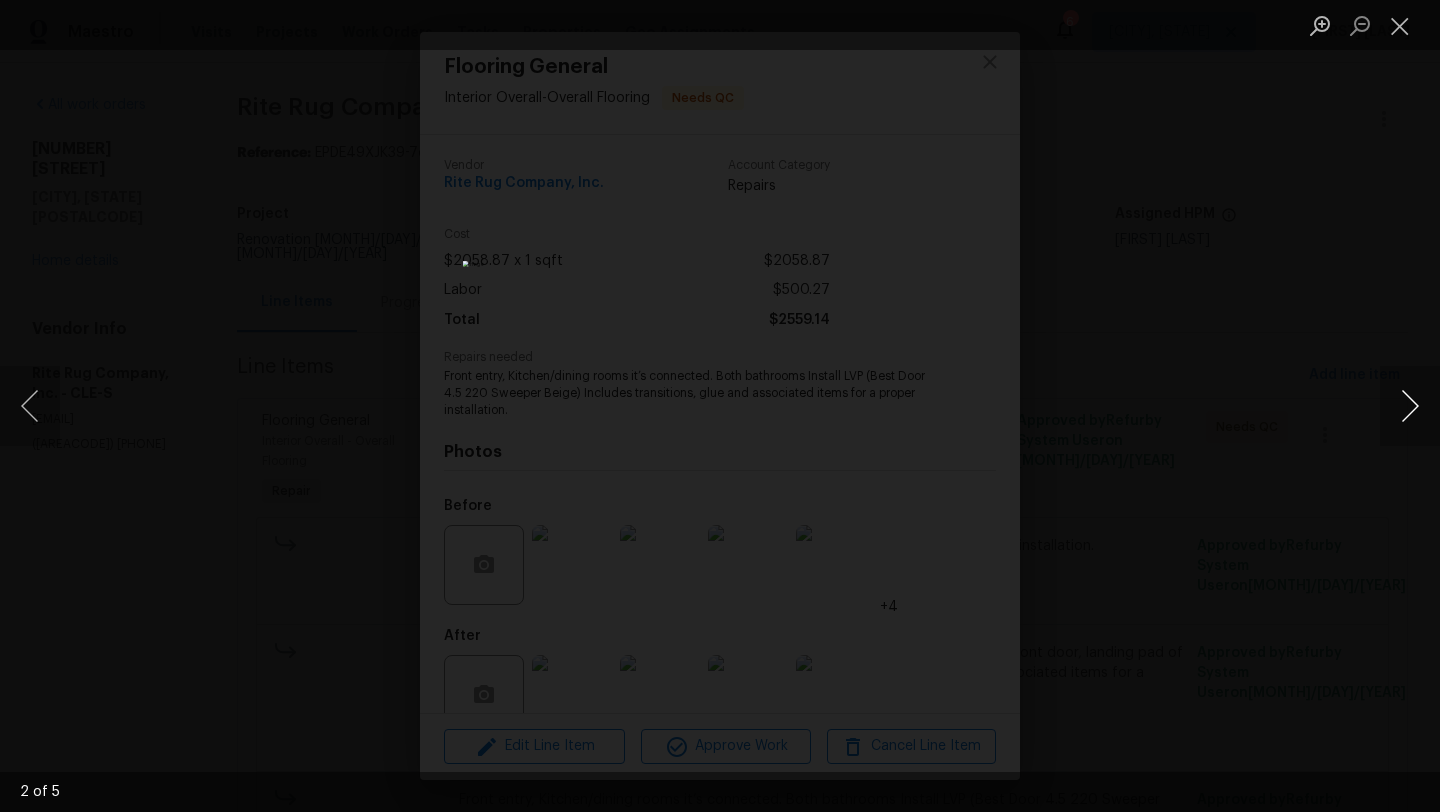 click at bounding box center (1410, 406) 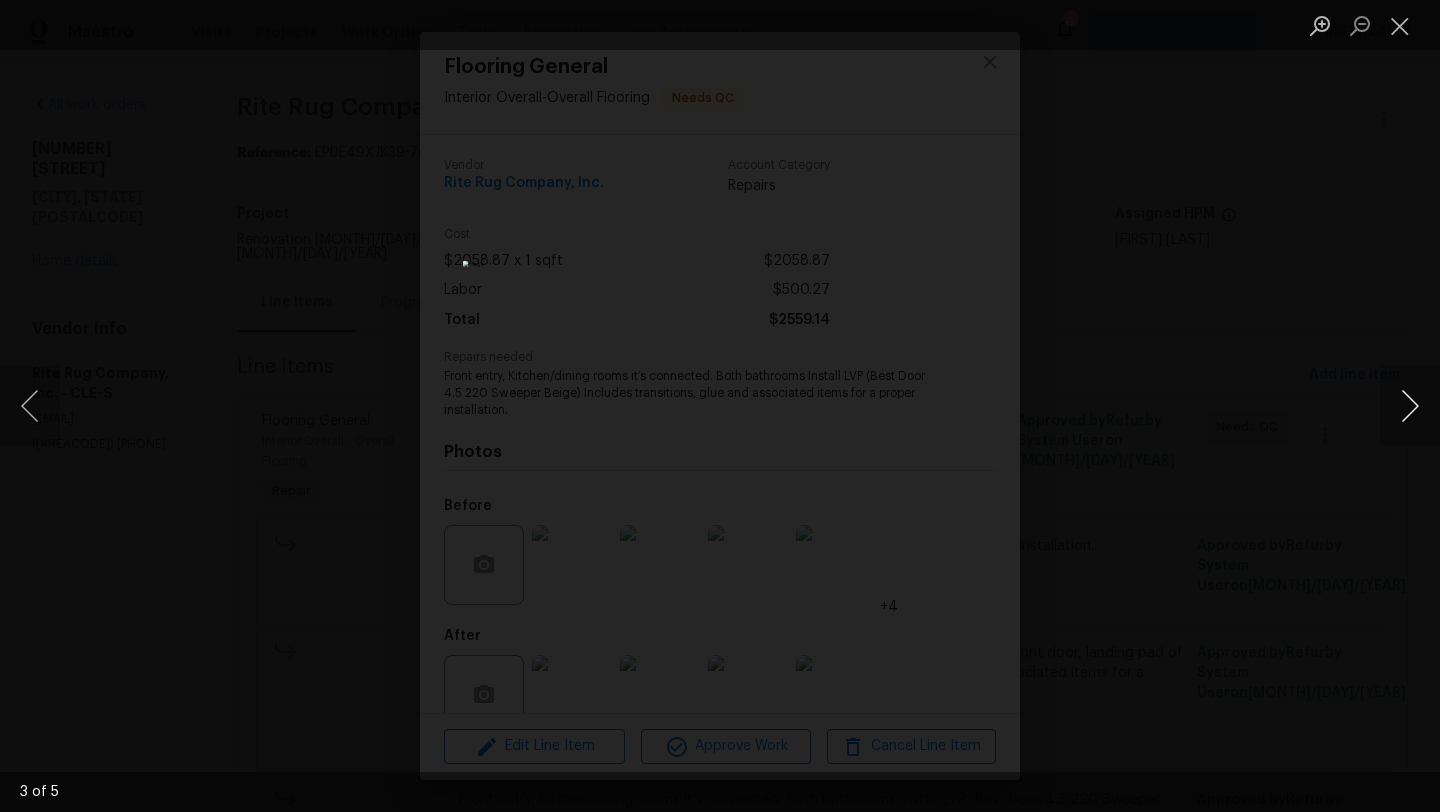 click at bounding box center [1410, 406] 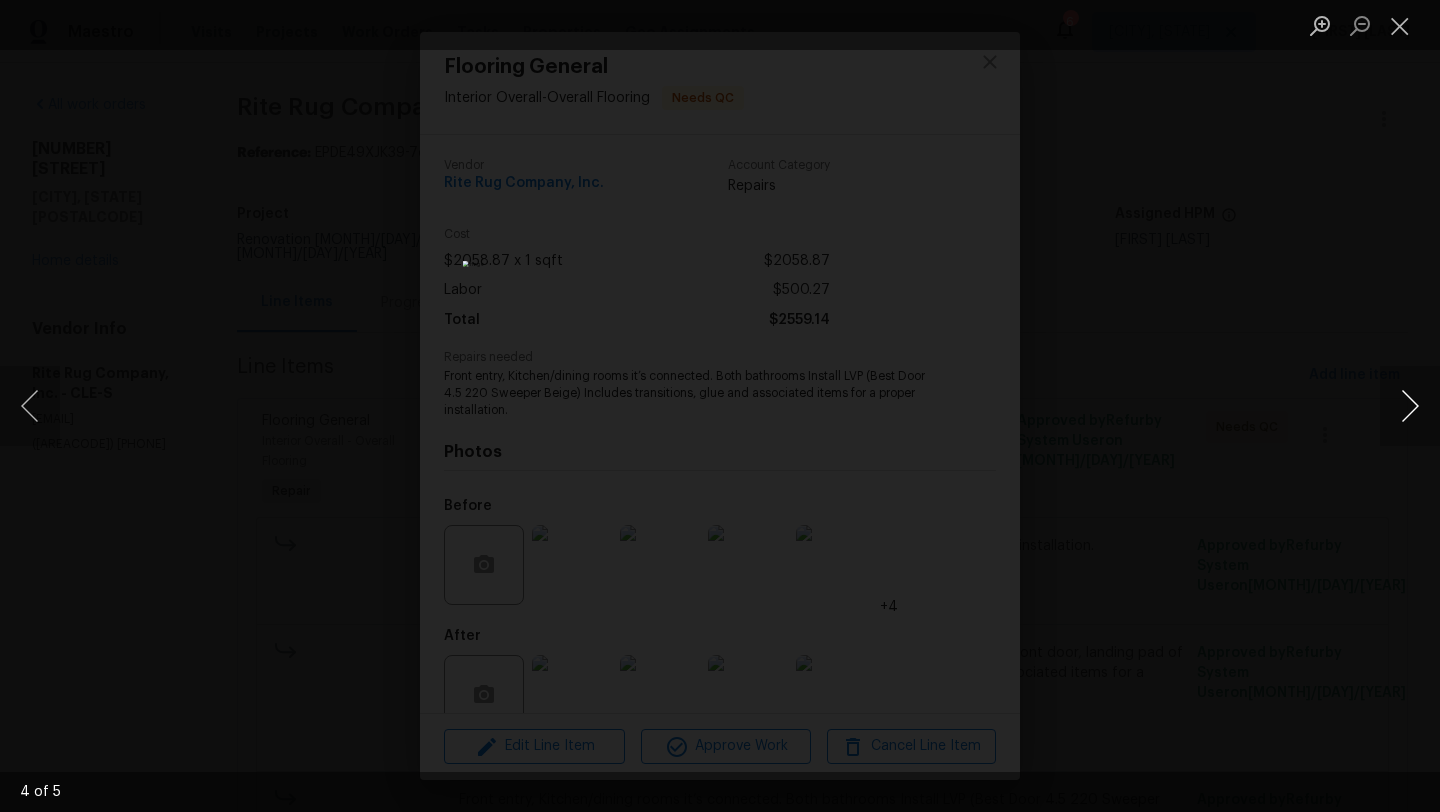click at bounding box center (1410, 406) 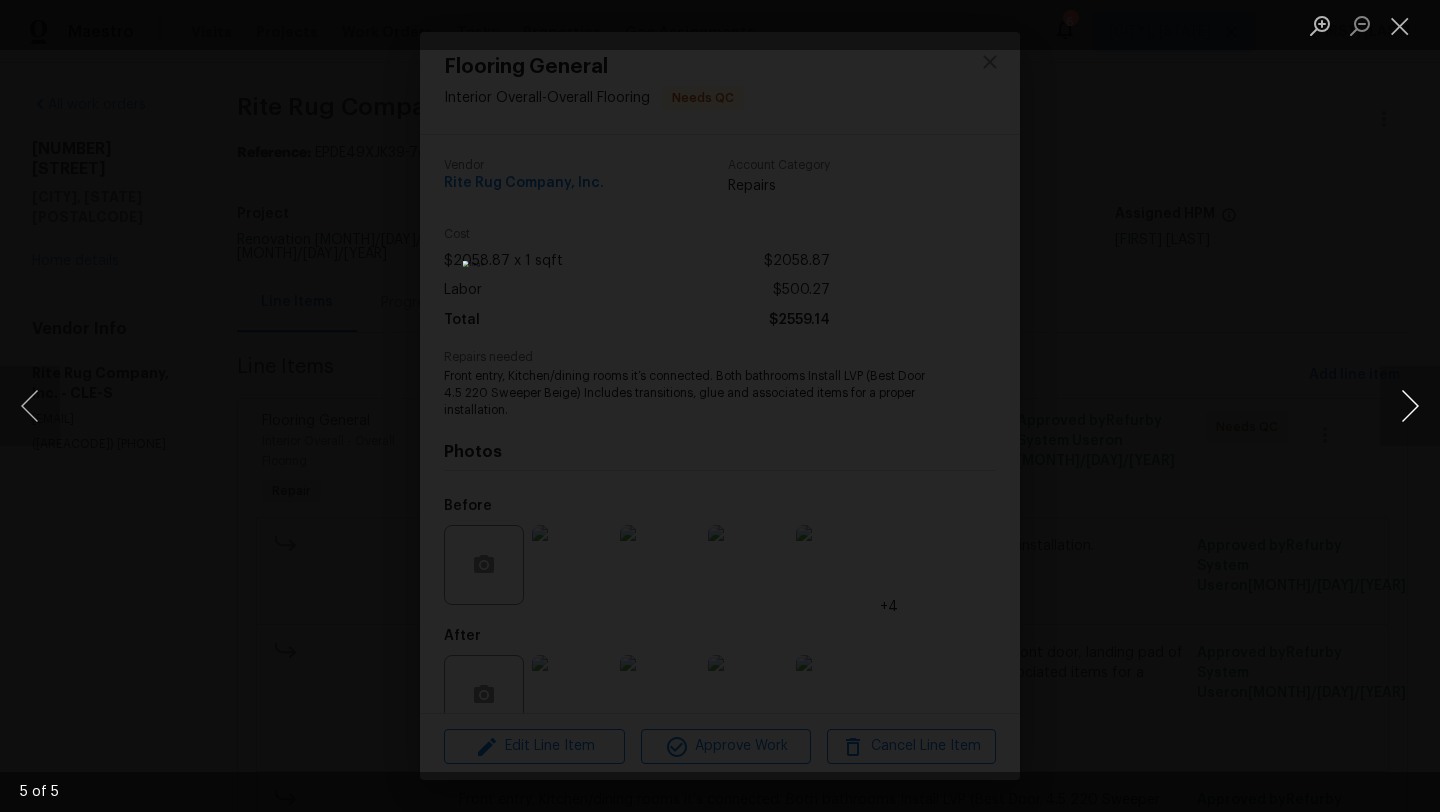 click at bounding box center [1410, 406] 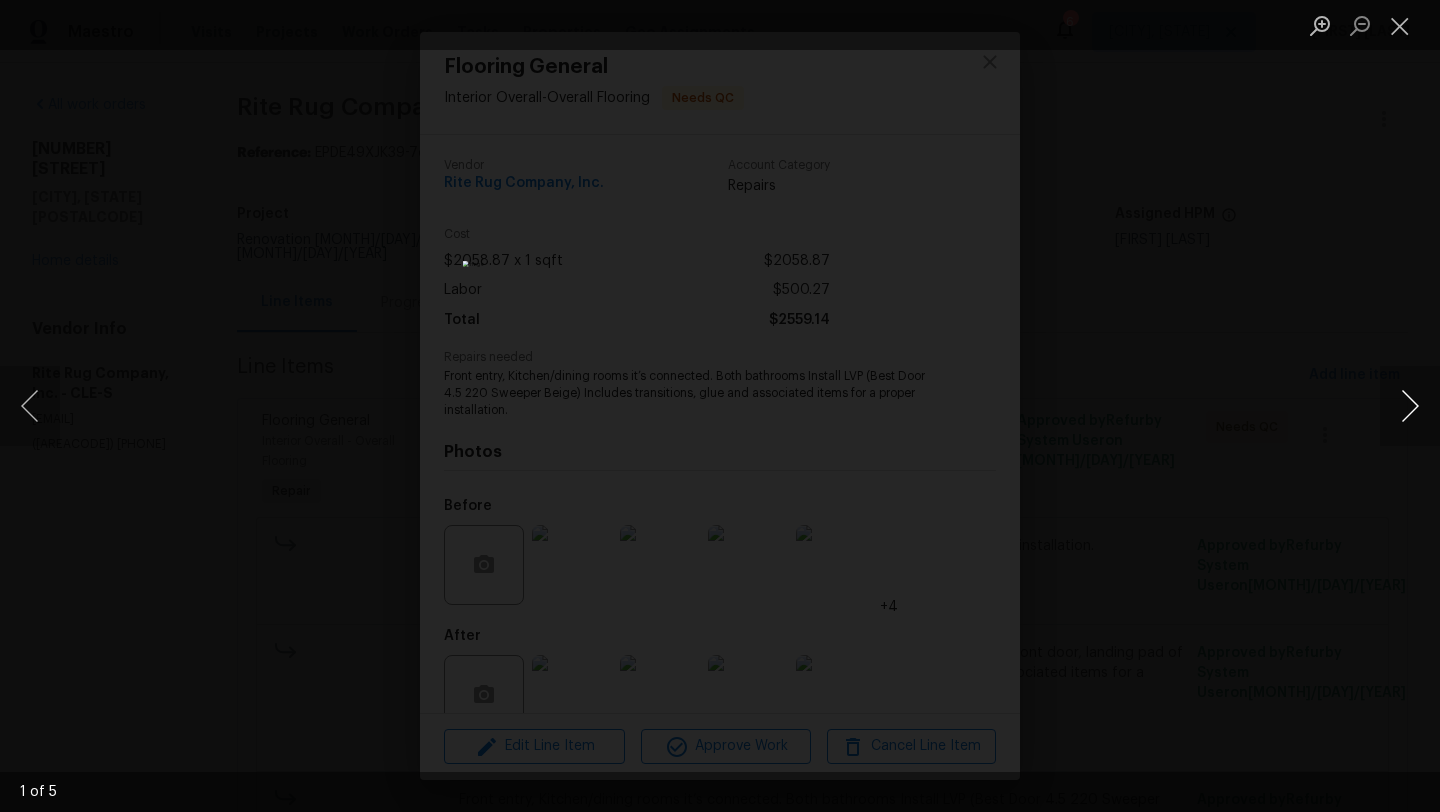 click at bounding box center (1410, 406) 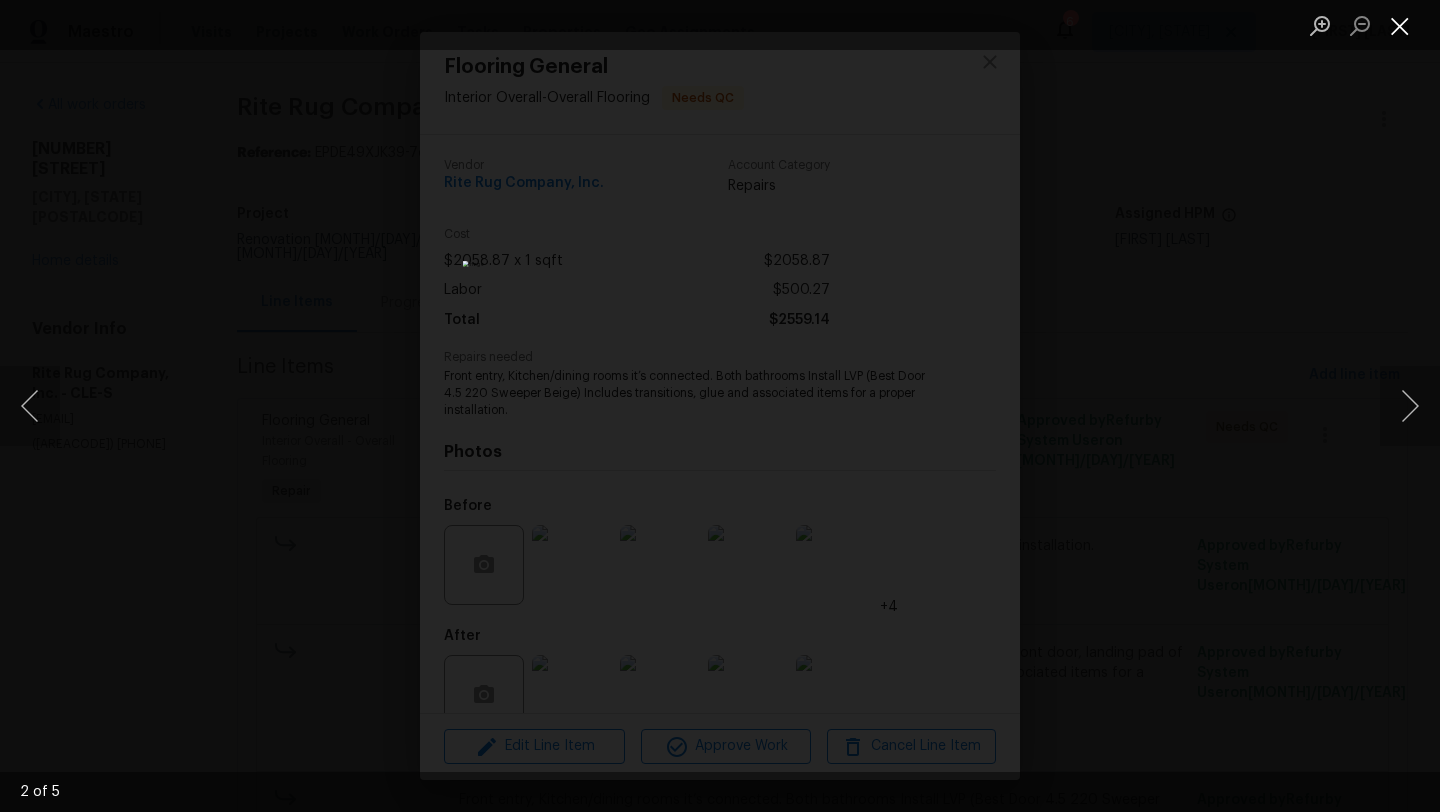 click at bounding box center [1400, 25] 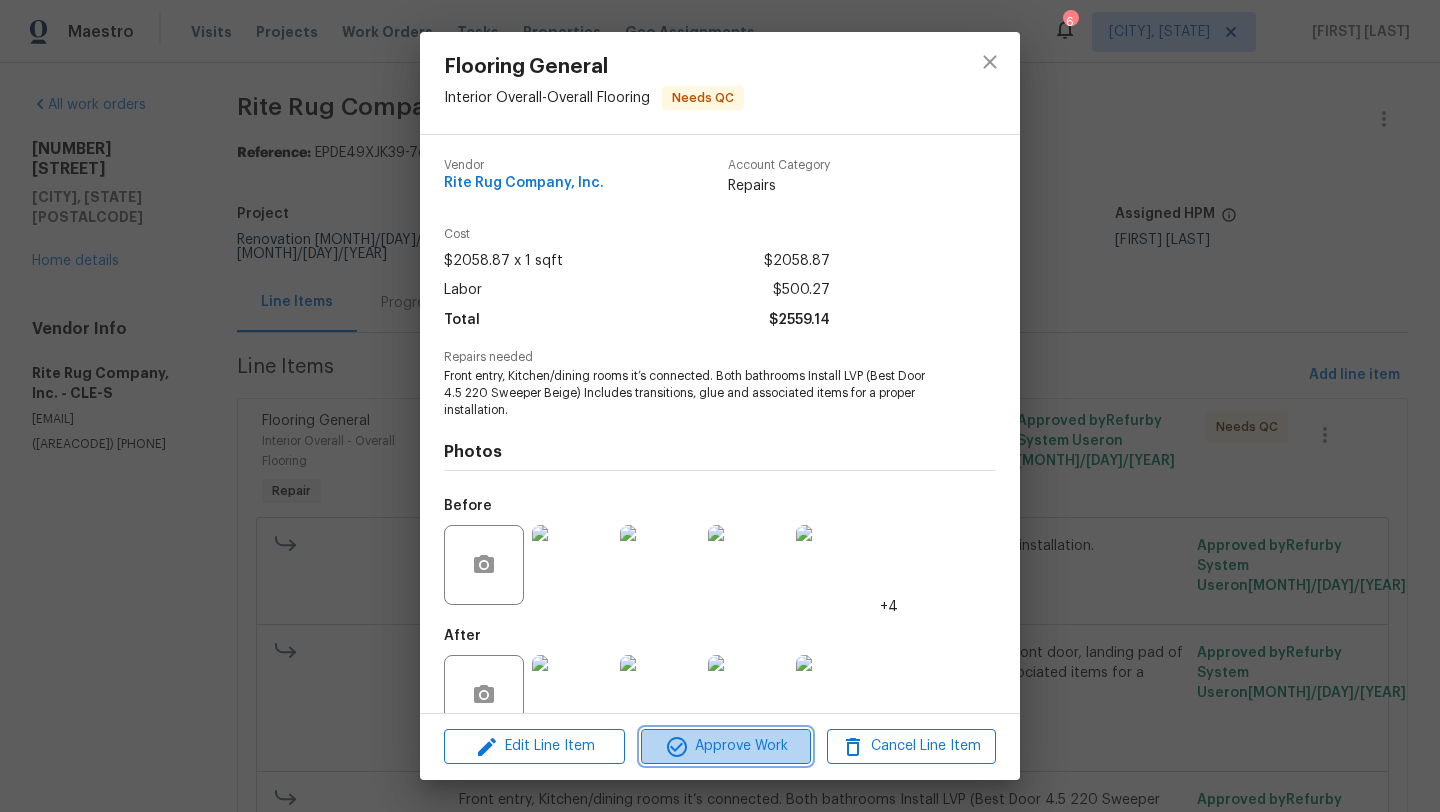 click on "Approve Work" at bounding box center [725, 746] 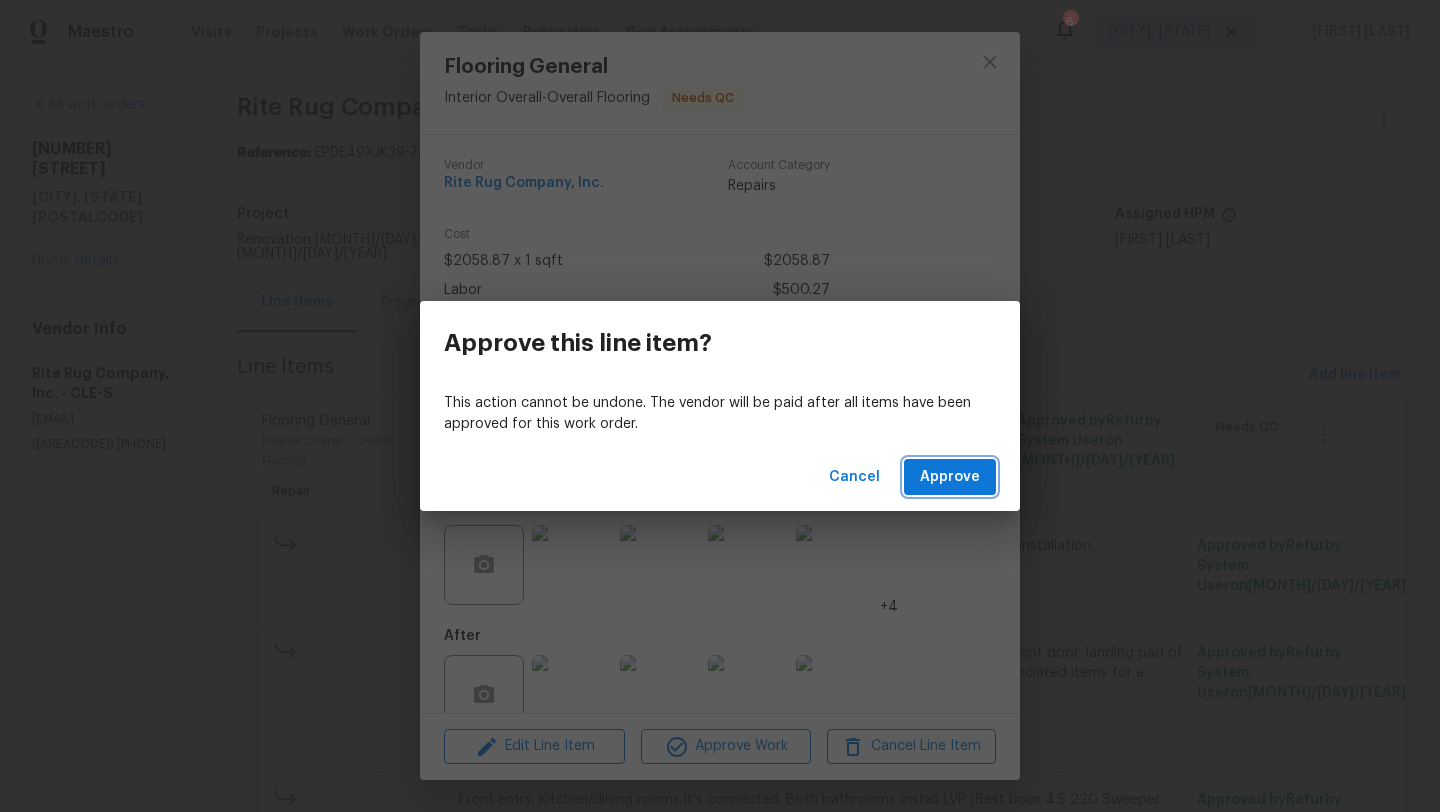 click on "Approve" at bounding box center [950, 477] 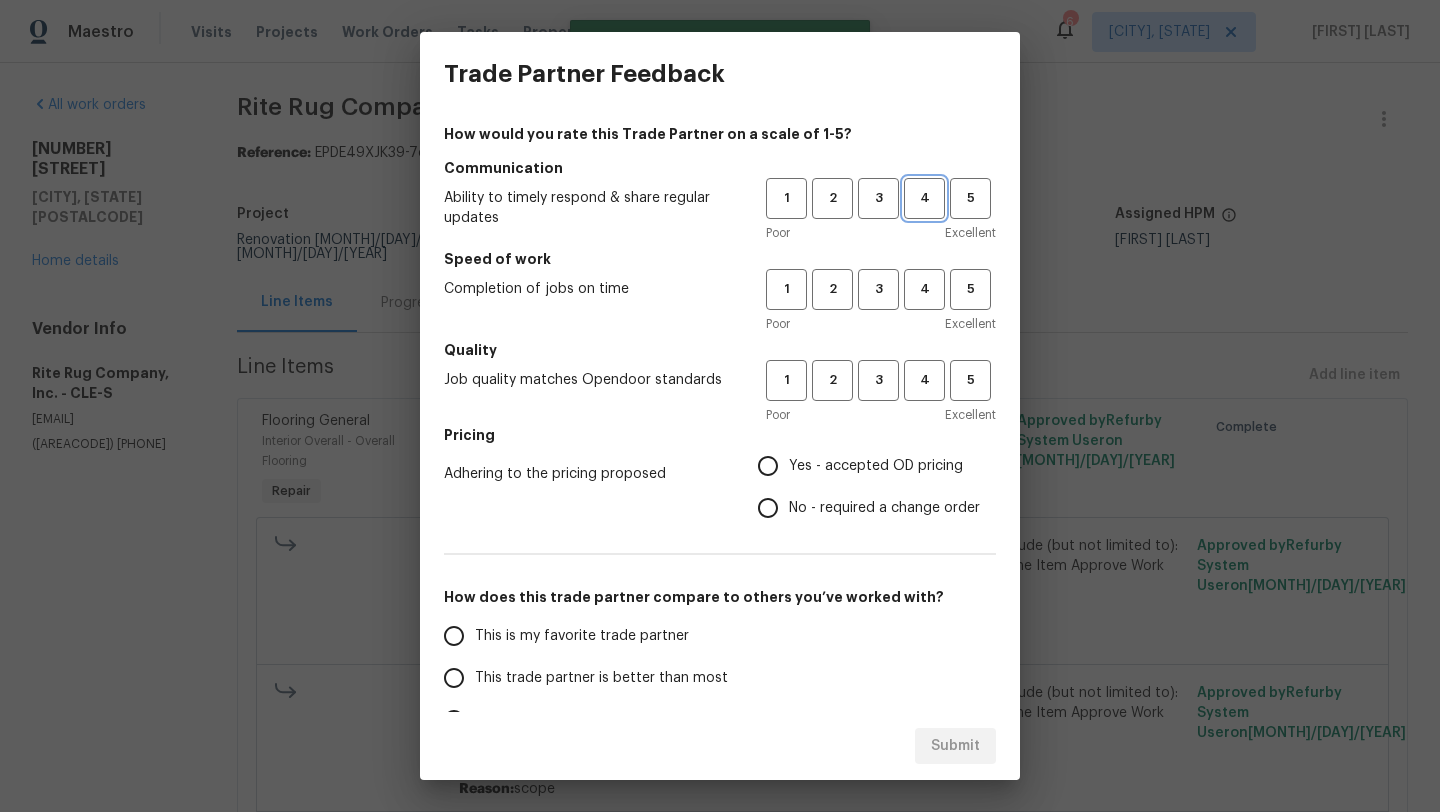 click on "4" at bounding box center (924, 198) 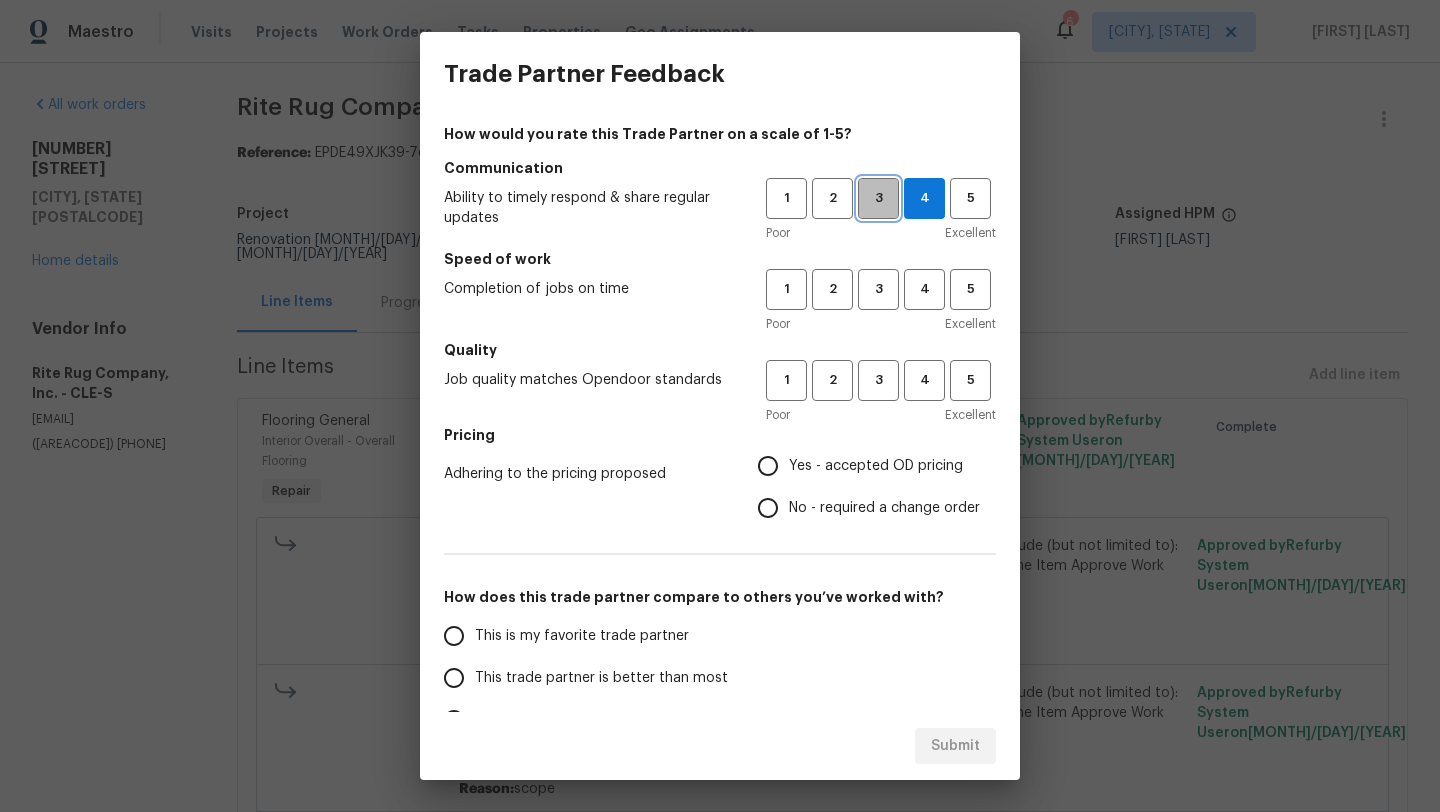 click on "3" at bounding box center [878, 198] 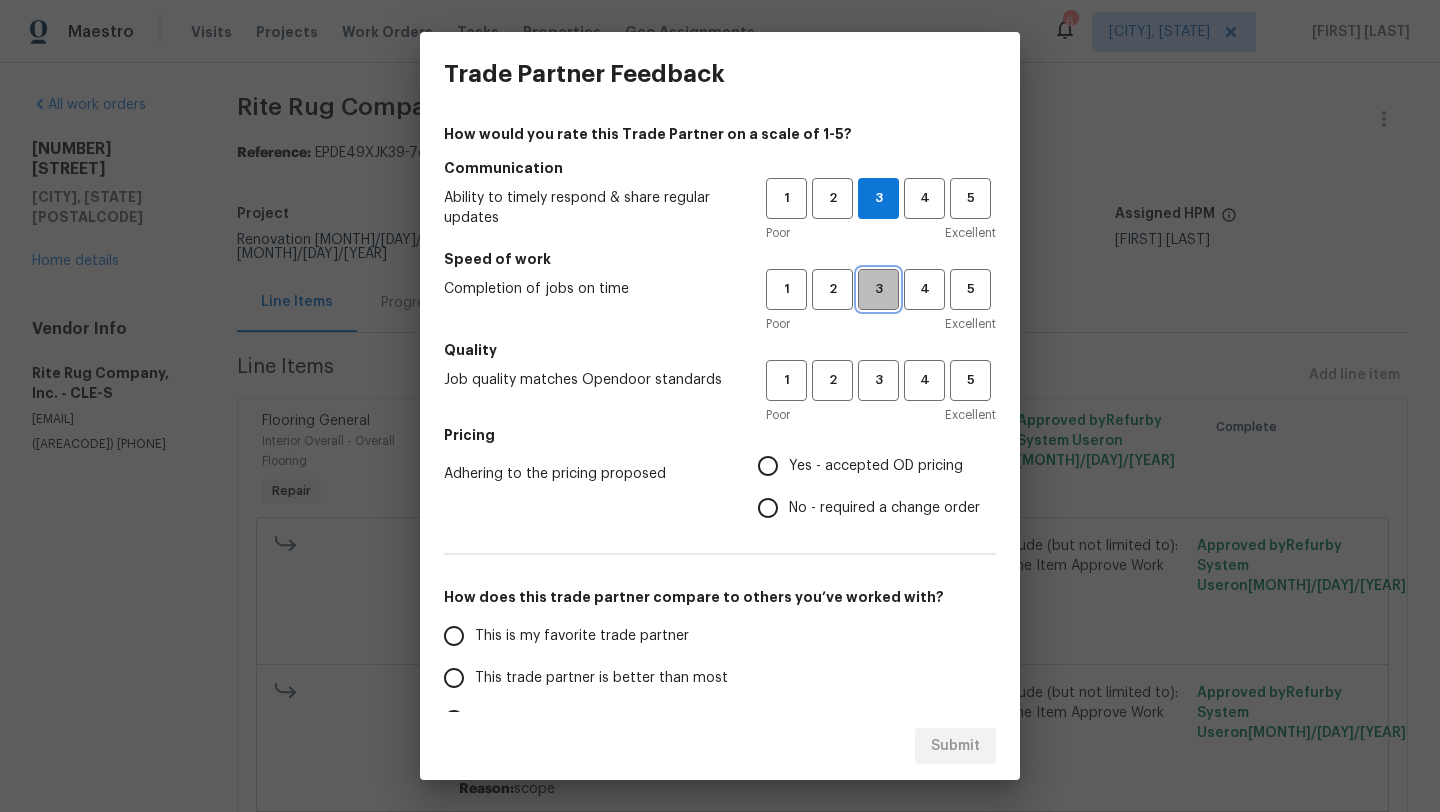 click on "3" at bounding box center [878, 289] 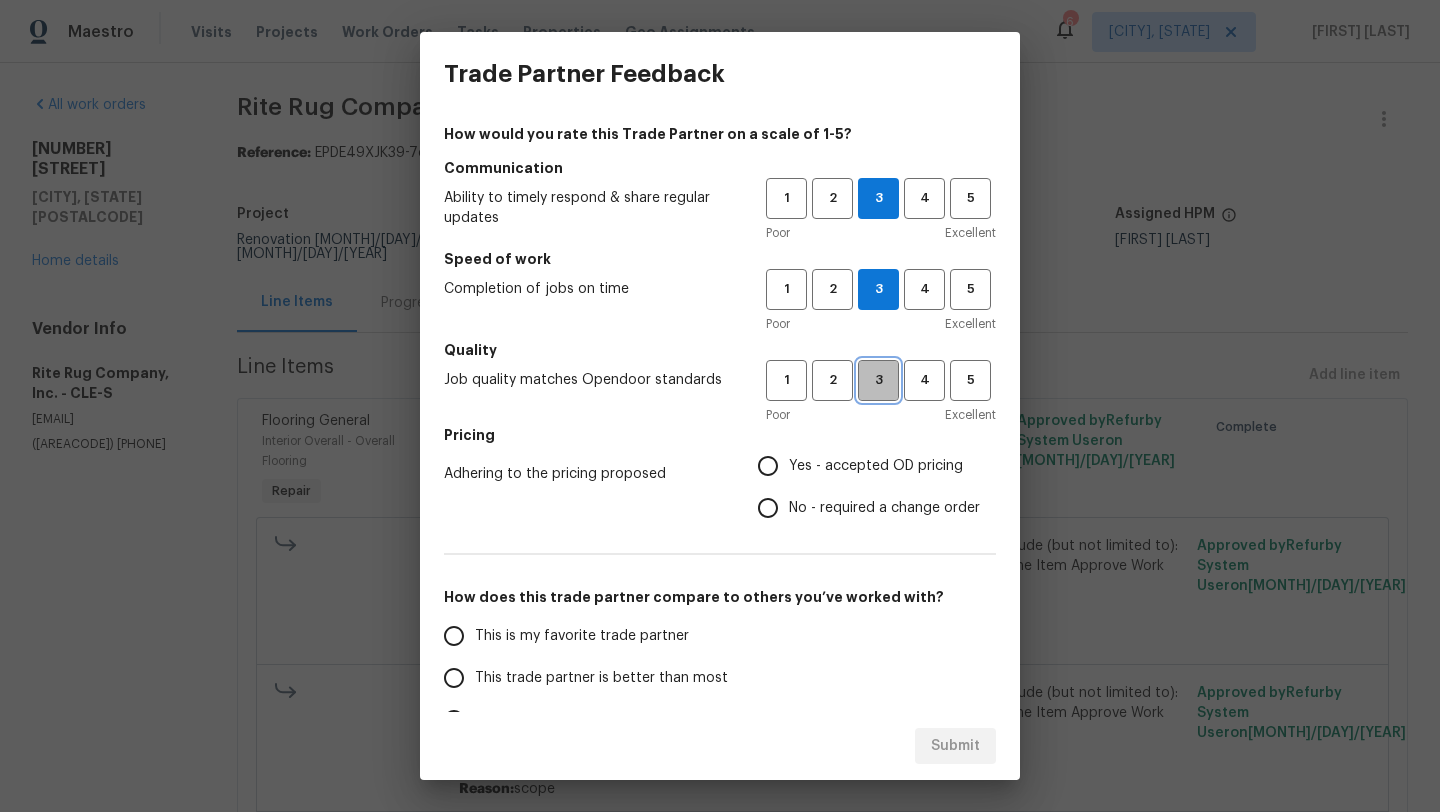 click on "3" at bounding box center [878, 380] 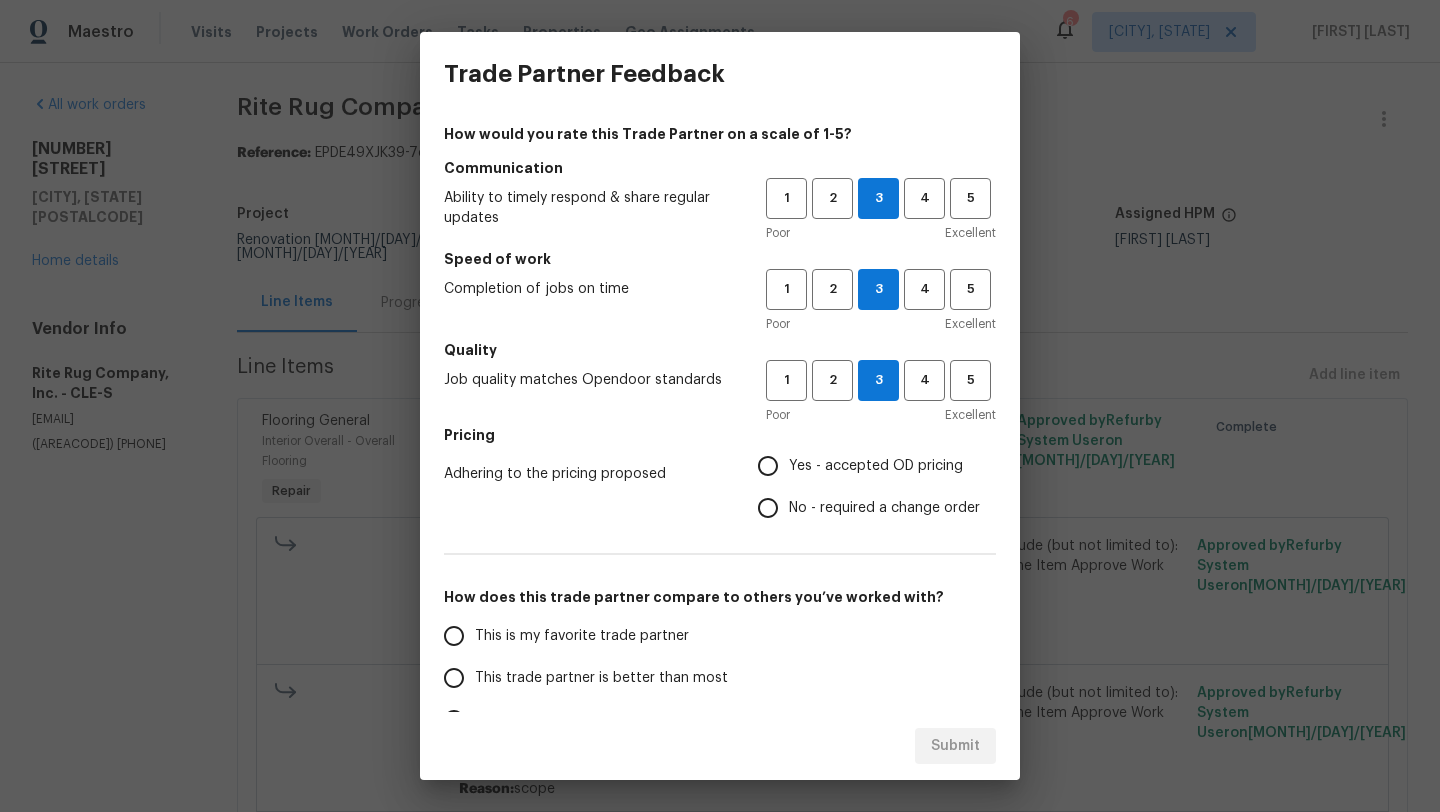 click on "Yes - accepted OD pricing" at bounding box center (768, 466) 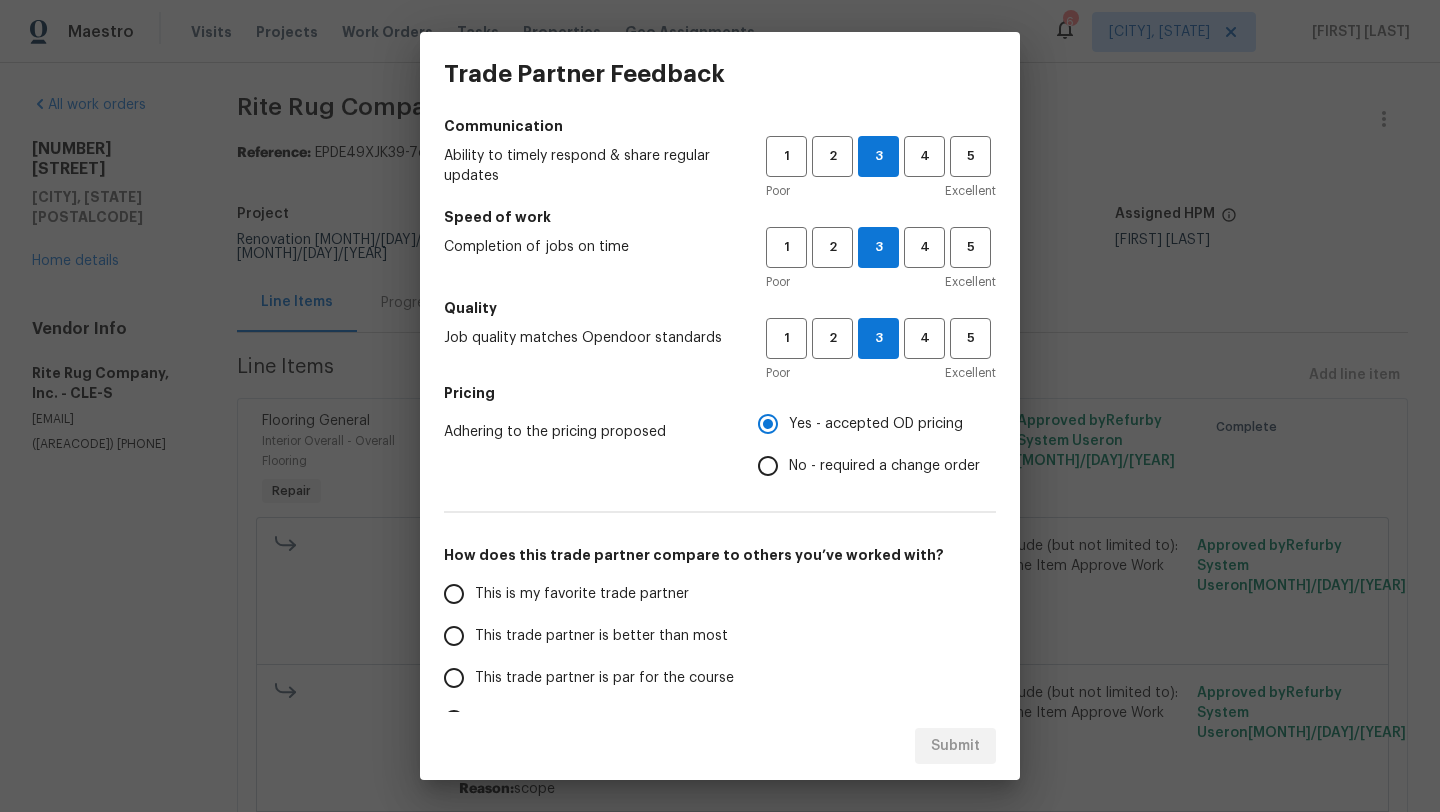 scroll, scrollTop: 55, scrollLeft: 0, axis: vertical 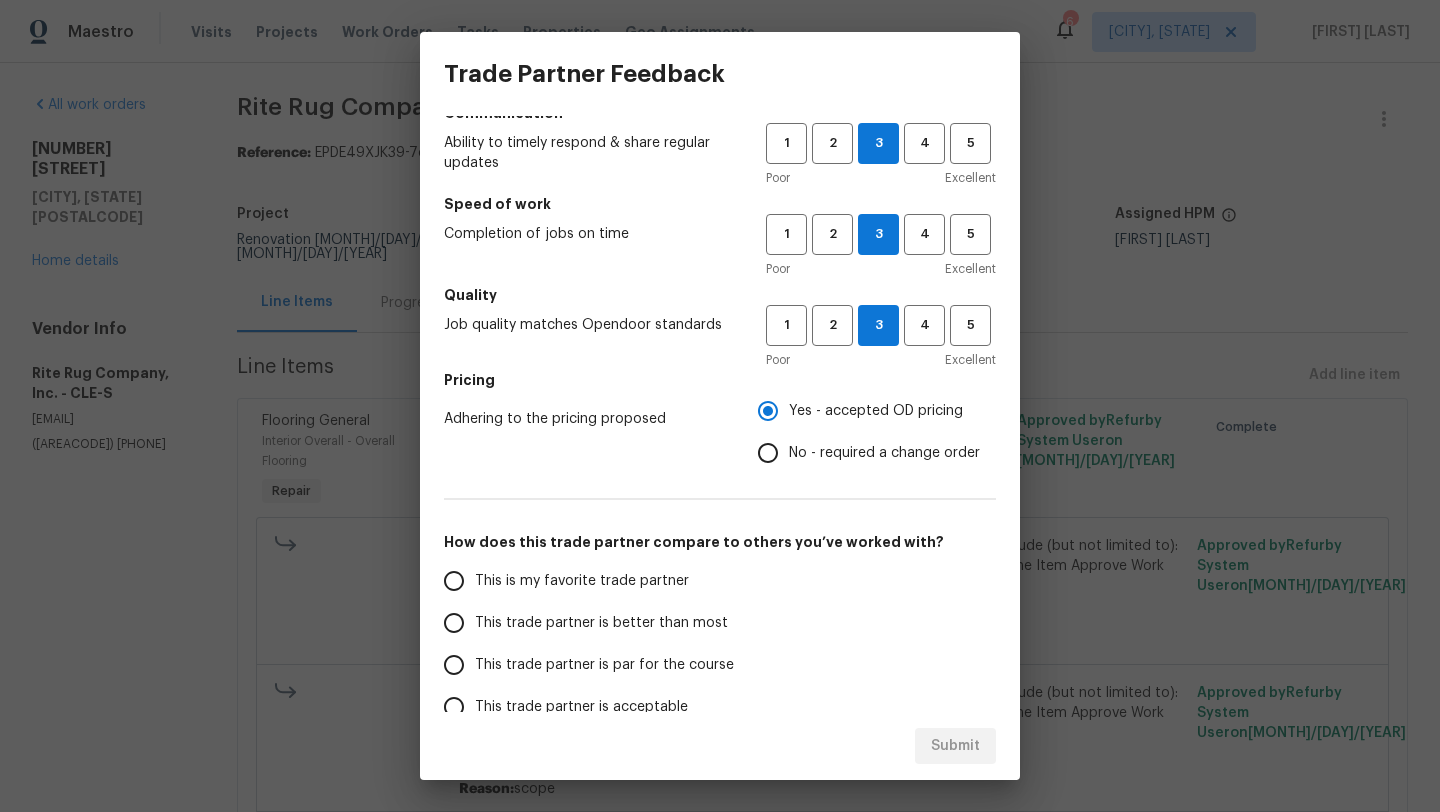 click on "This trade partner is par for the course" at bounding box center (604, 665) 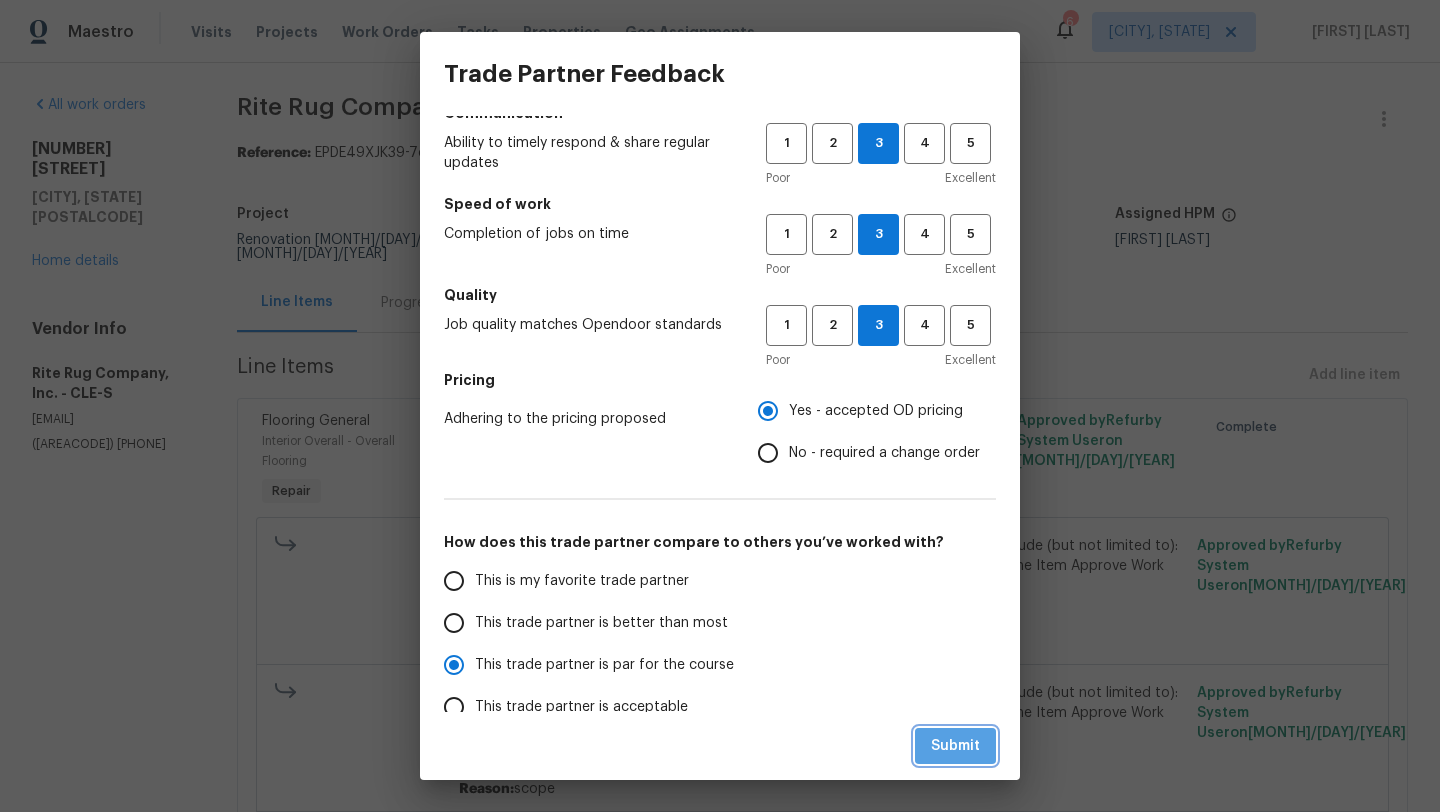 click on "Submit" at bounding box center (955, 746) 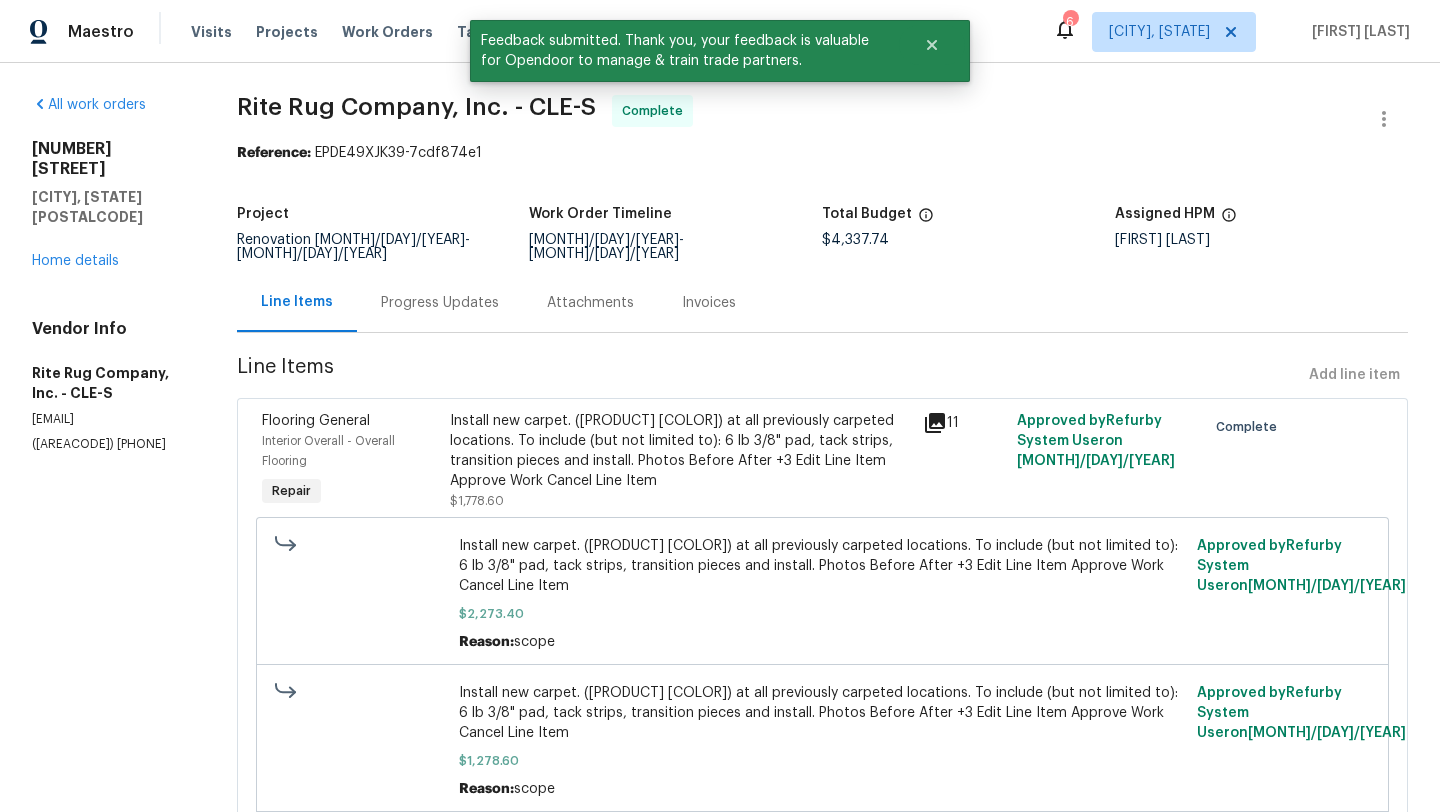 click on "Progress Updates" at bounding box center [440, 303] 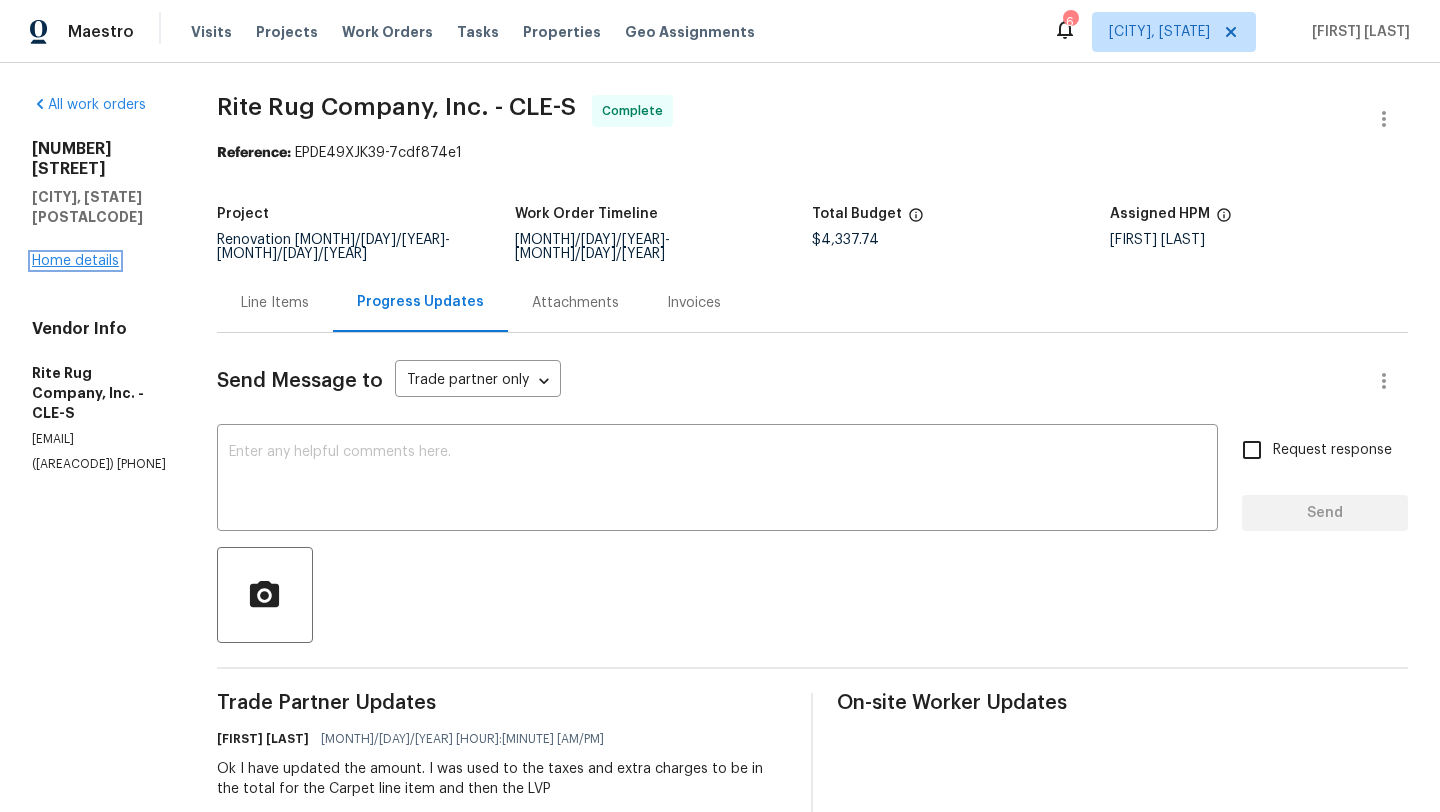 click on "Home details" at bounding box center [75, 261] 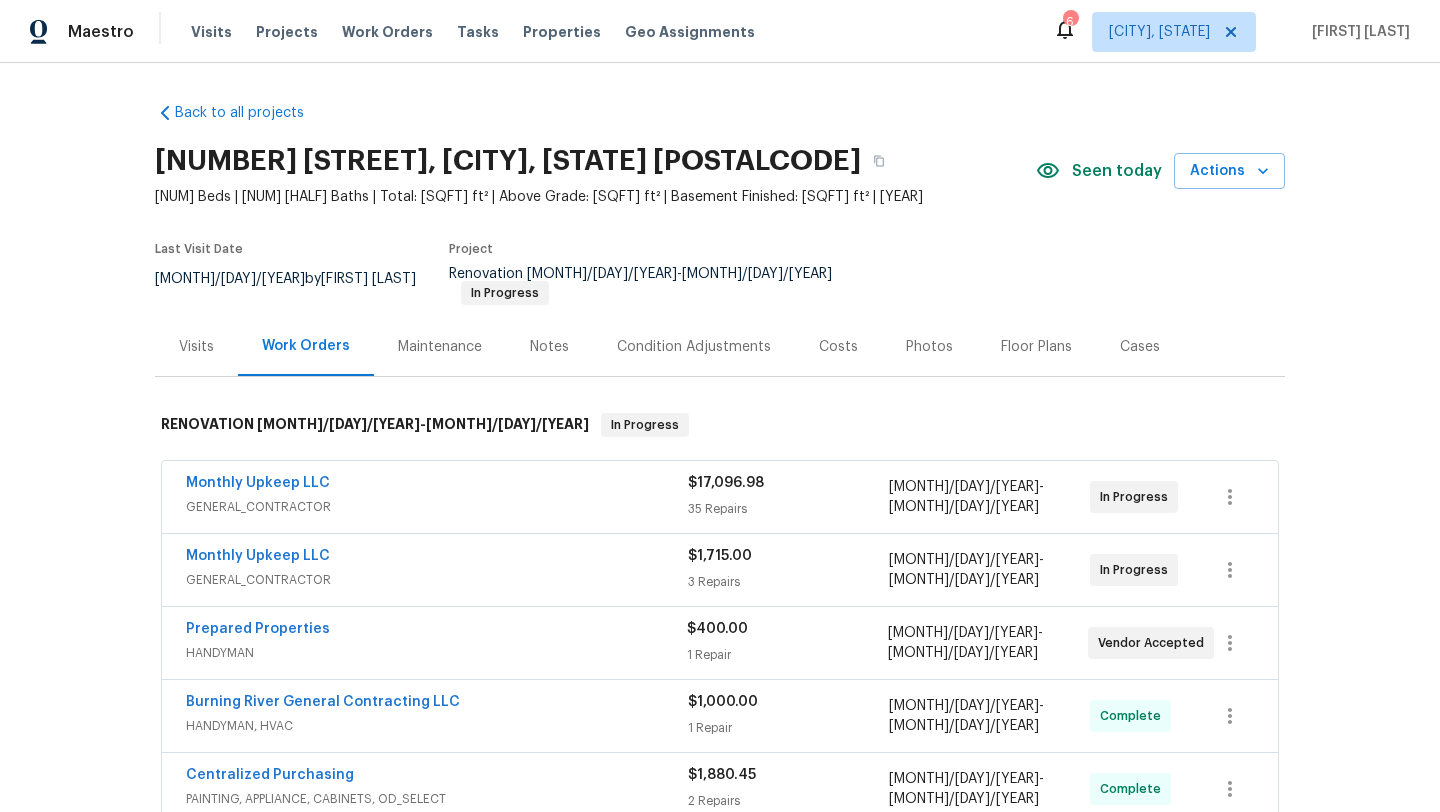 click on "Visits" at bounding box center [196, 347] 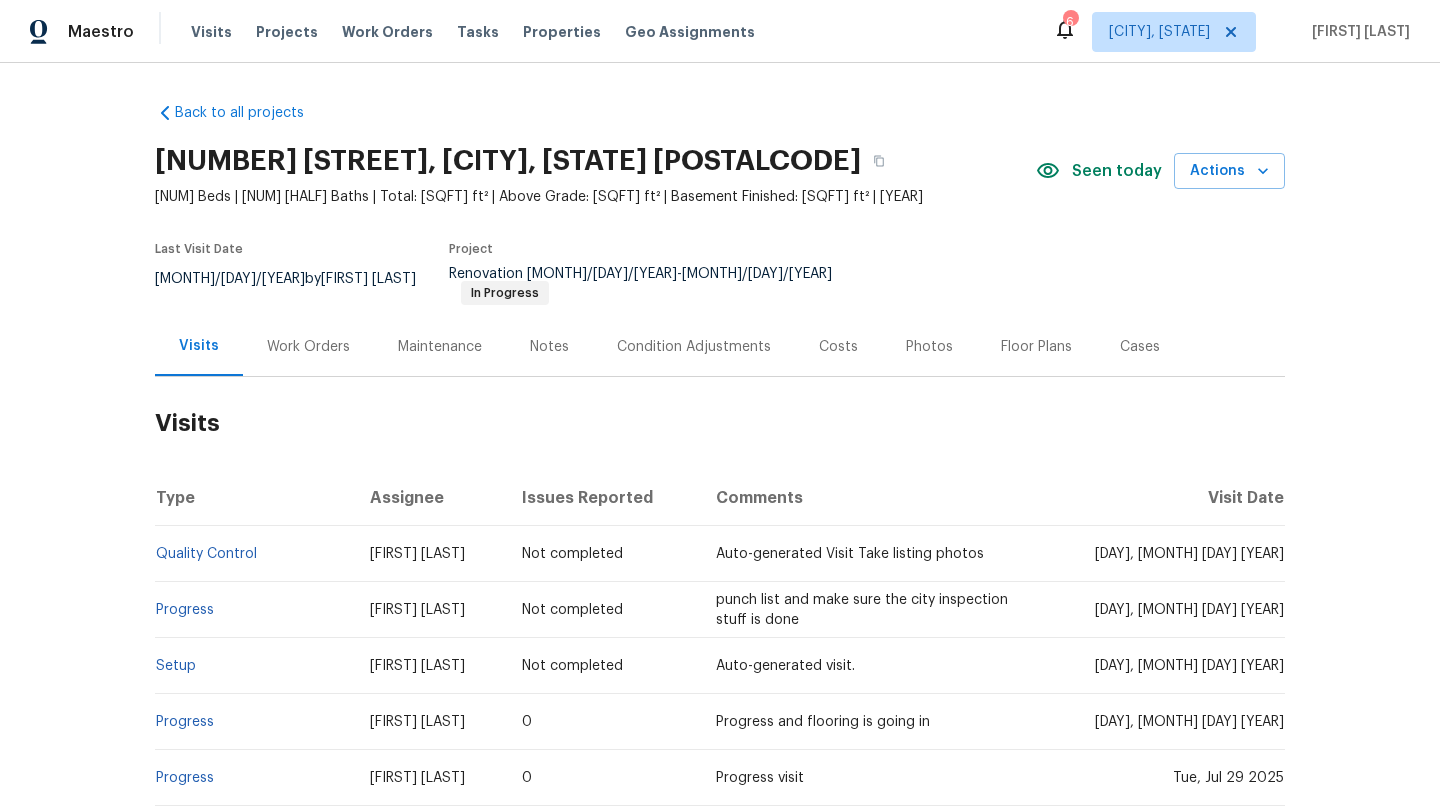 click on "Work Orders" at bounding box center (308, 347) 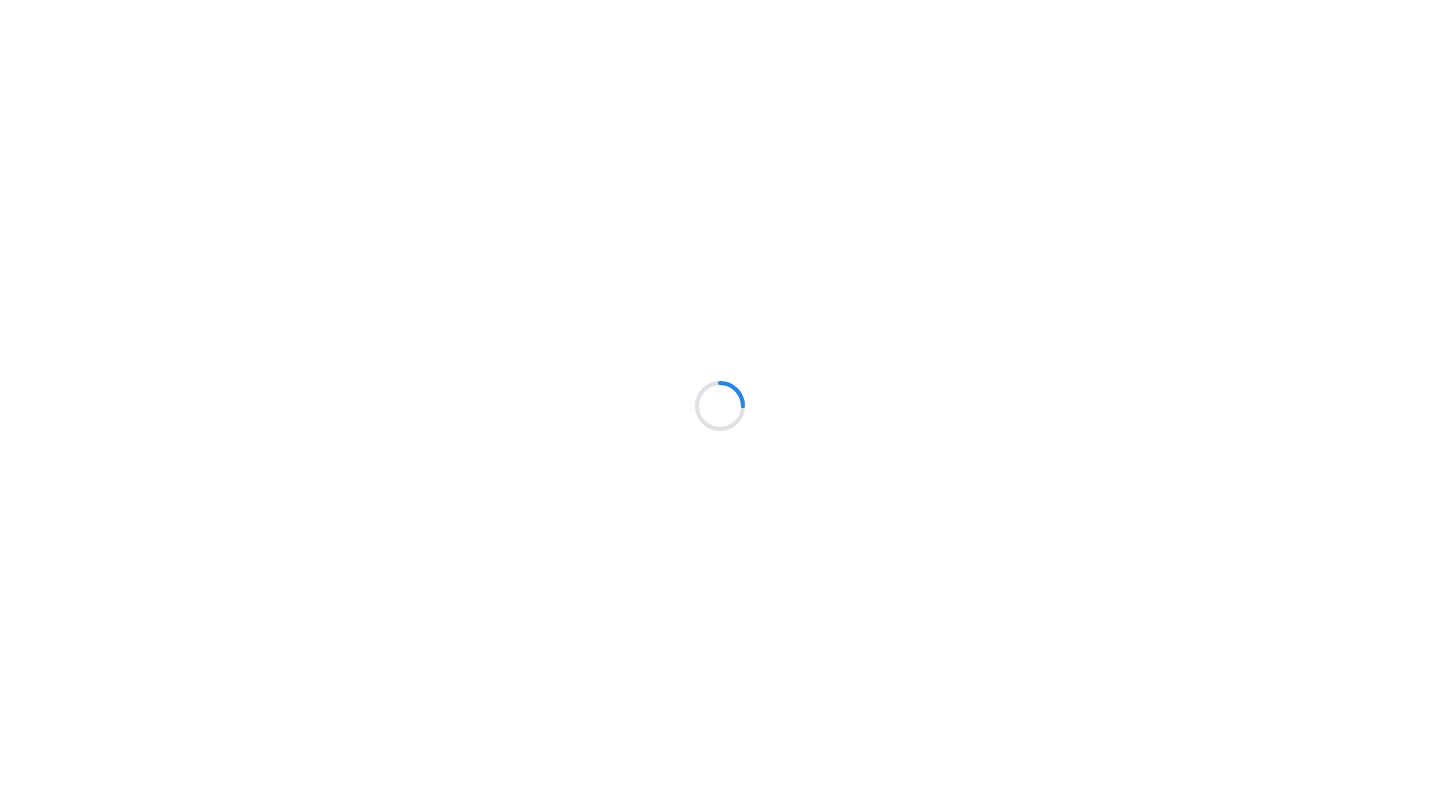 scroll, scrollTop: 0, scrollLeft: 0, axis: both 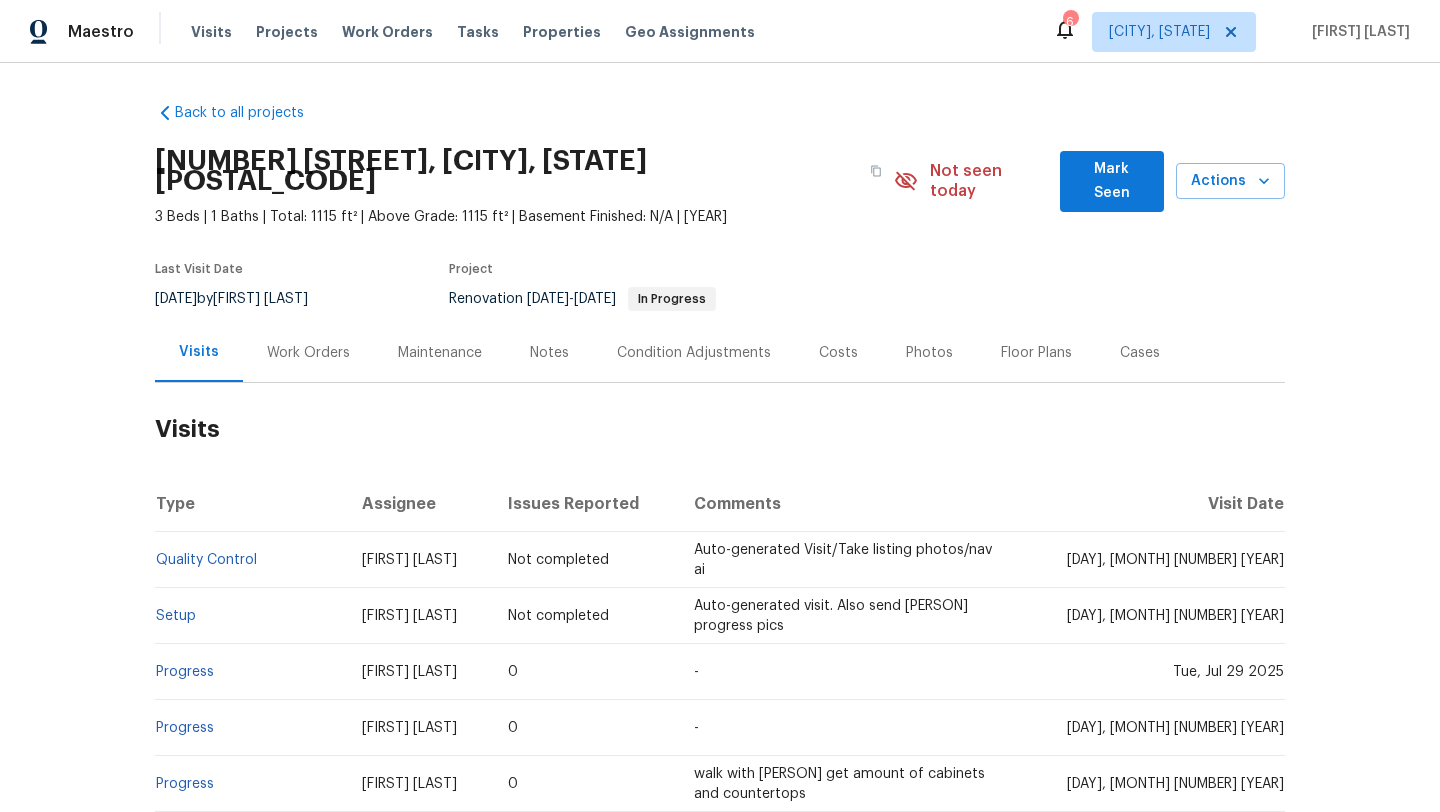 click on "Mark Seen" at bounding box center [1112, 181] 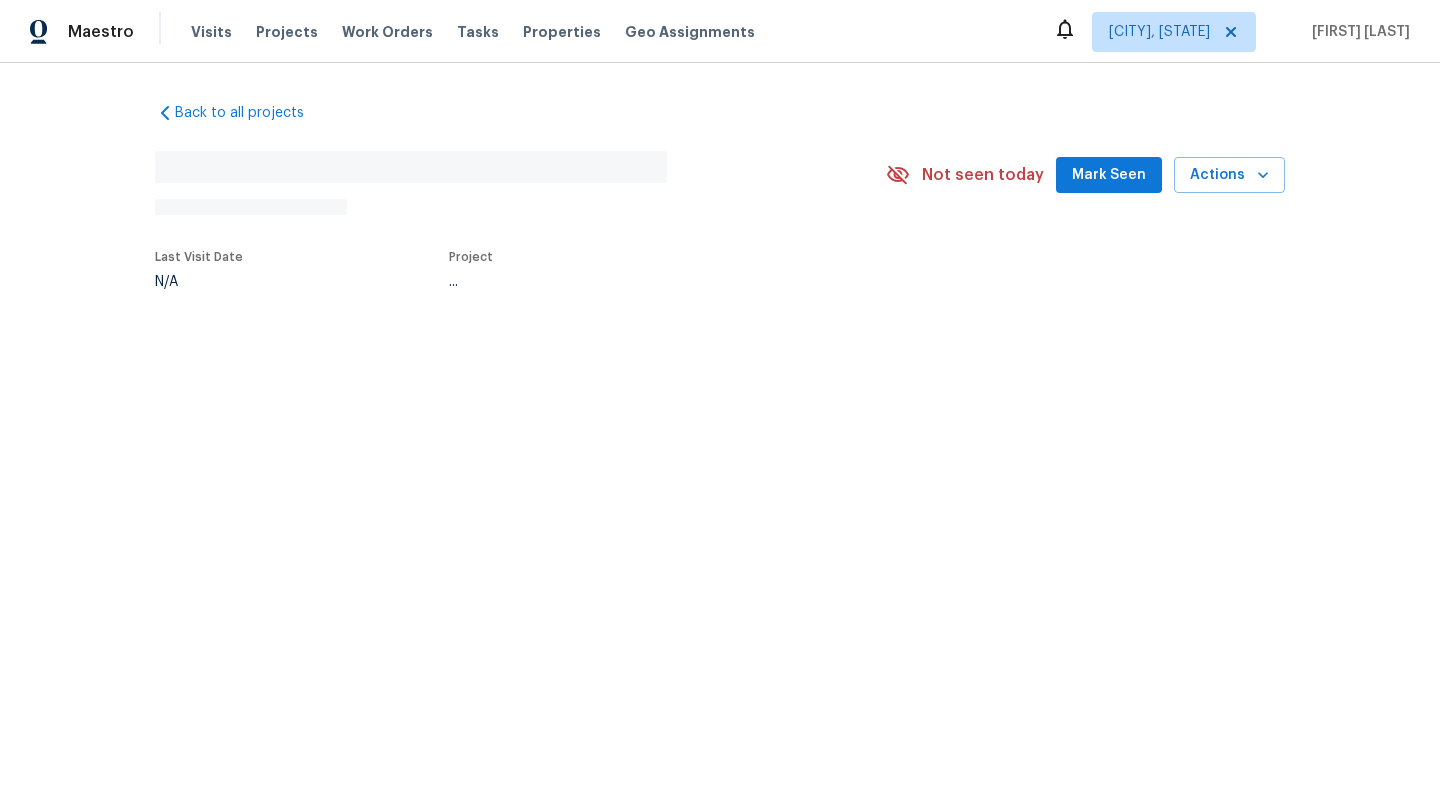 scroll, scrollTop: 0, scrollLeft: 0, axis: both 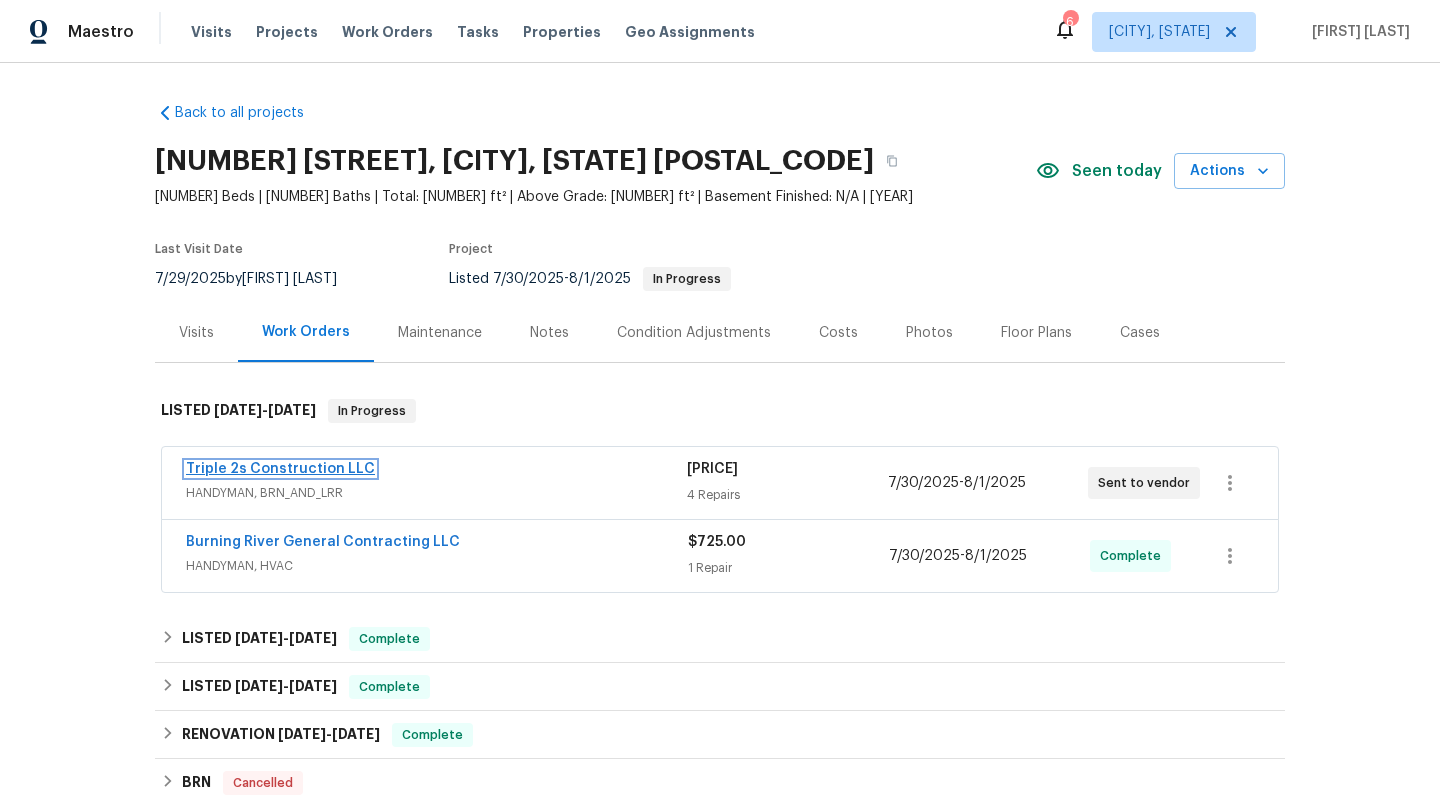 click on "Triple 2s Construction LLC" at bounding box center [280, 469] 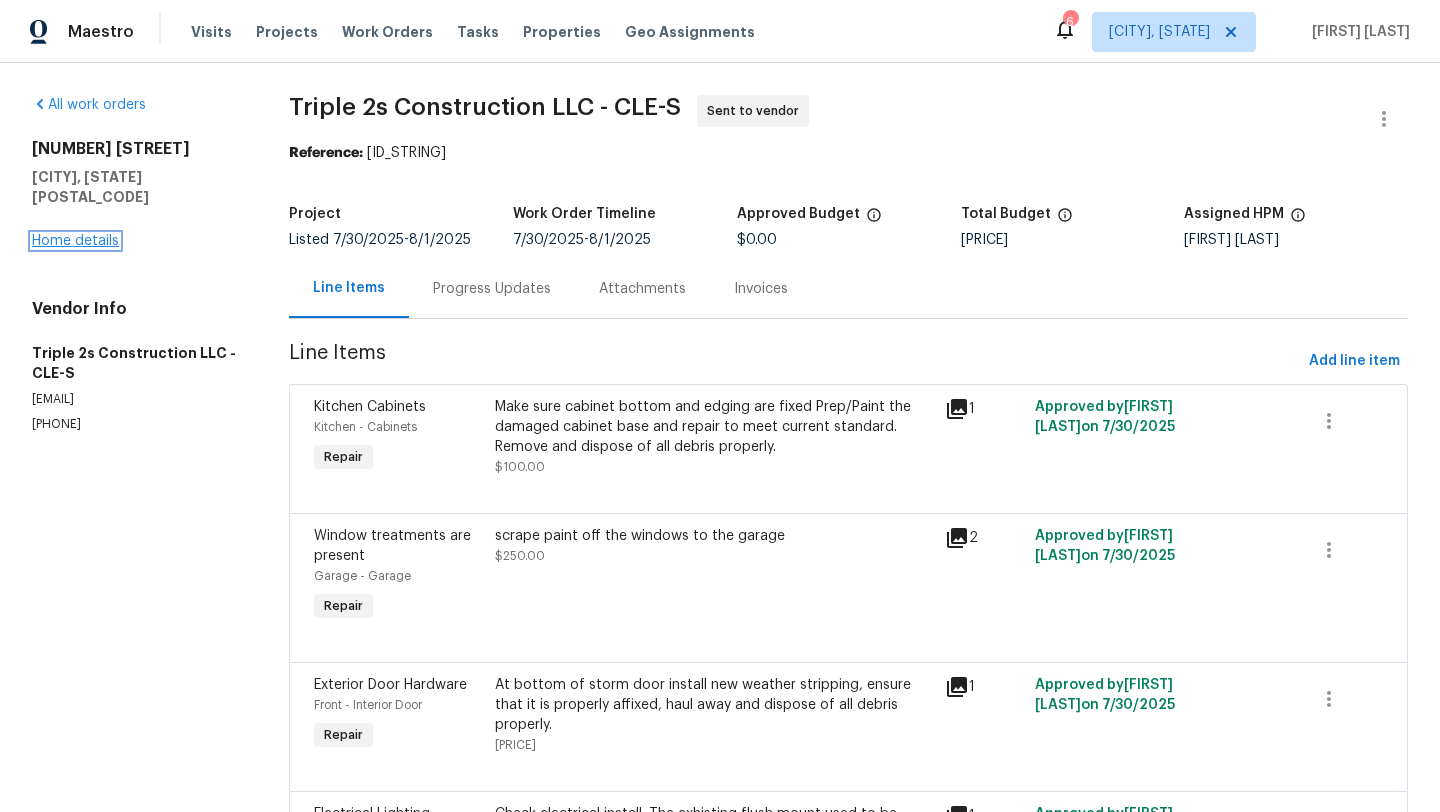 click on "Home details" at bounding box center [75, 241] 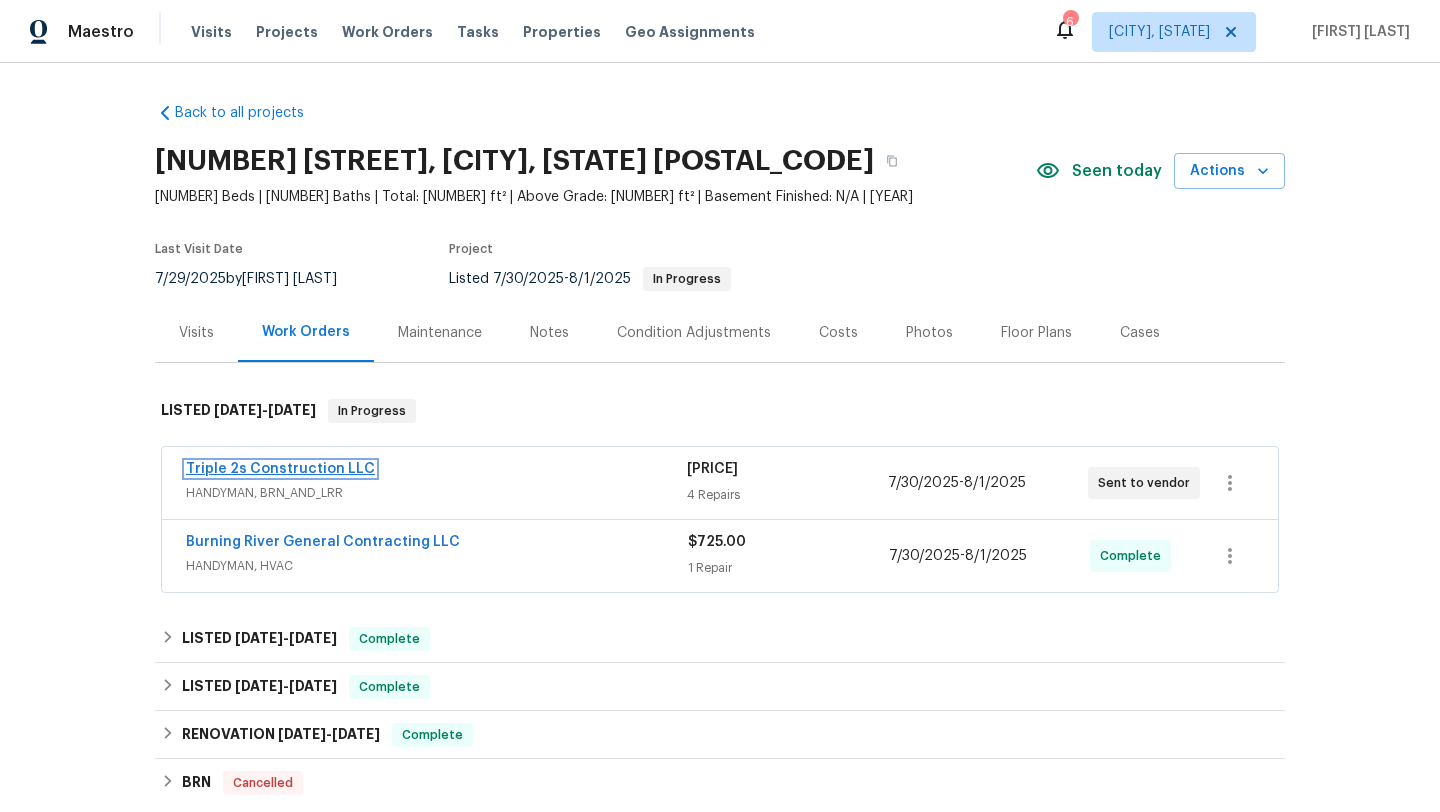 click on "Triple 2s Construction LLC" at bounding box center (280, 469) 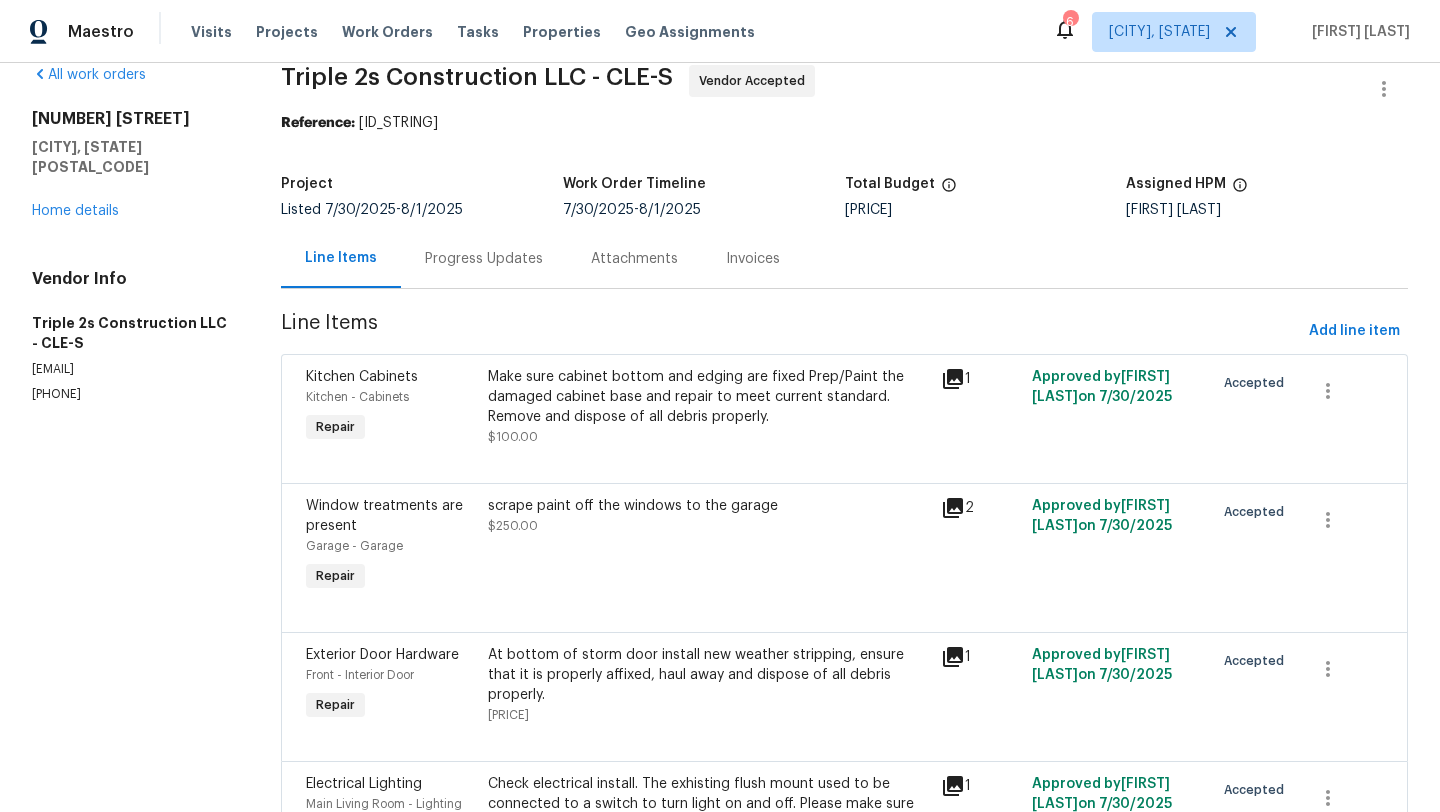 scroll, scrollTop: 0, scrollLeft: 0, axis: both 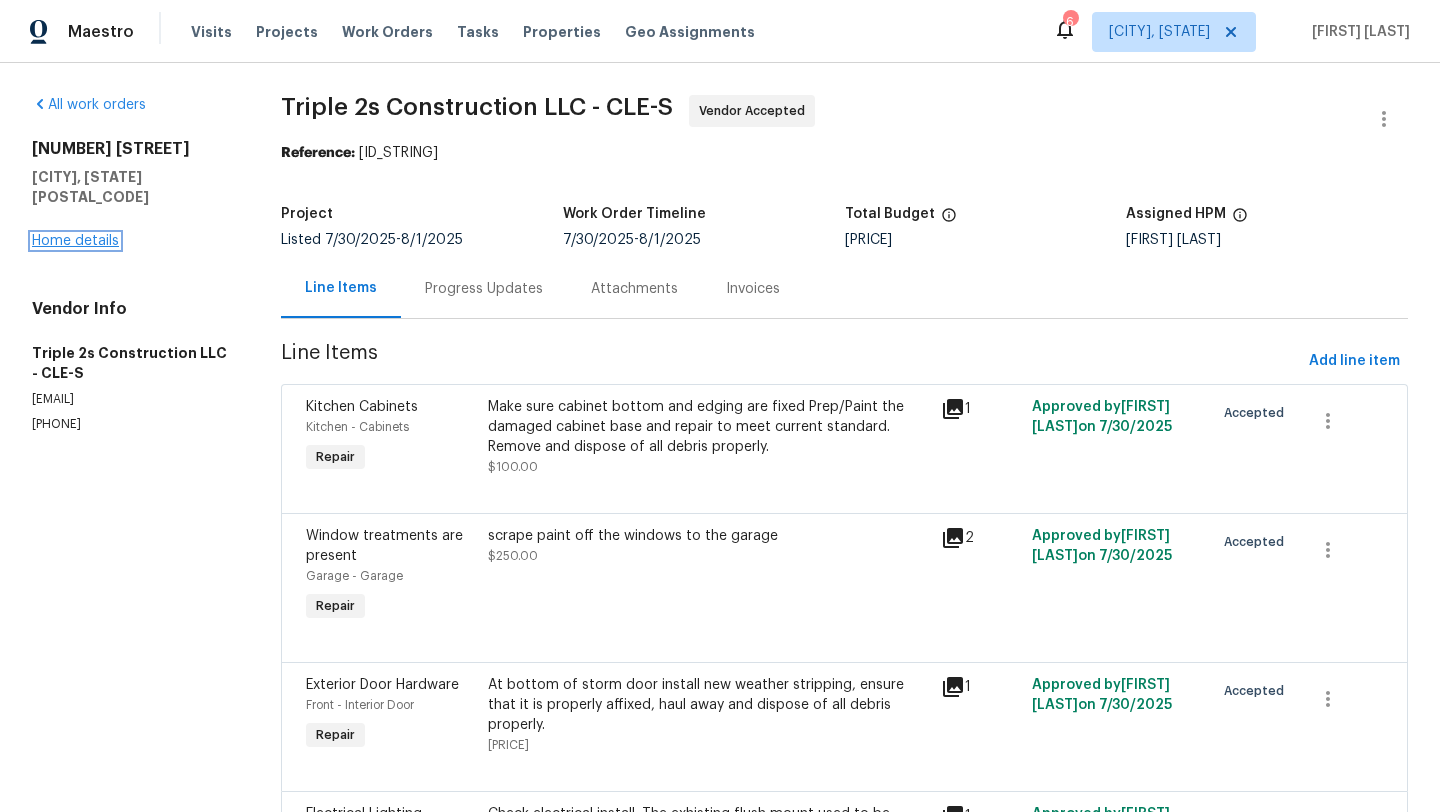 click on "Home details" at bounding box center (75, 241) 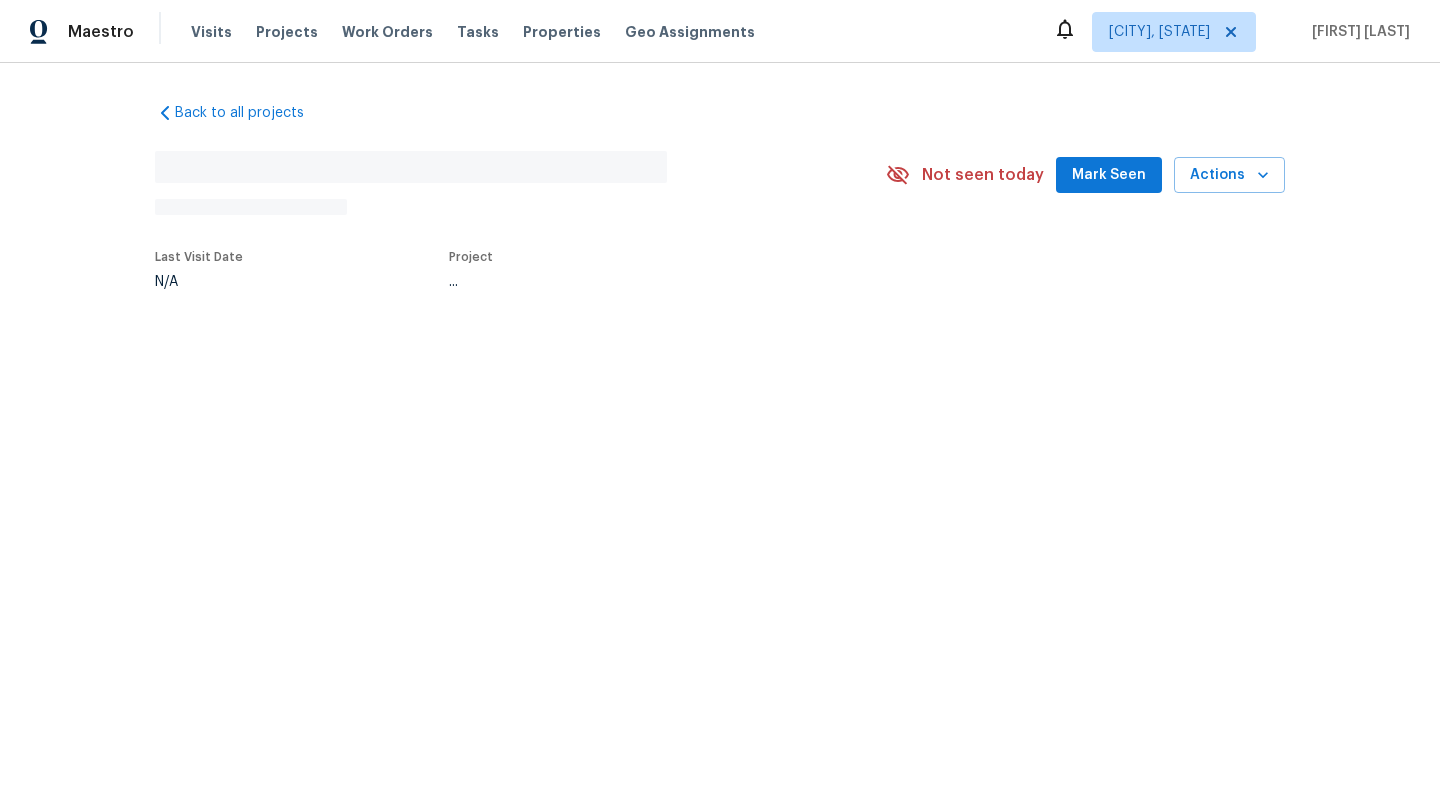 scroll, scrollTop: 0, scrollLeft: 0, axis: both 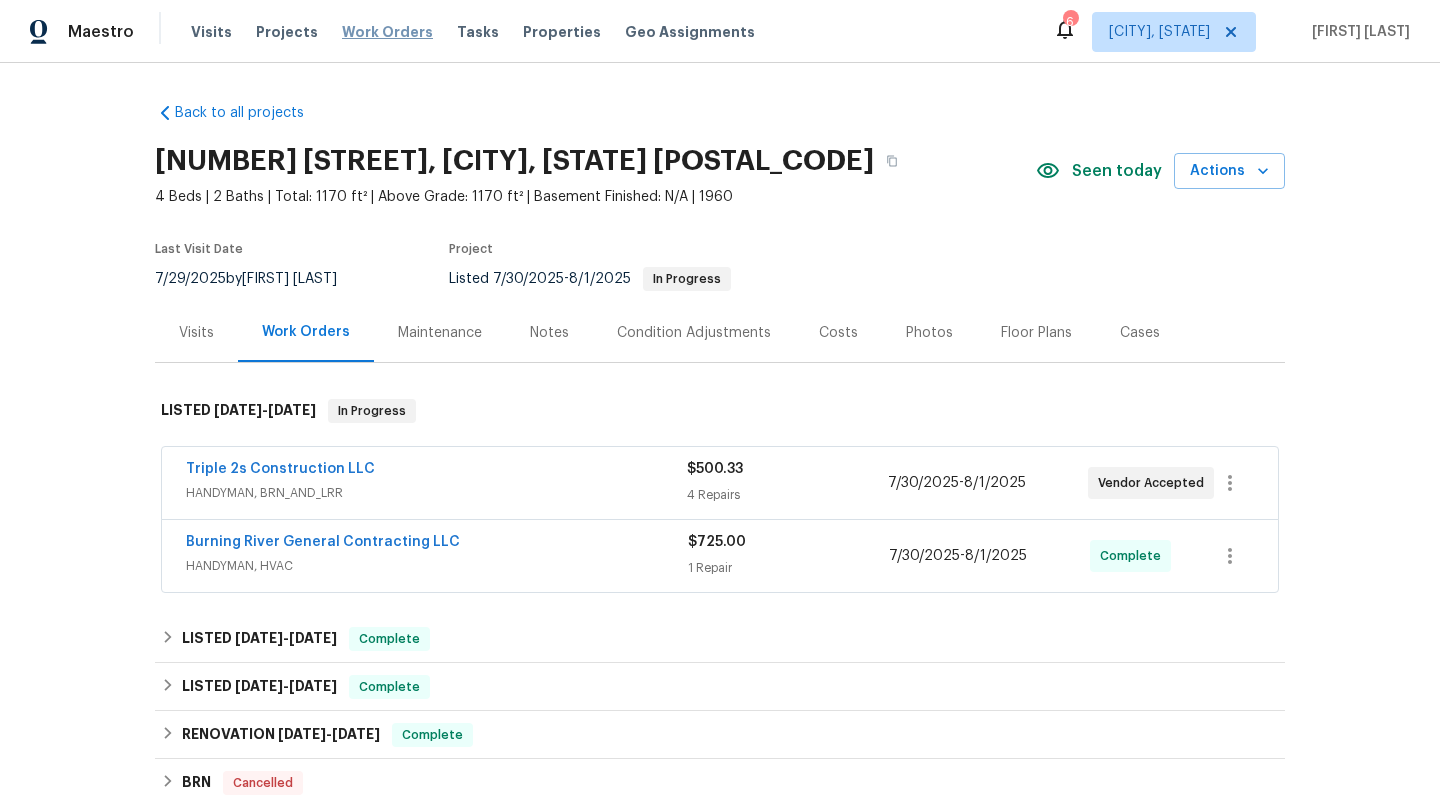 click on "Work Orders" at bounding box center (387, 32) 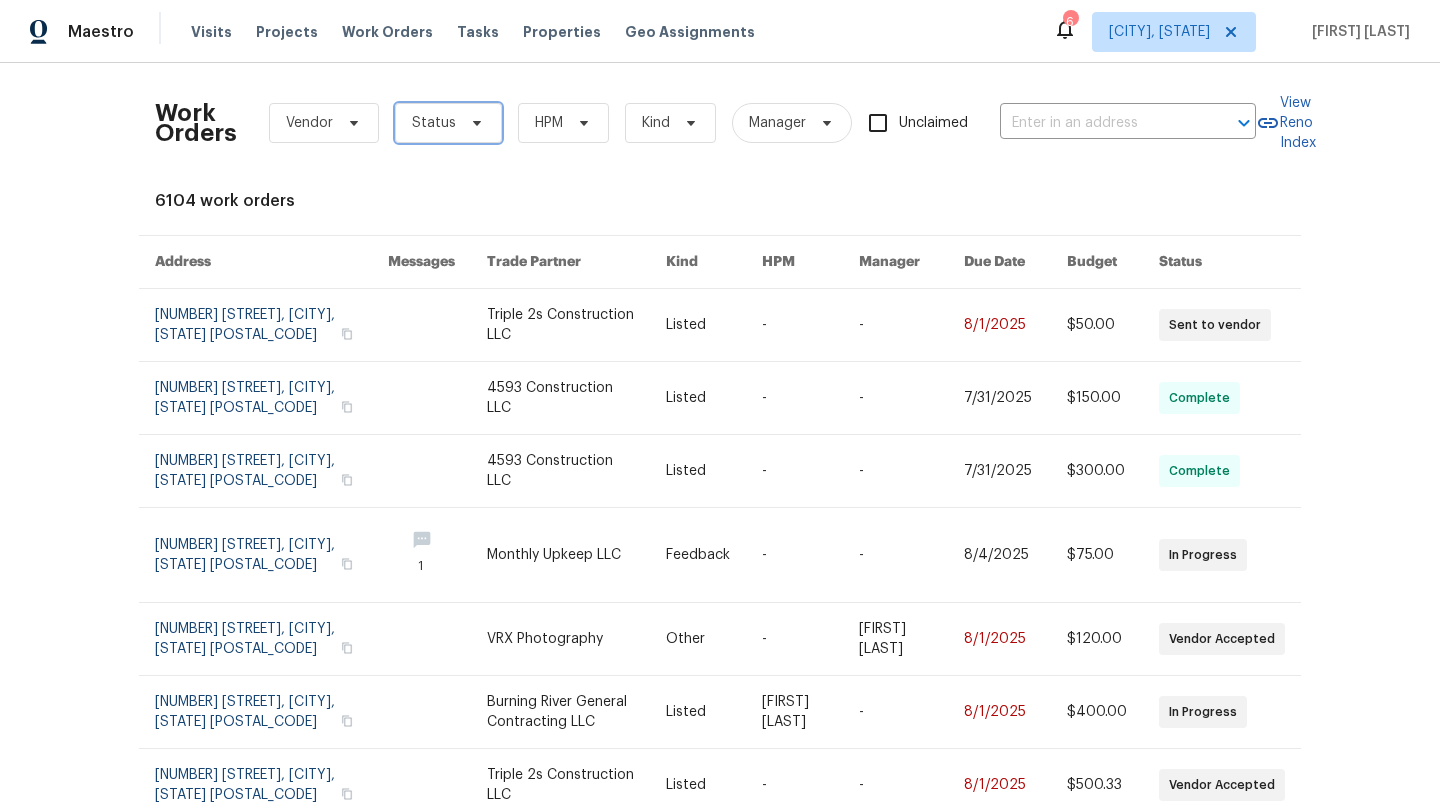 click on "Status" at bounding box center [434, 123] 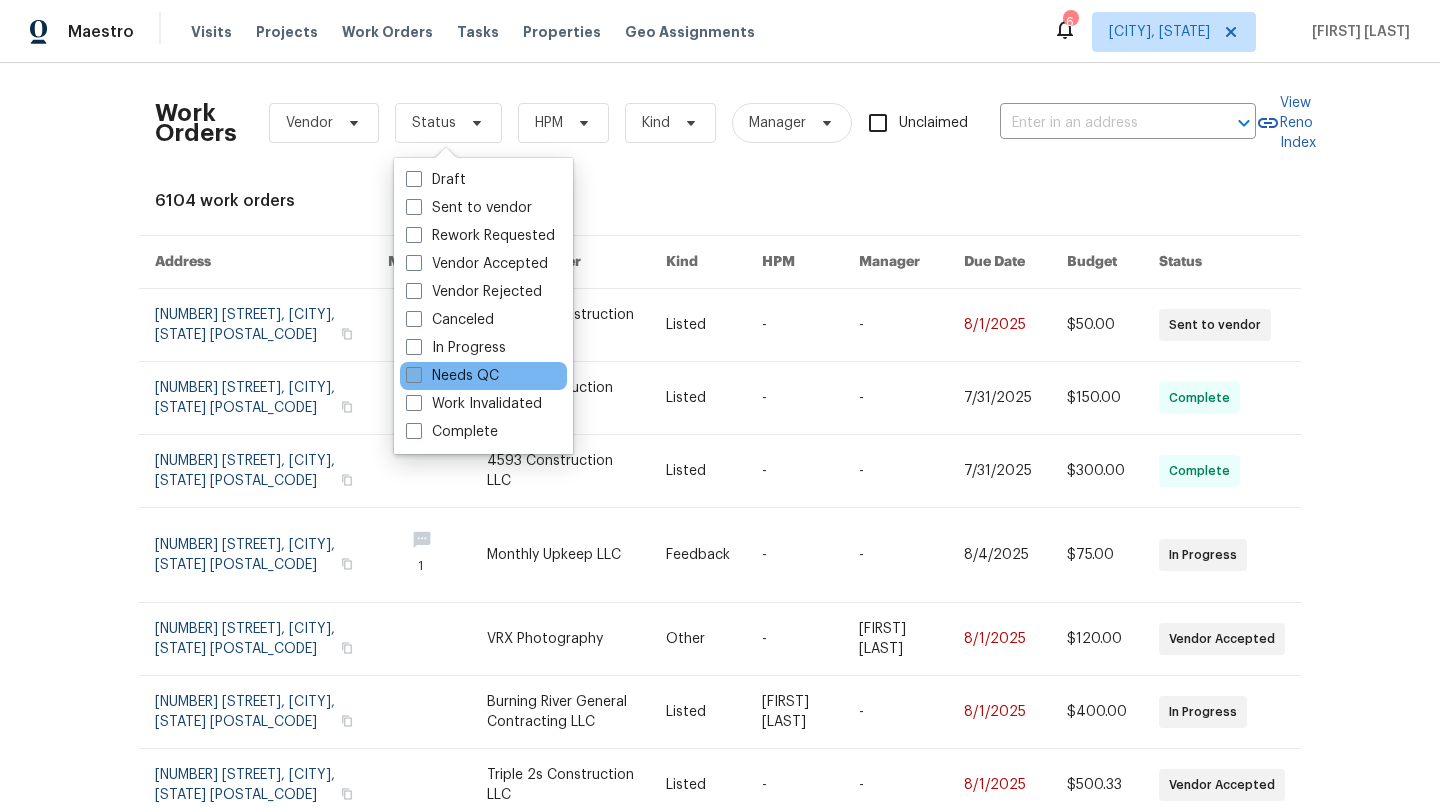 click on "Needs QC" at bounding box center [452, 376] 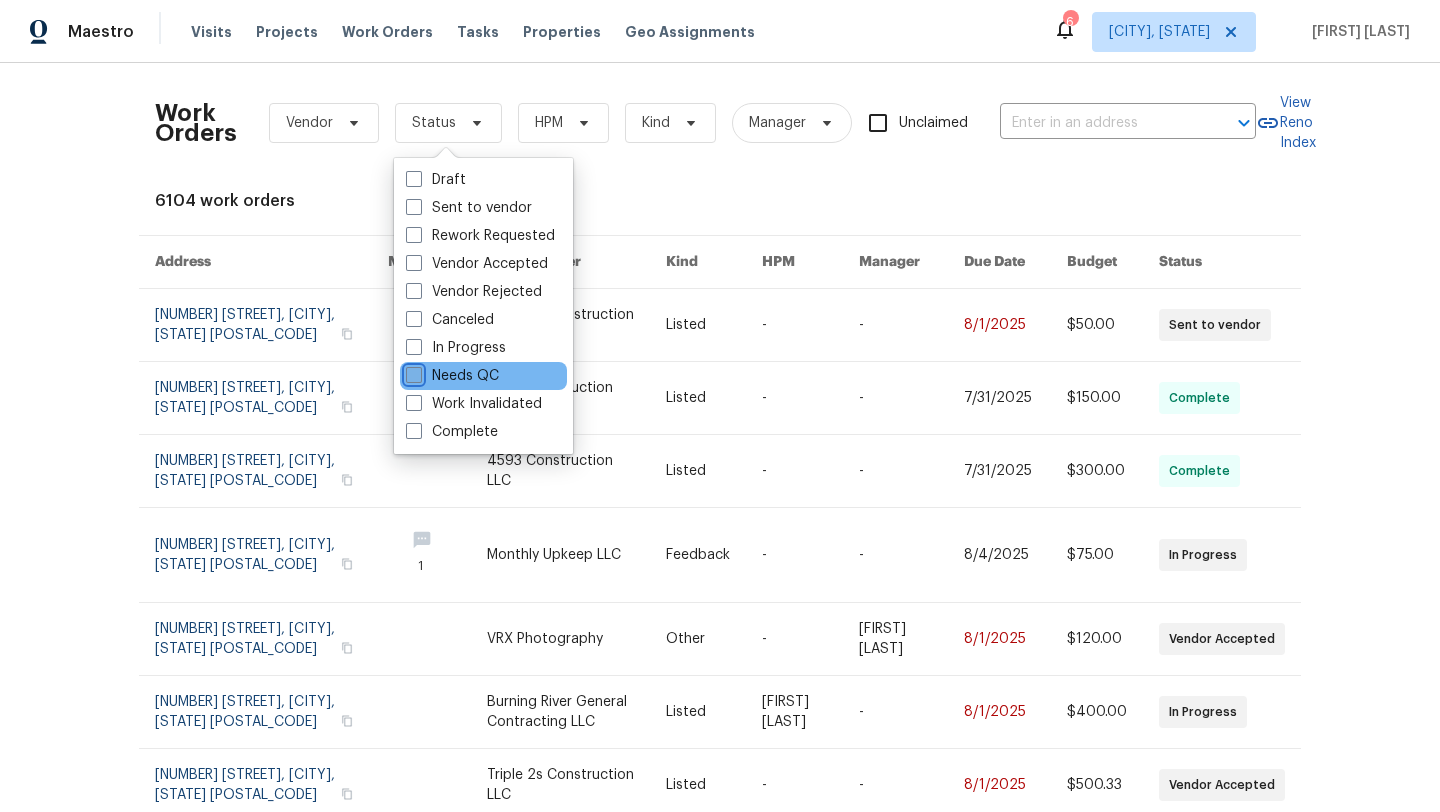 click on "Needs QC" at bounding box center (412, 372) 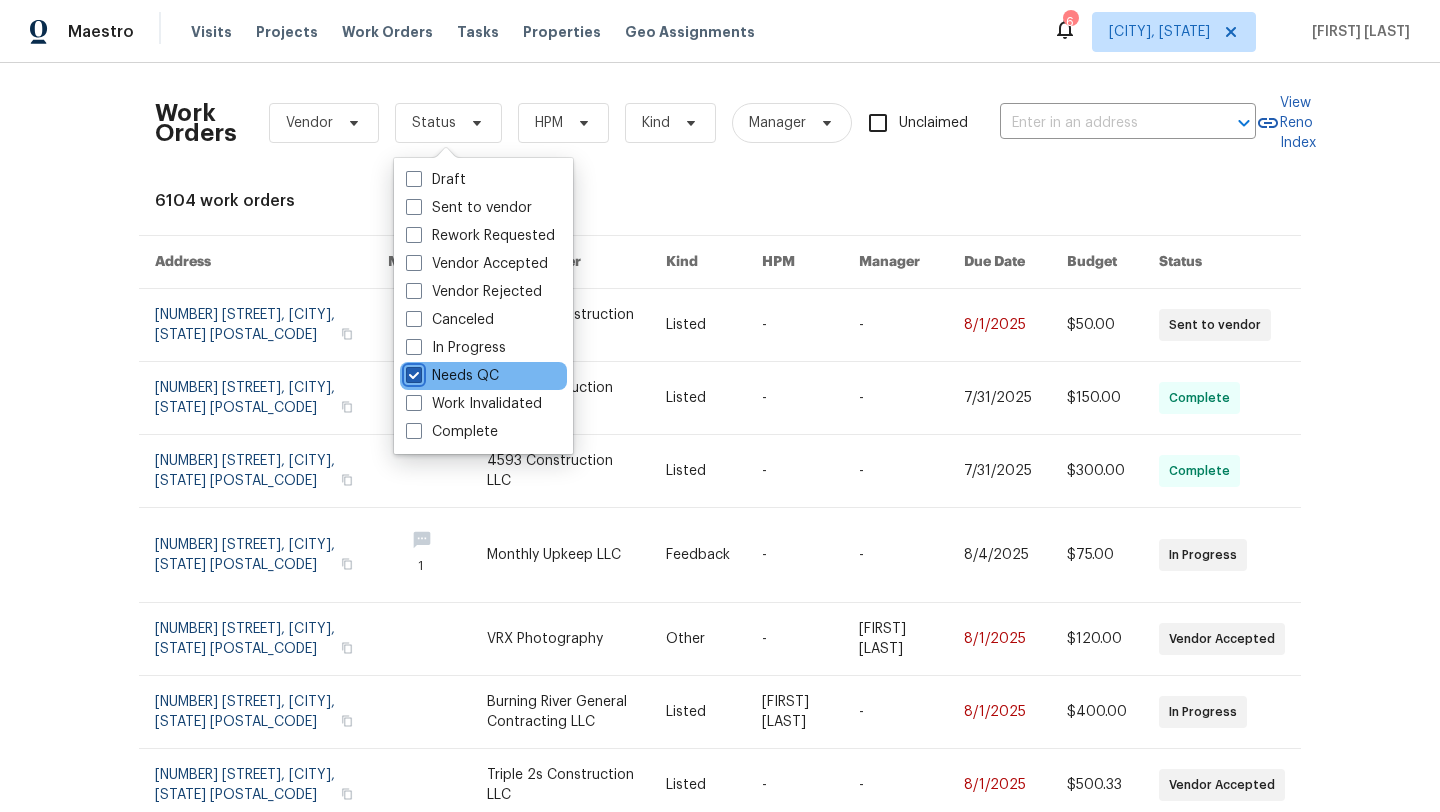 checkbox on "true" 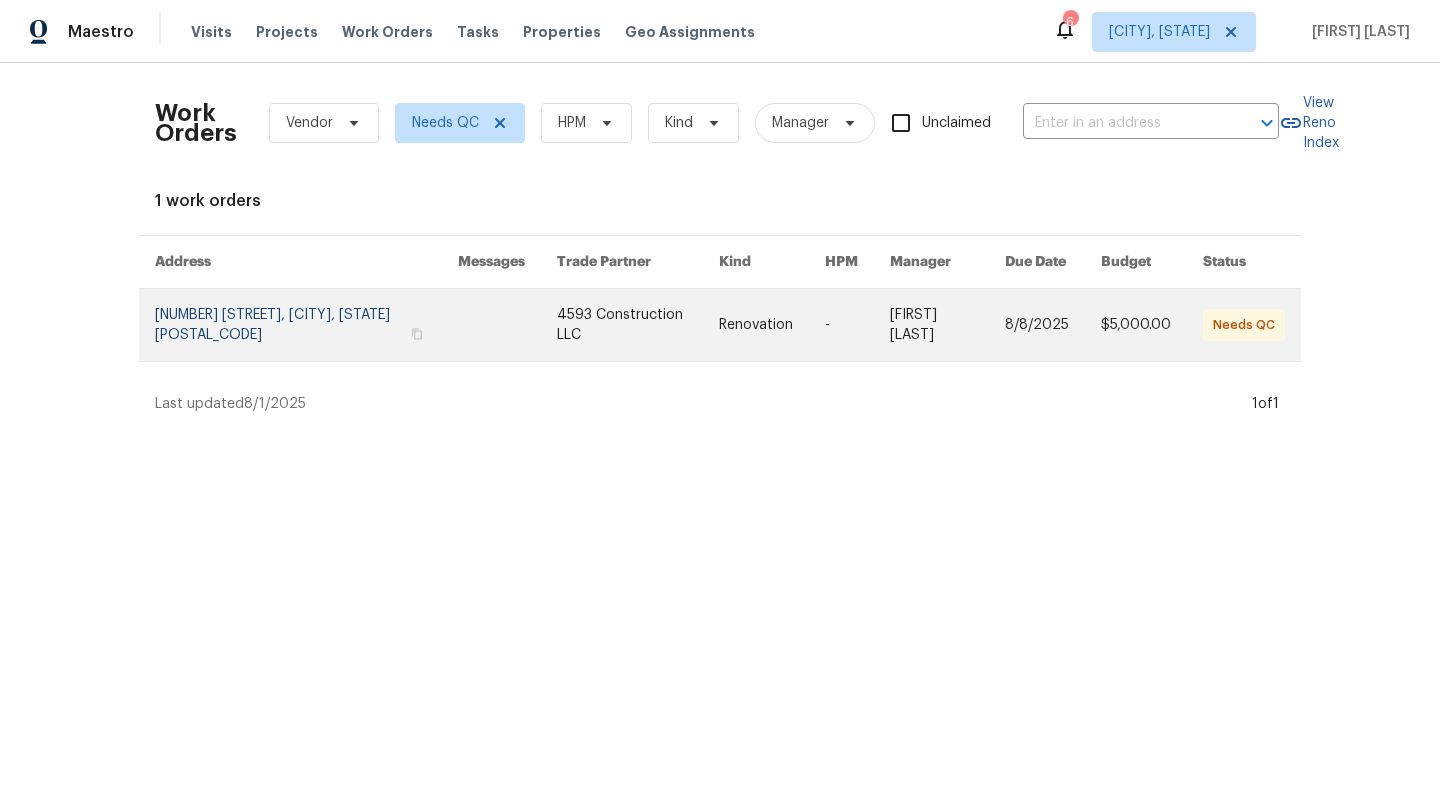 click at bounding box center [306, 325] 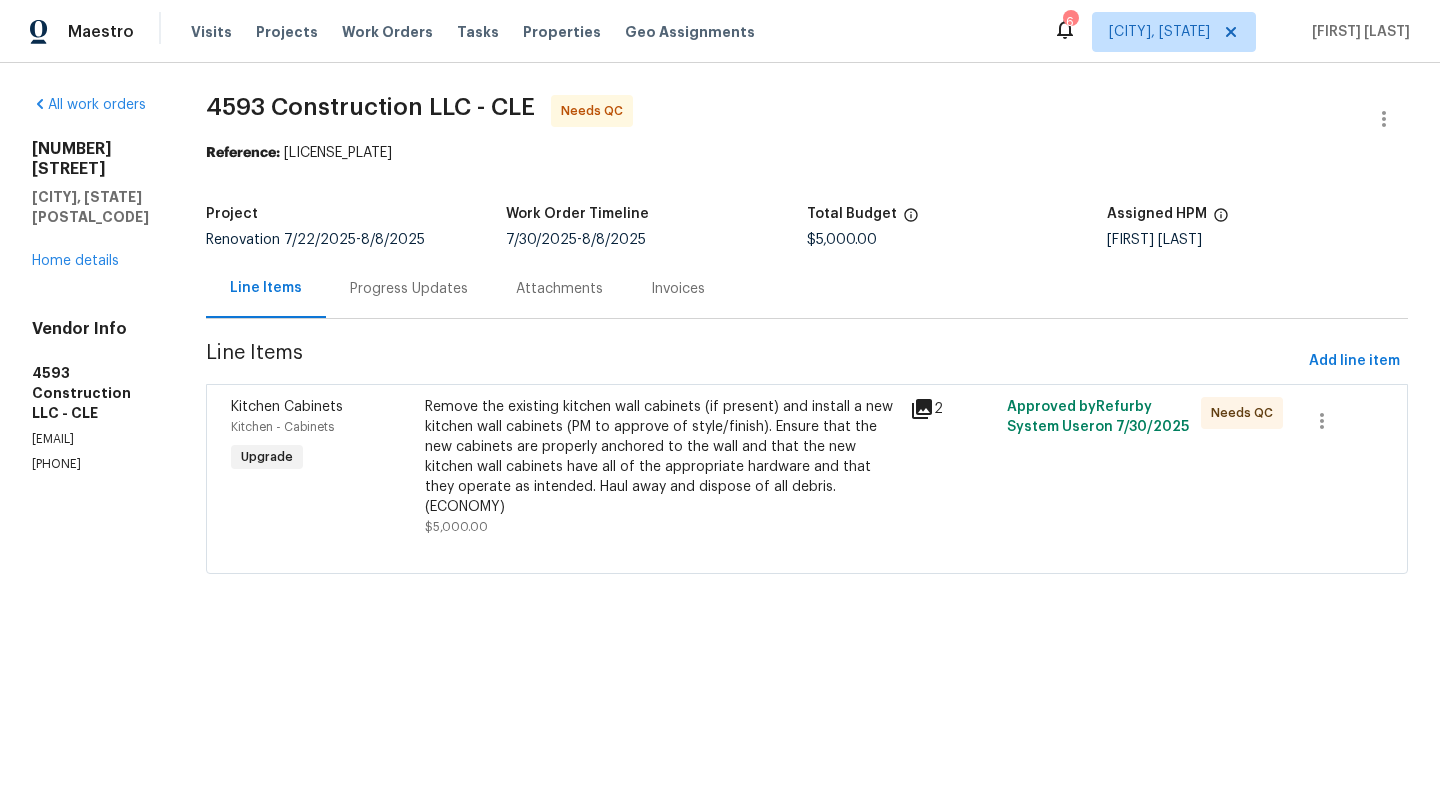 click on "Remove the existing kitchen wall cabinets (if present) and install a new kitchen wall cabinets (PM to approve of style/finish). Ensure that the new cabinets are properly anchored to the wall and that the new kitchen wall cabinets have all of the appropriate hardware and that they operate as intended. Haul away and dispose of all debris. (ECONOMY)" at bounding box center [661, 457] 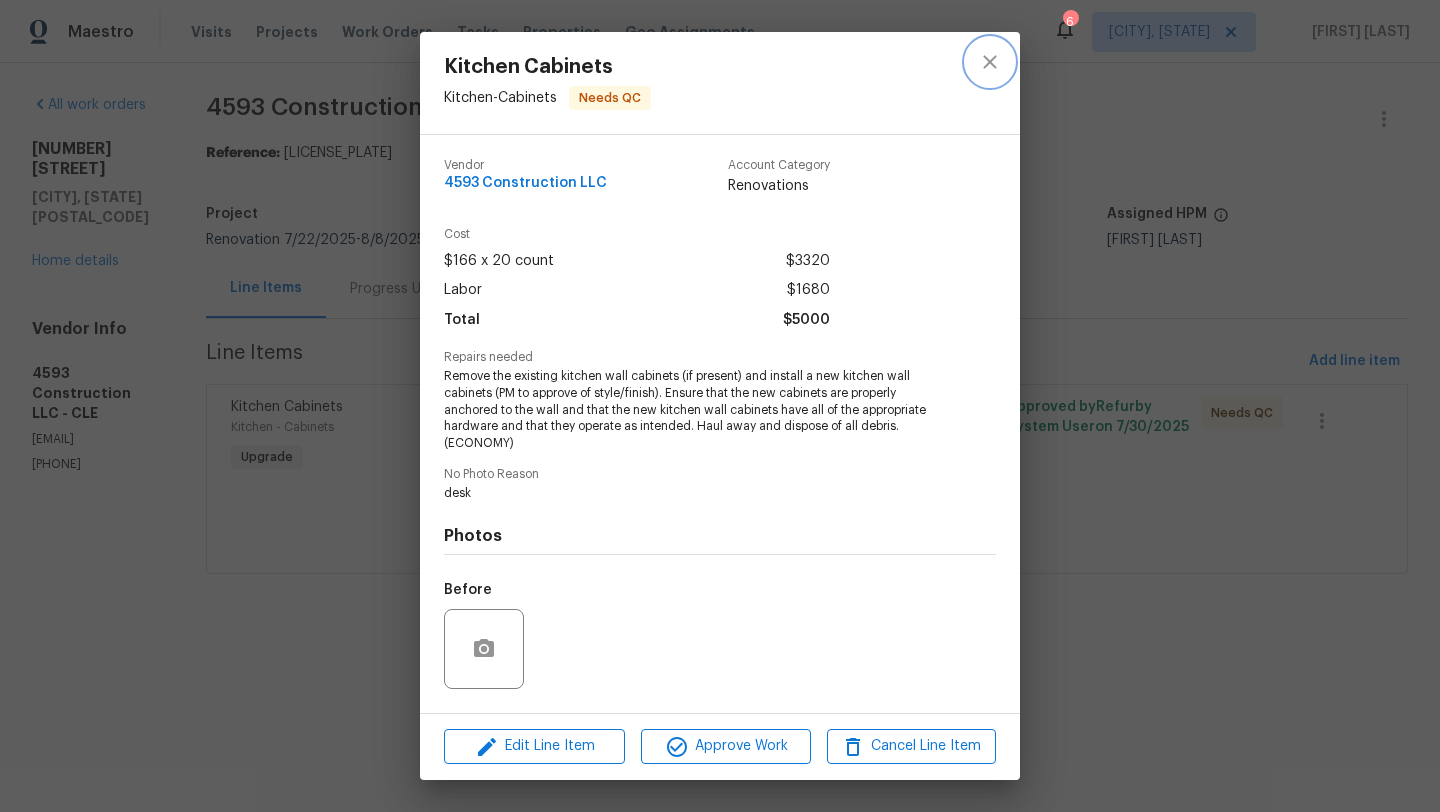 click 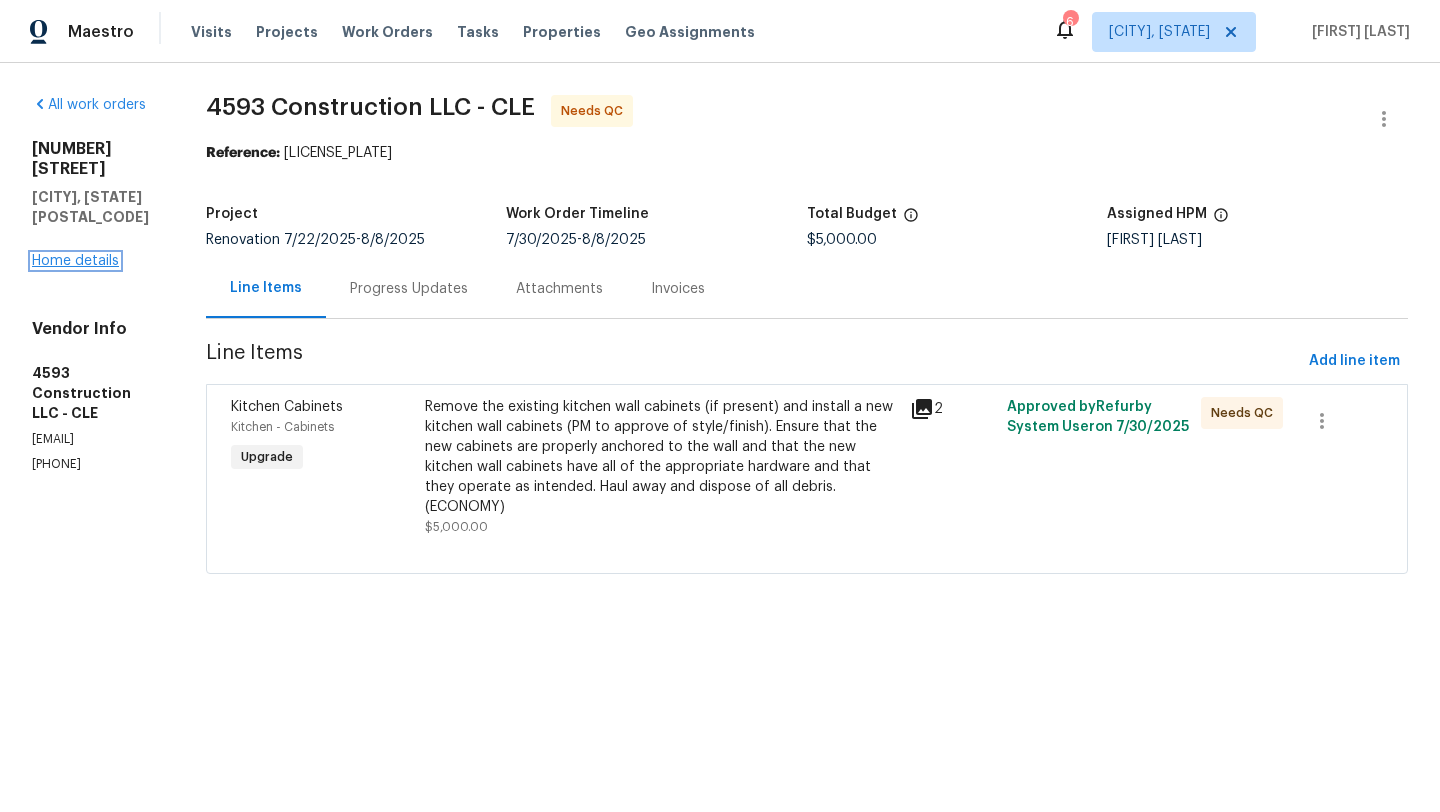 click on "Home details" at bounding box center [75, 261] 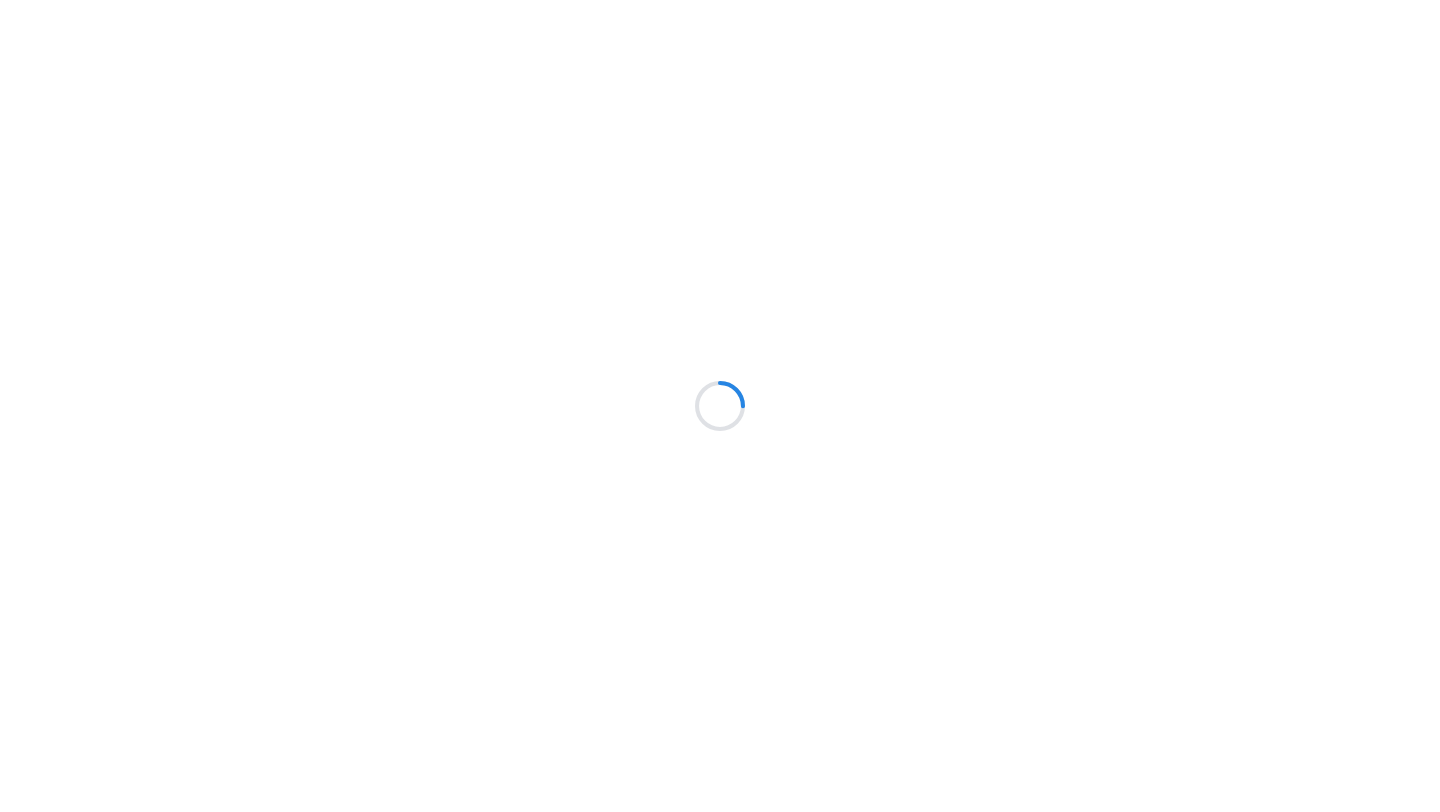 scroll, scrollTop: 0, scrollLeft: 0, axis: both 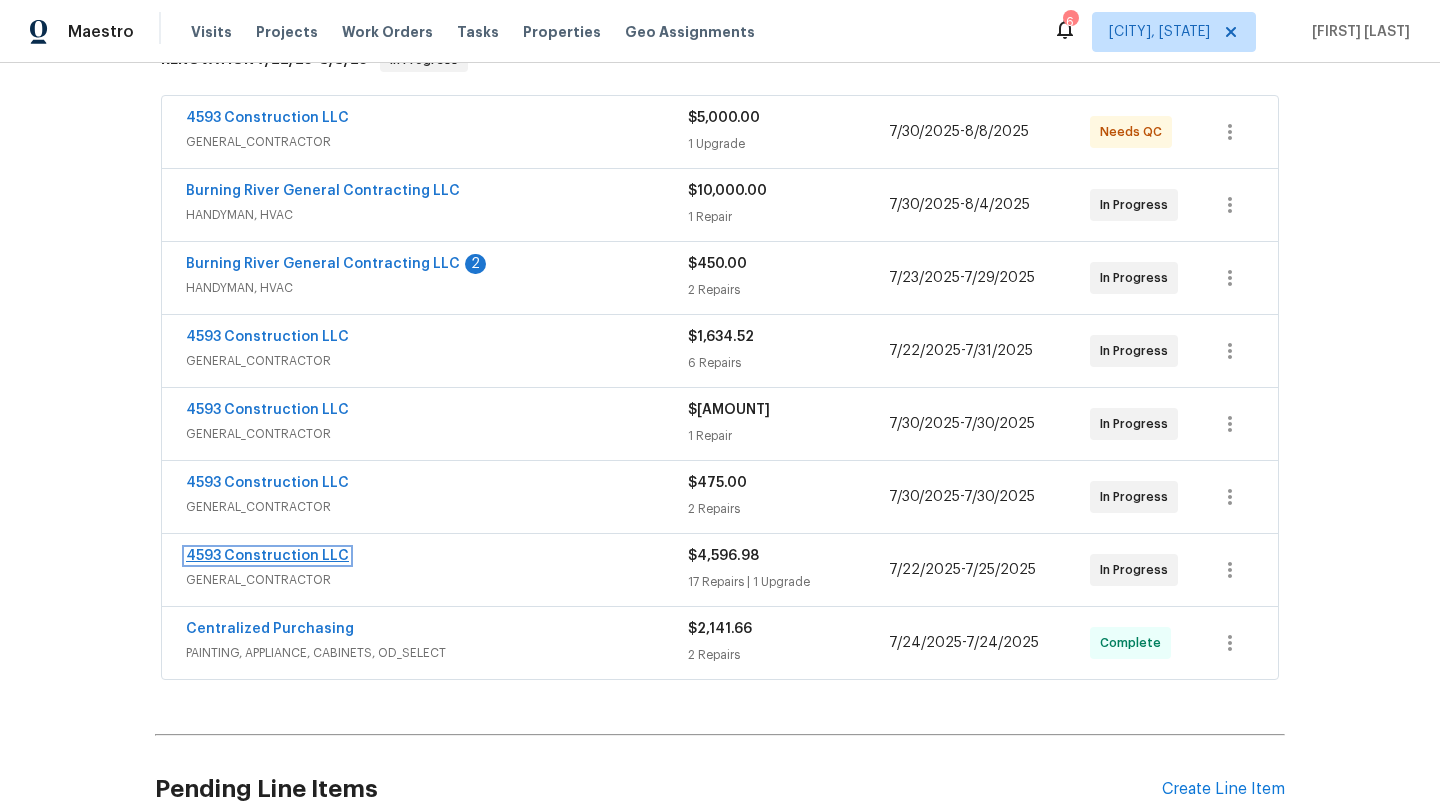 click on "4593 Construction LLC" at bounding box center [267, 556] 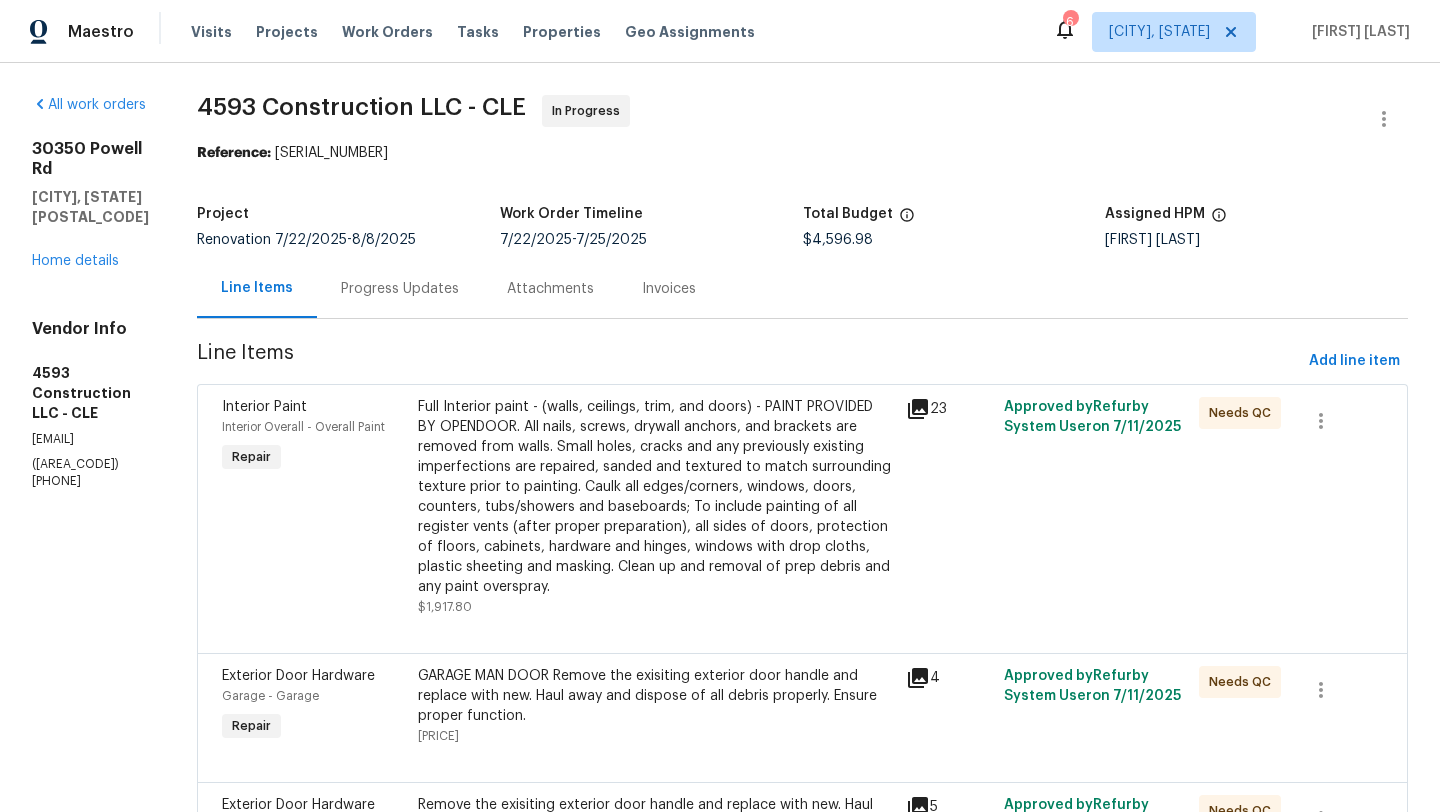 click on "Full Interior paint - (walls, ceilings, trim, and doors) - PAINT PROVIDED BY OPENDOOR. All nails, screws, drywall anchors, and brackets are removed from walls. Small holes, cracks and any previously existing imperfections are repaired, sanded and textured to match surrounding texture prior to painting. Caulk all edges/corners, windows, doors, counters, tubs/showers and baseboards; To include painting of all register vents (after proper preparation), all sides of doors, protection of floors, cabinets, hardware and hinges, windows with drop cloths, plastic sheeting and masking. Clean up and removal of prep debris and any paint overspray." at bounding box center (656, 497) 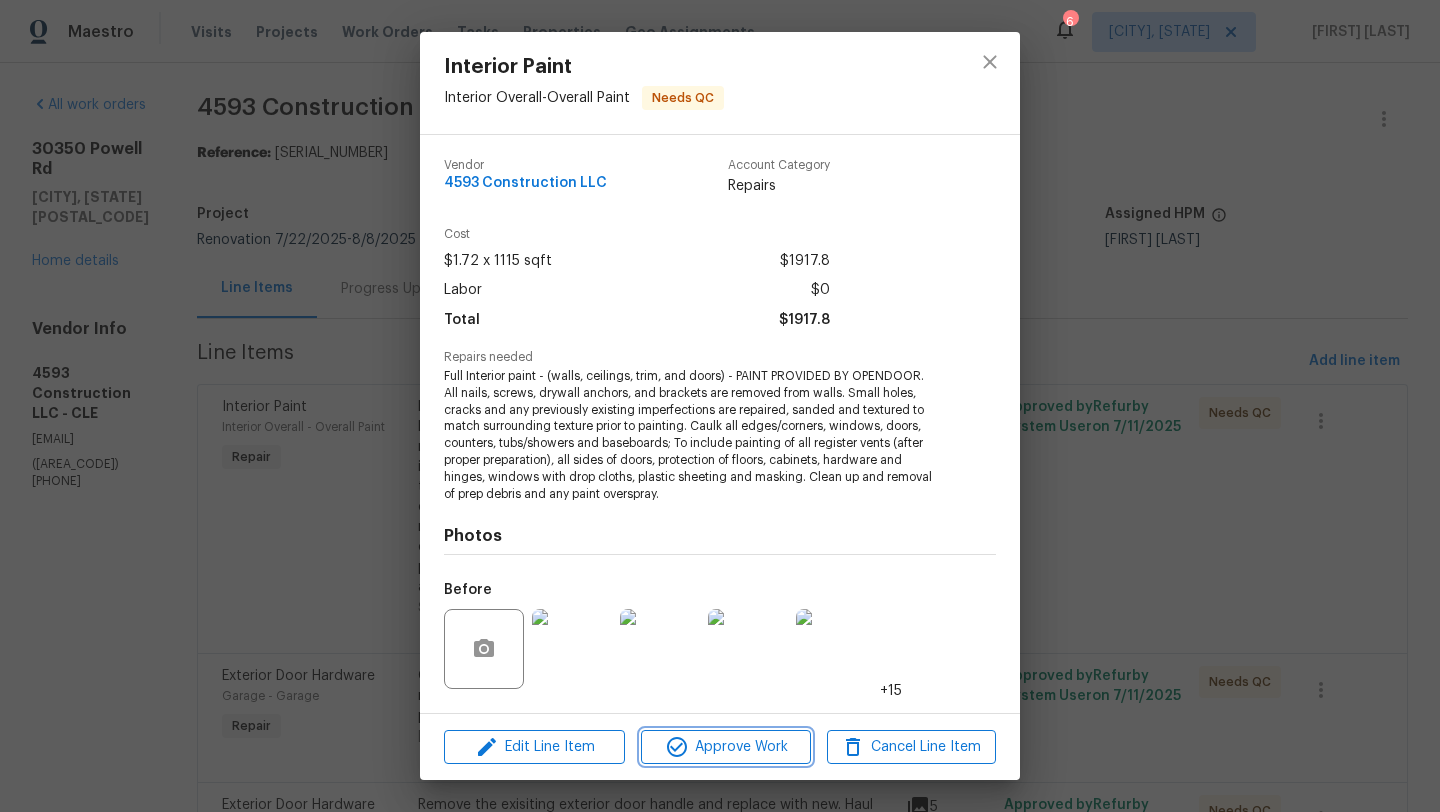 click on "Approve Work" at bounding box center [725, 747] 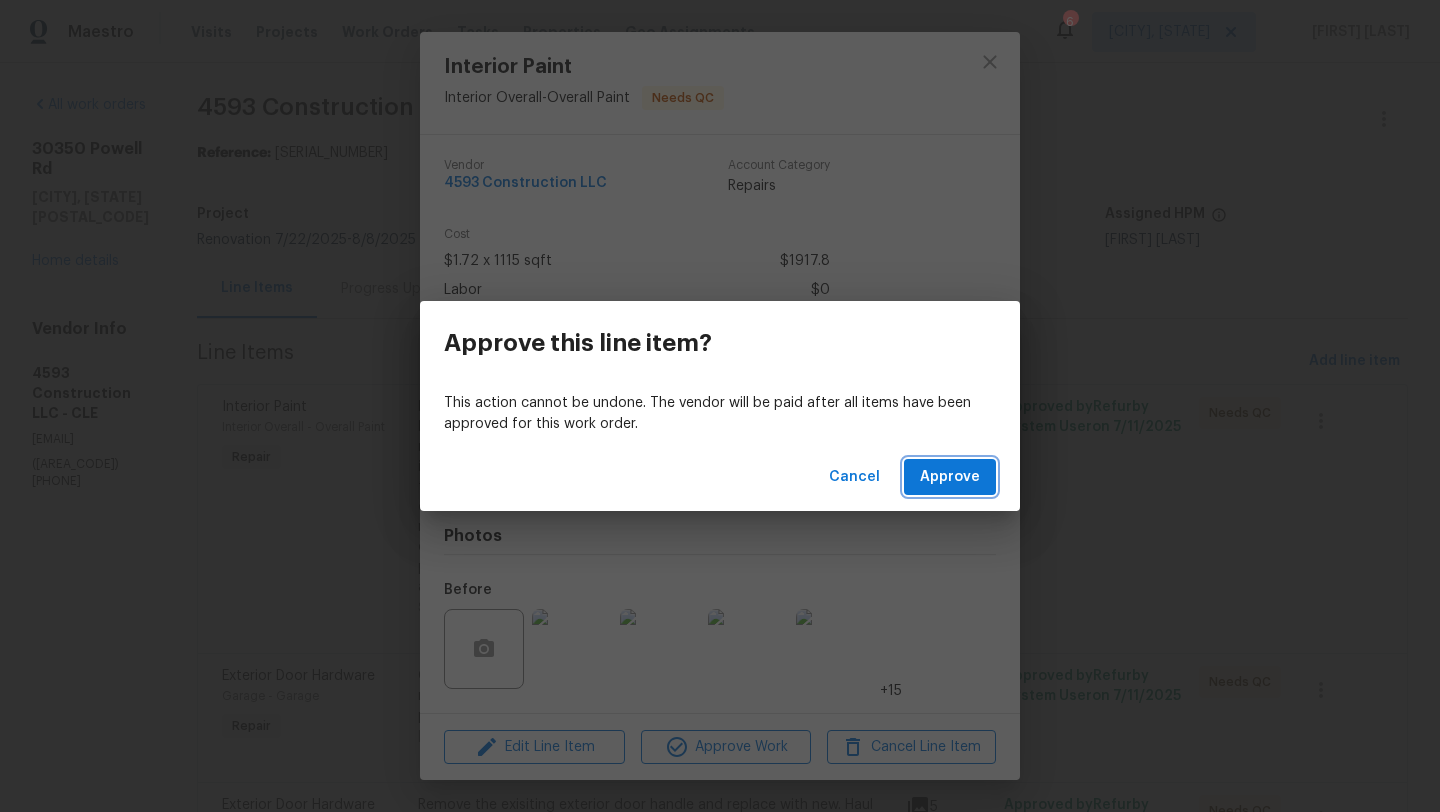 click on "Approve" at bounding box center [950, 477] 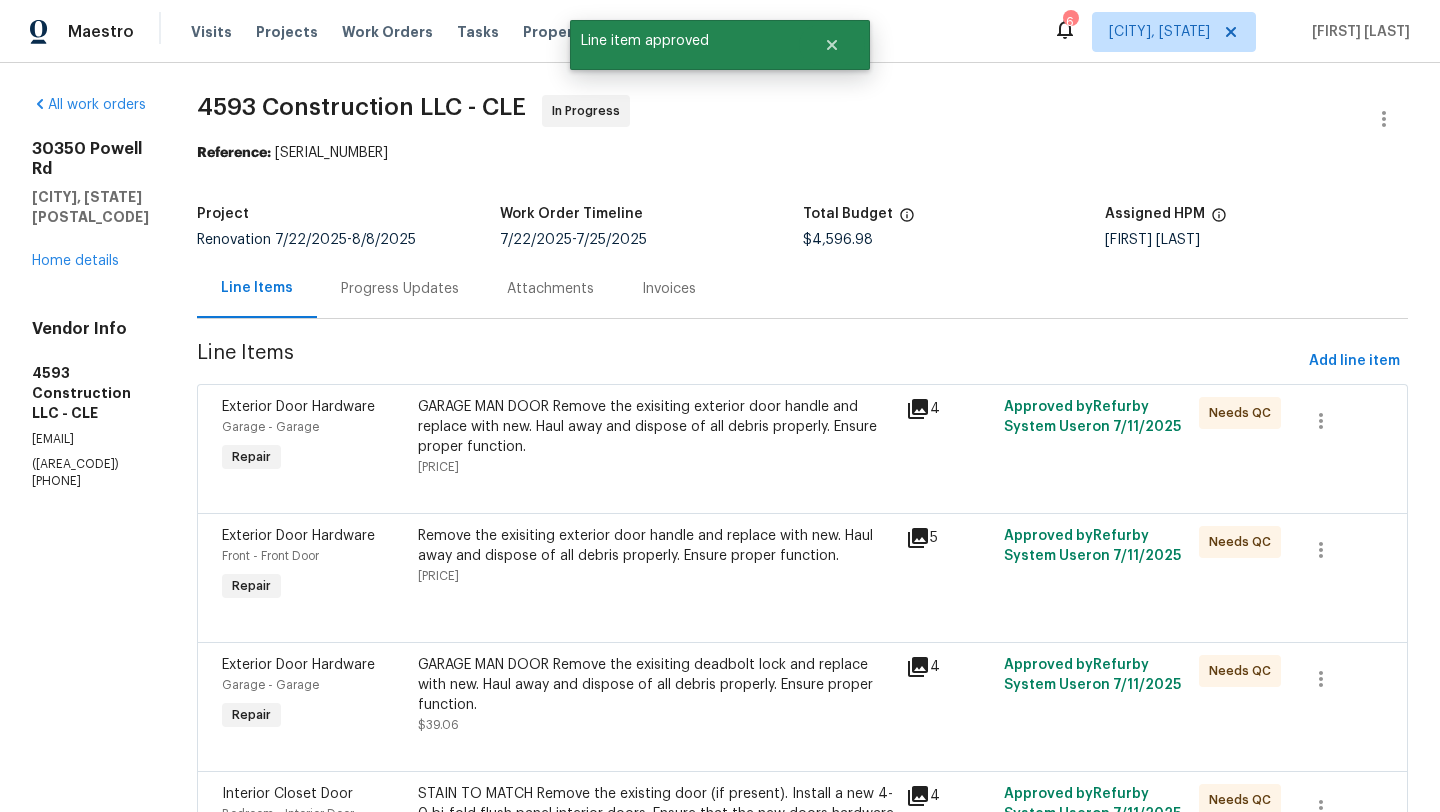 click on "GARAGE MAN DOOR
Remove the exisiting exterior door handle and replace with new. Haul away and dispose of all debris properly. Ensure proper function." at bounding box center [656, 427] 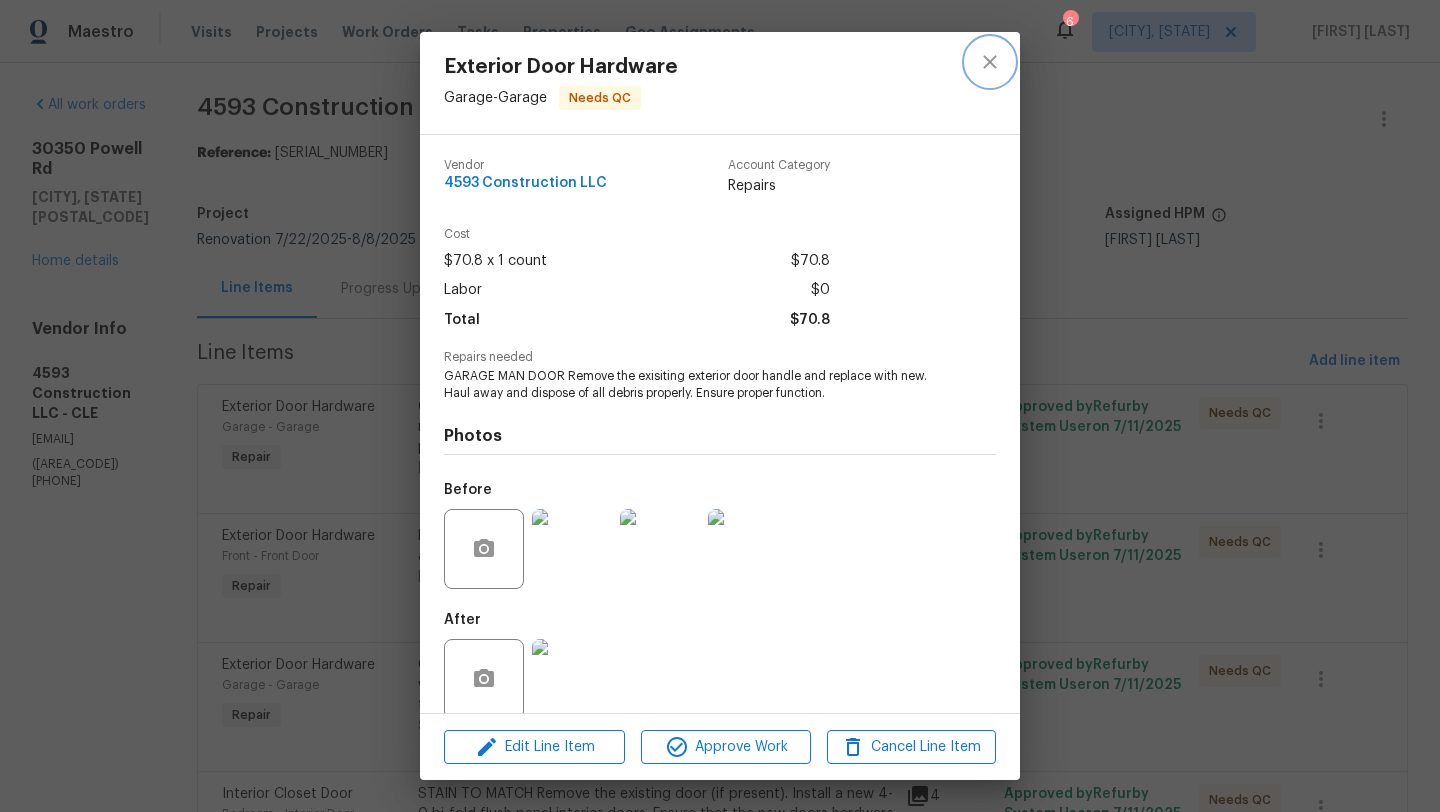 click 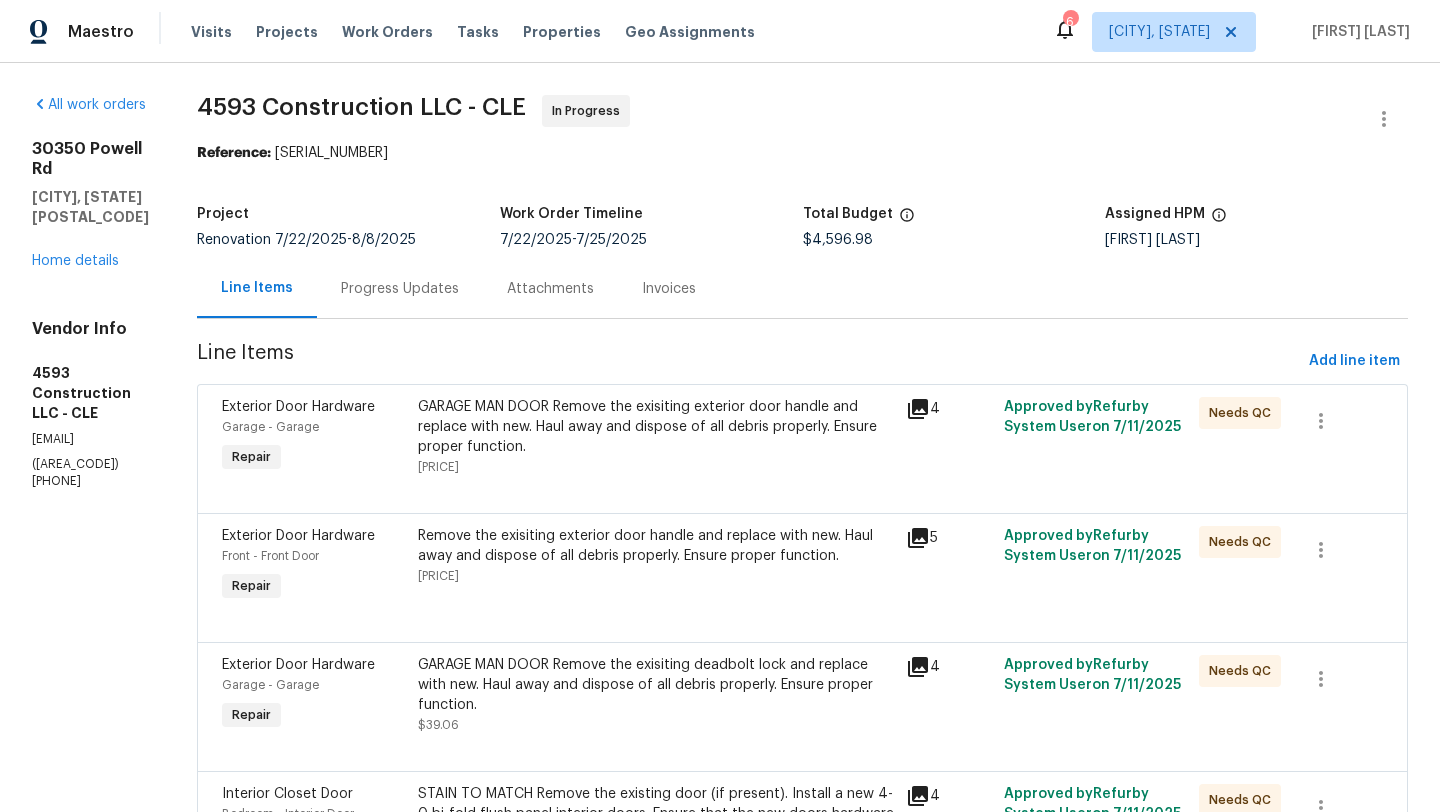 click on "Remove the exisiting exterior door handle and replace with new. Haul away and dispose of all debris properly. Ensure proper function." at bounding box center [656, 546] 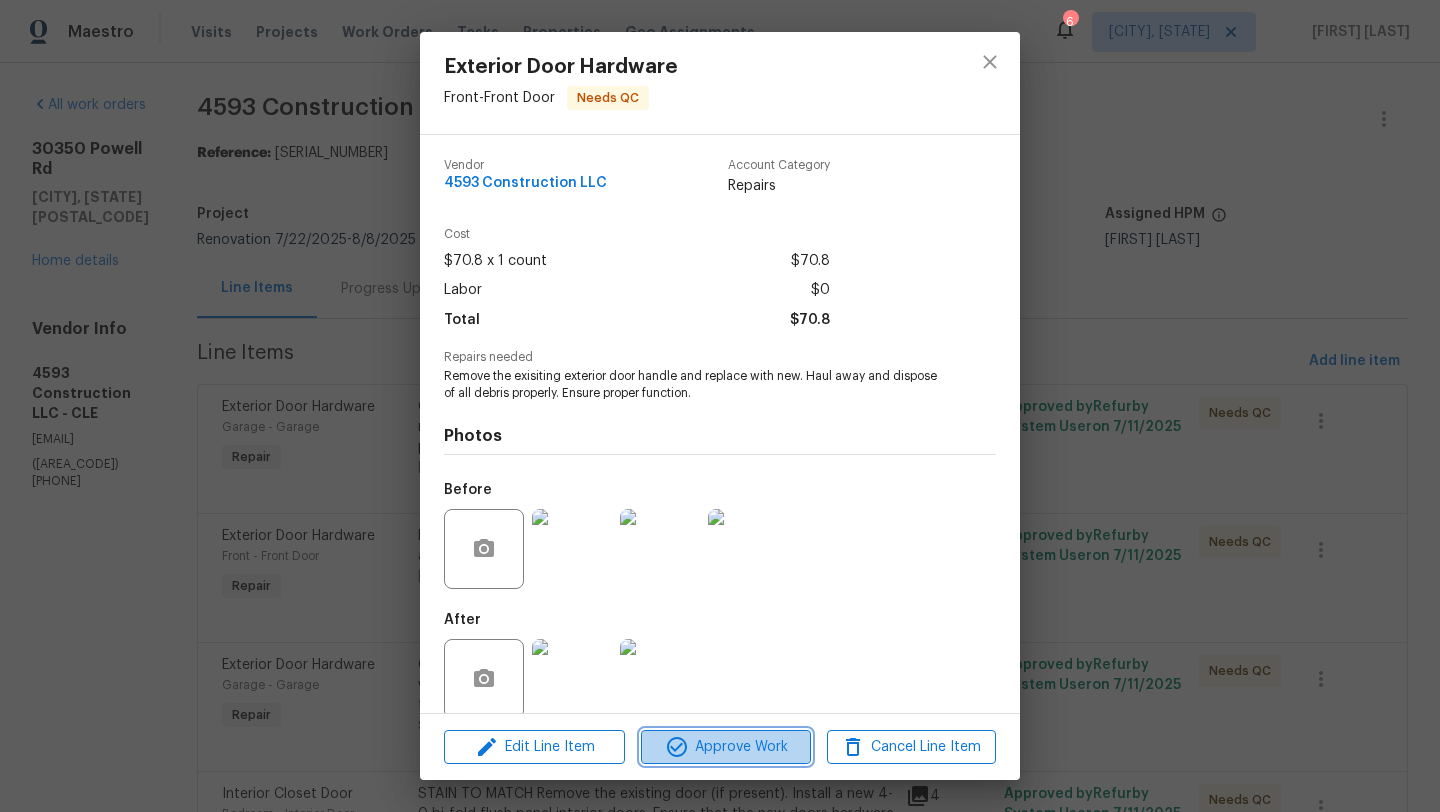 click on "Approve Work" at bounding box center (725, 747) 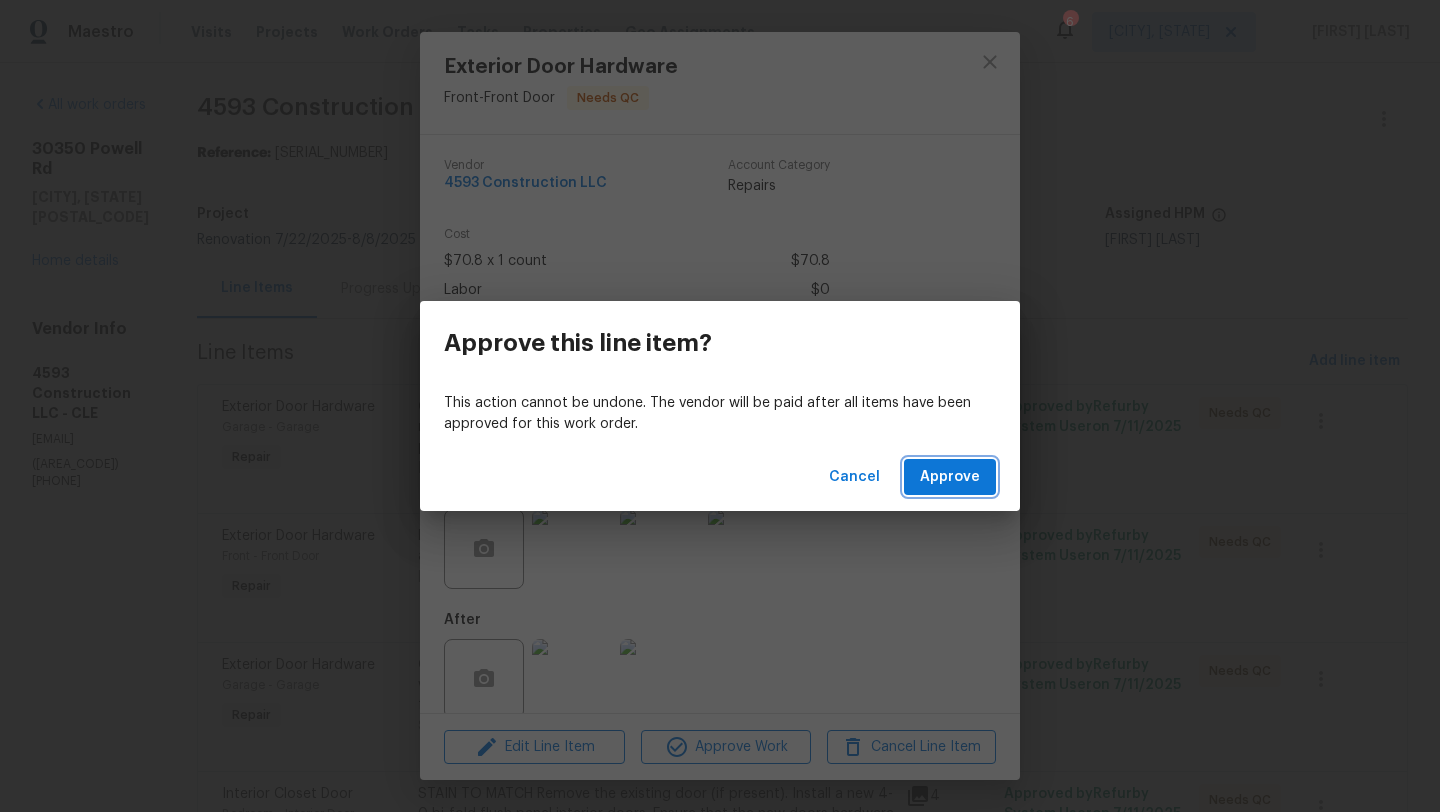 click on "Approve" at bounding box center [950, 477] 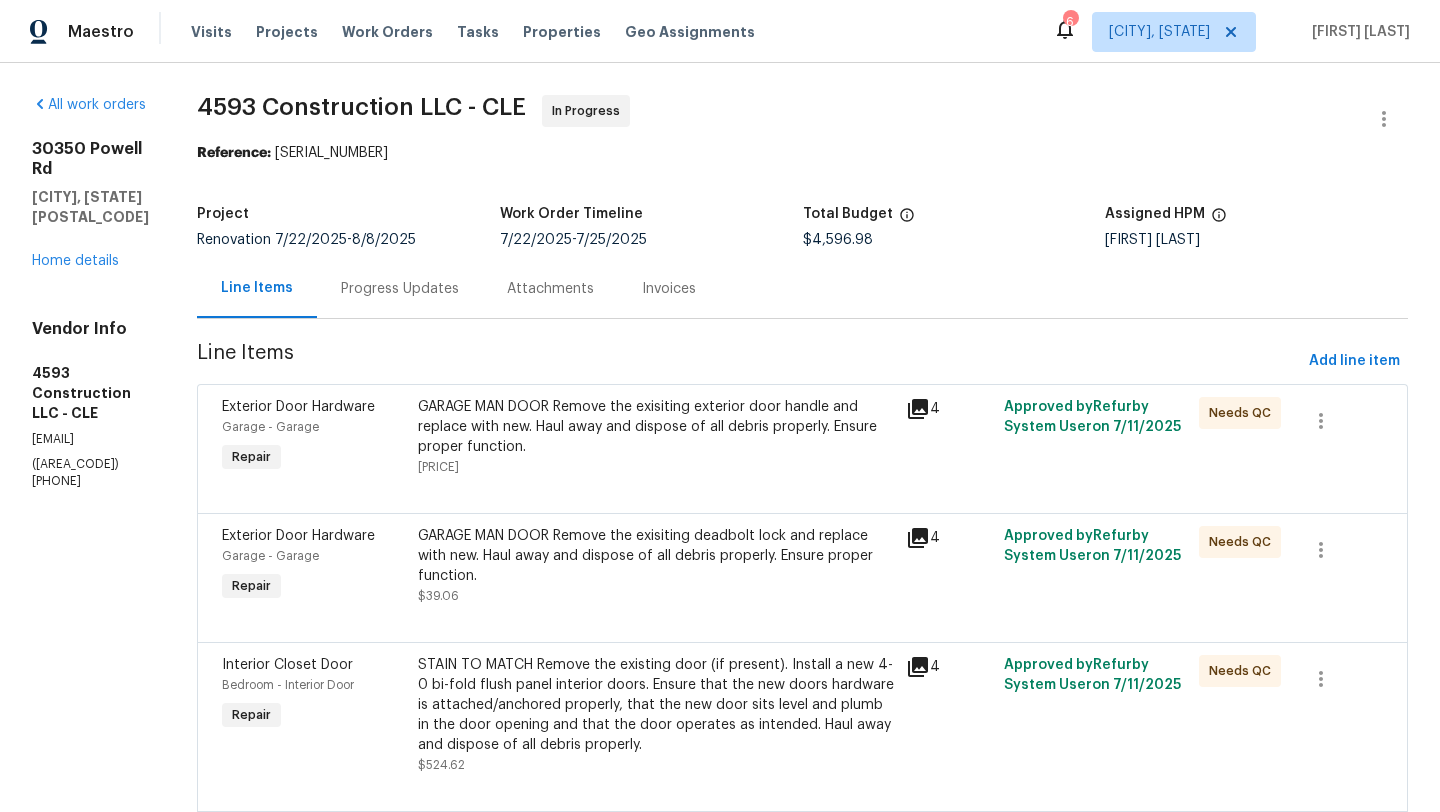 click on "GARAGE MAN DOOR
Remove the exisiting deadbolt lock and replace with new. Haul away and dispose of all debris properly. Ensure proper function." at bounding box center [656, 556] 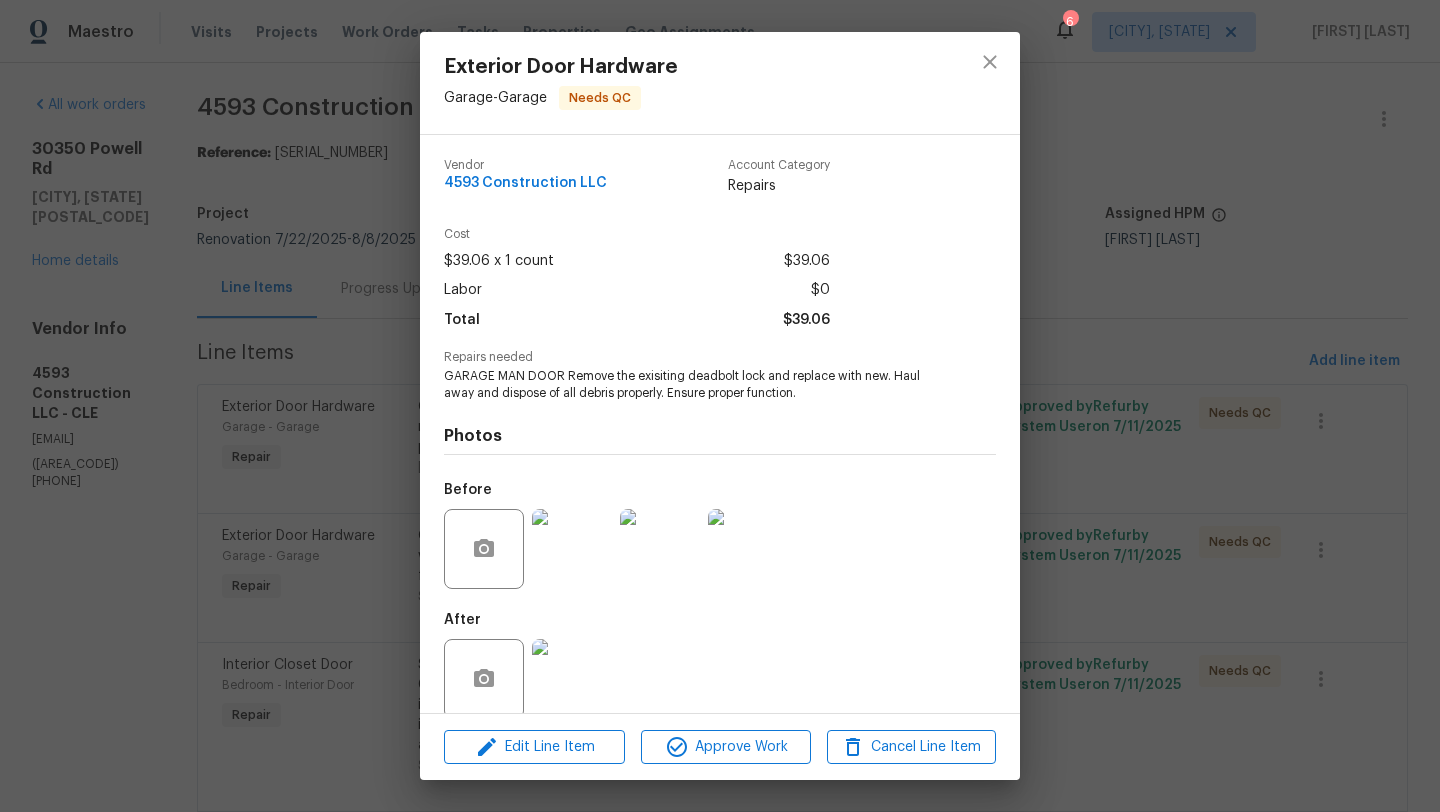 click on "Edit Line Item  Approve Work  Cancel Line Item" at bounding box center [720, 747] 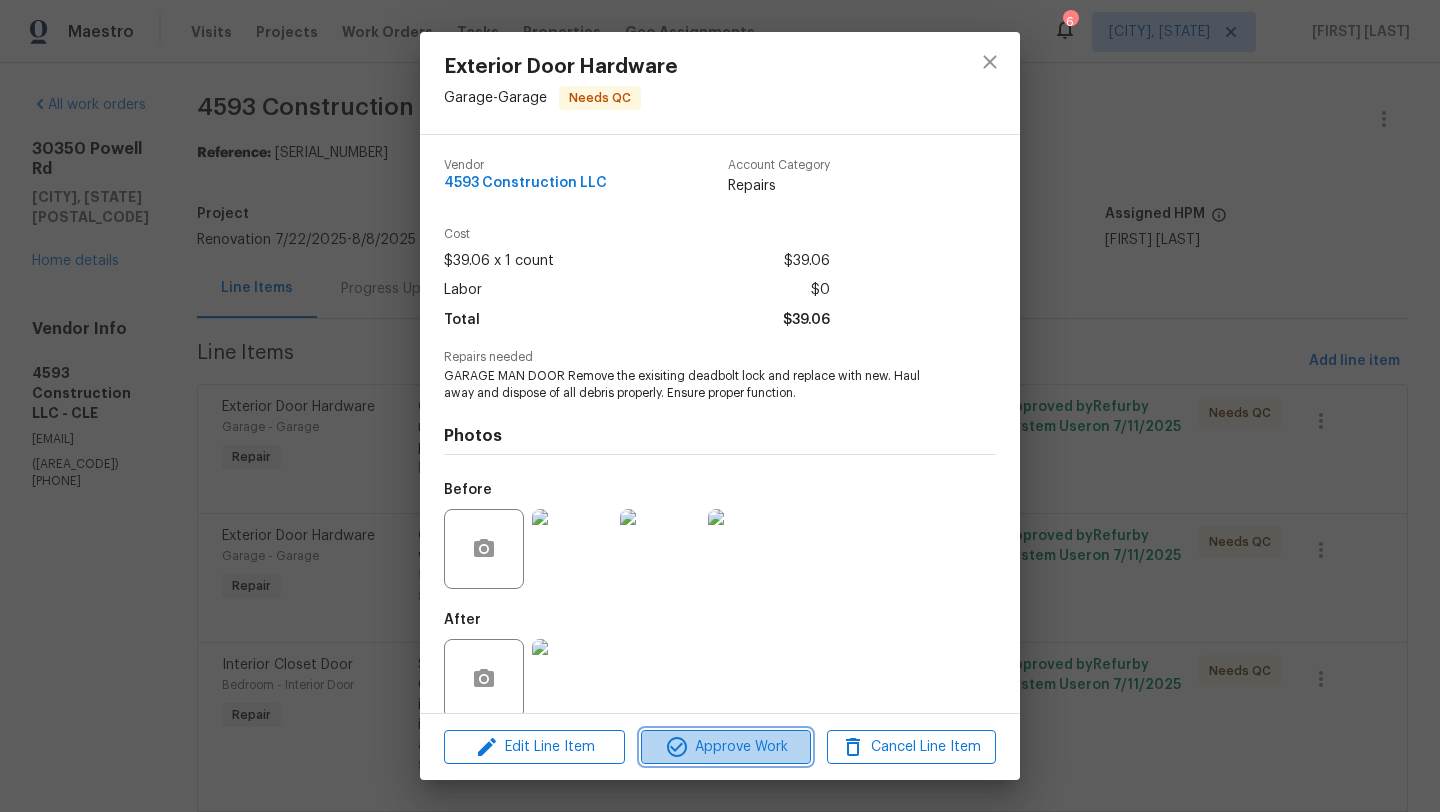 click on "Approve Work" at bounding box center (725, 747) 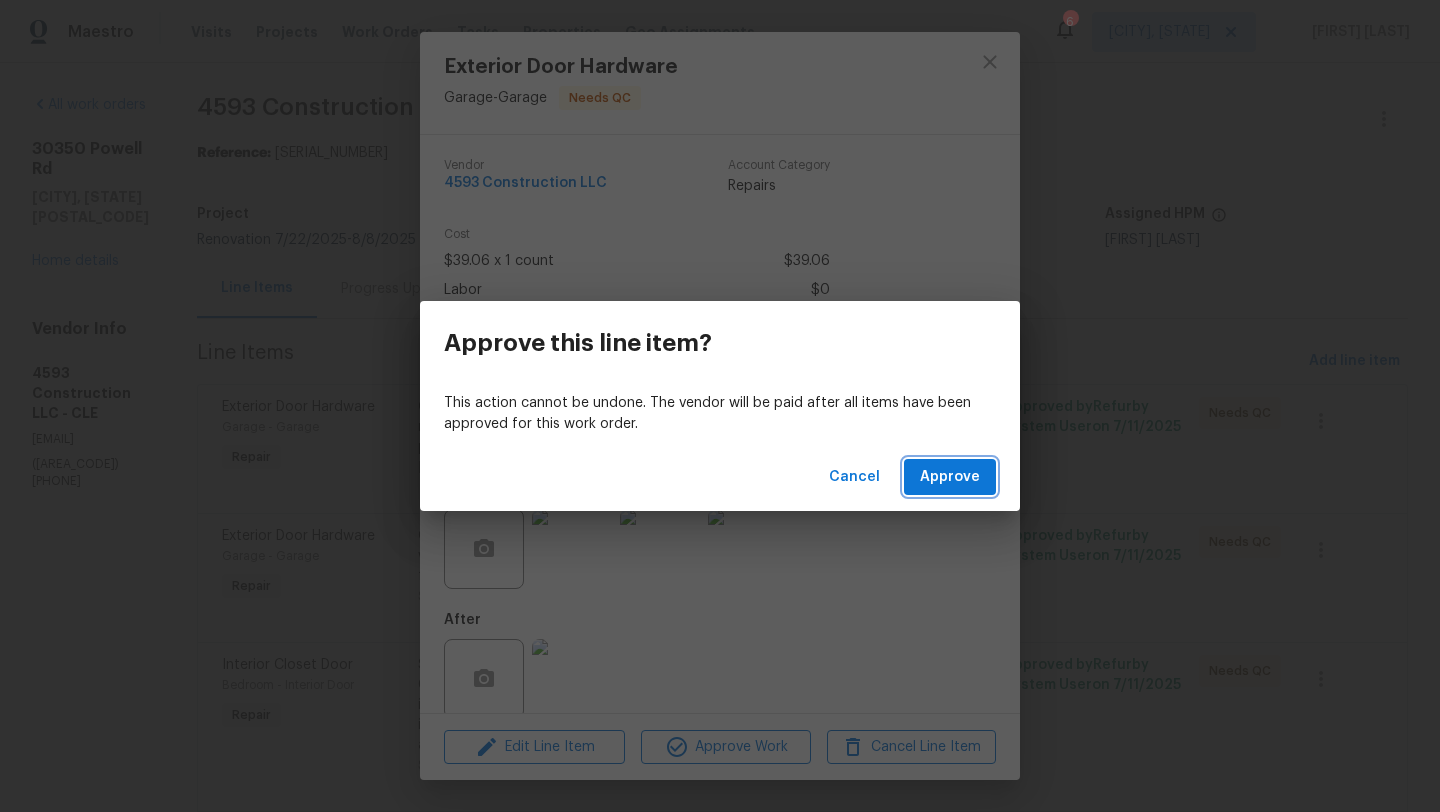 click on "Approve" at bounding box center [950, 477] 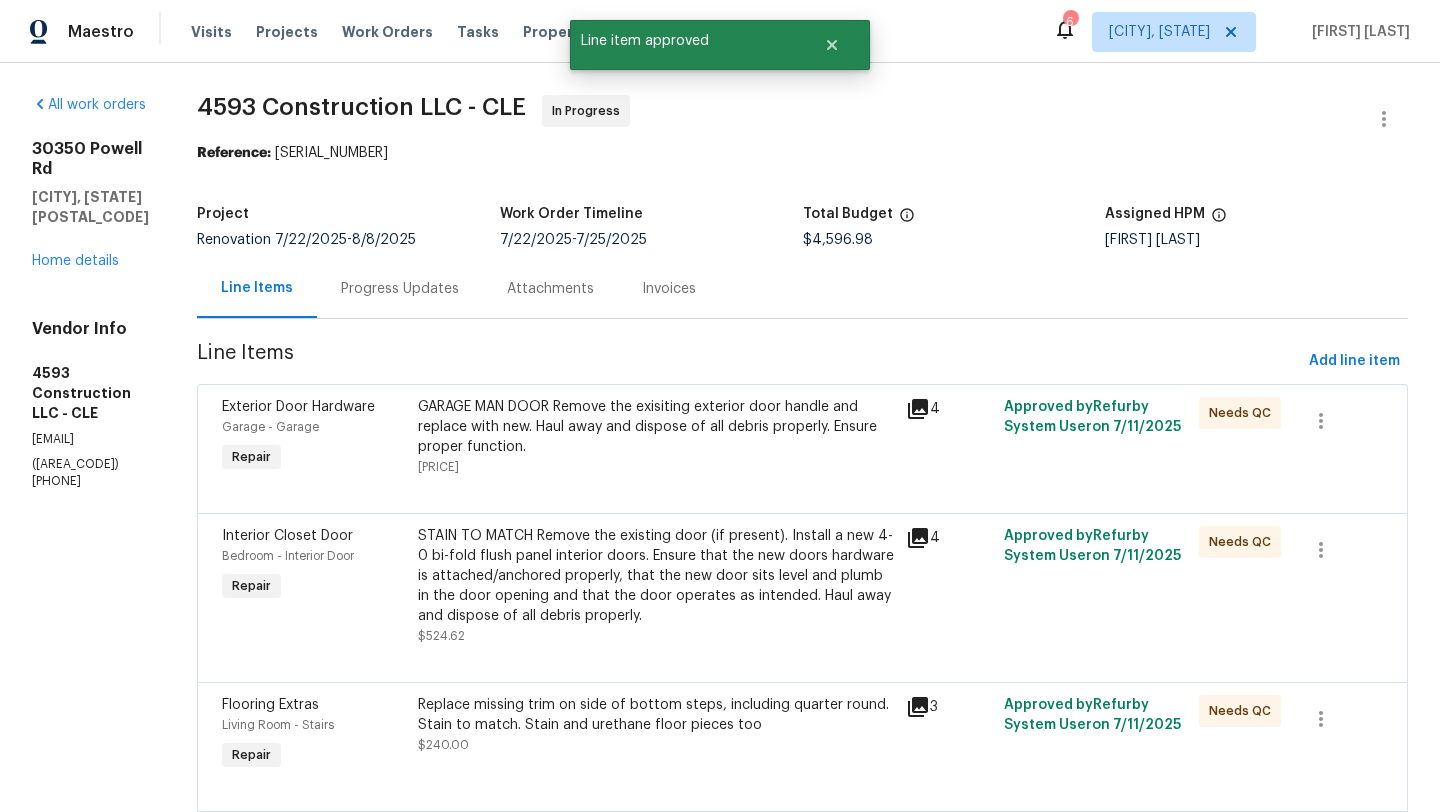 click on "GARAGE MAN DOOR
Remove the exisiting exterior door handle and replace with new. Haul away and dispose of all debris properly. Ensure proper function. $70.80" at bounding box center [656, 437] 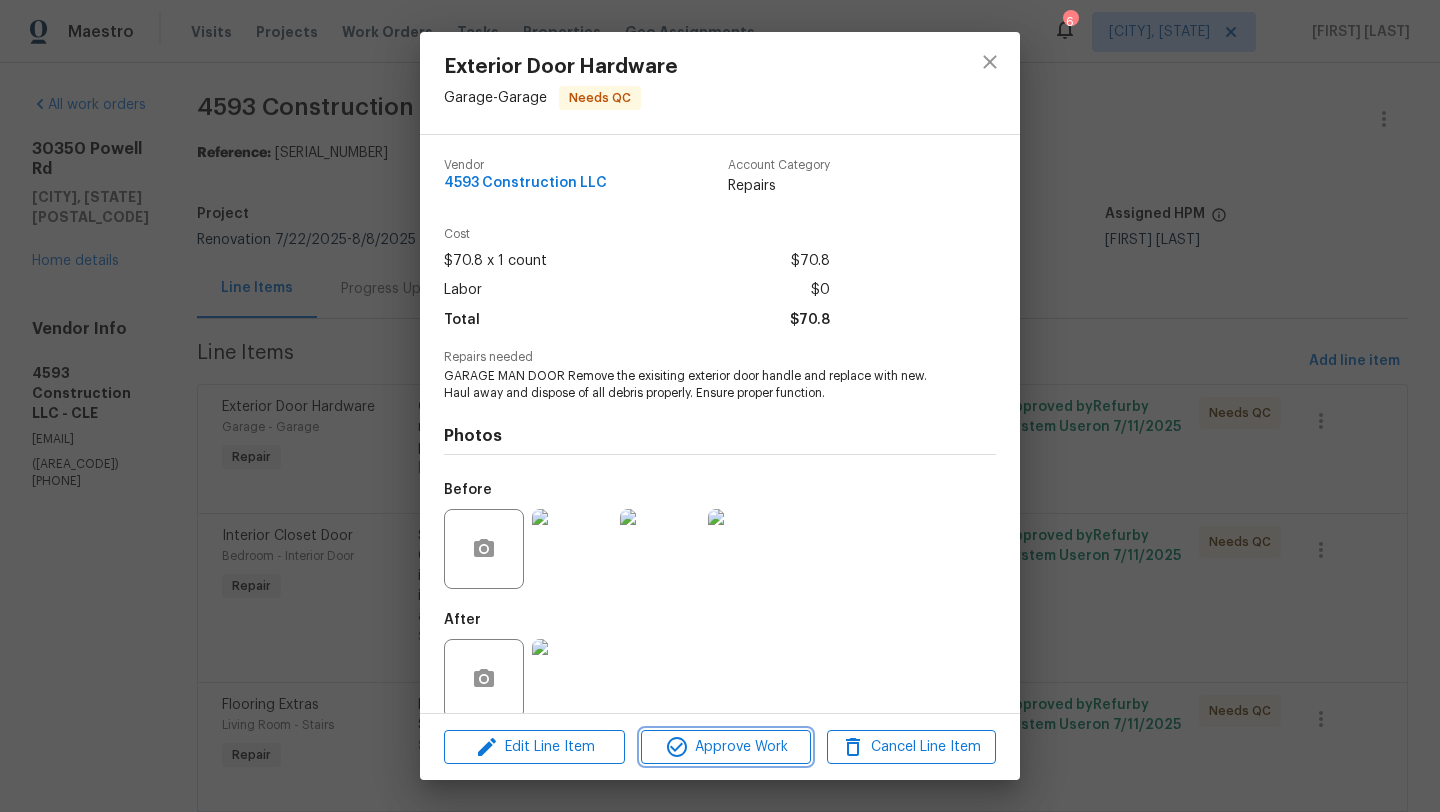 click on "Approve Work" at bounding box center [725, 747] 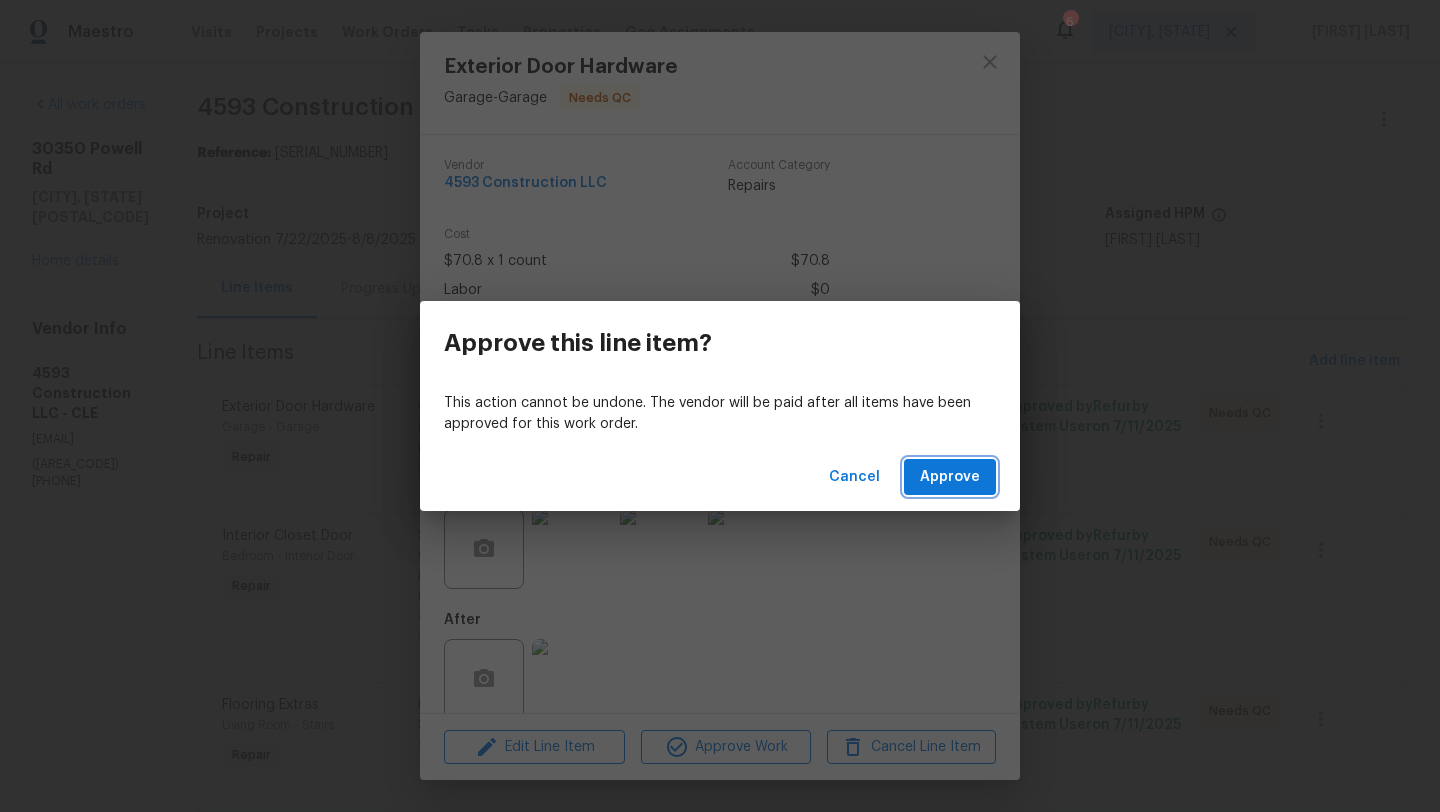 click on "Approve" at bounding box center [950, 477] 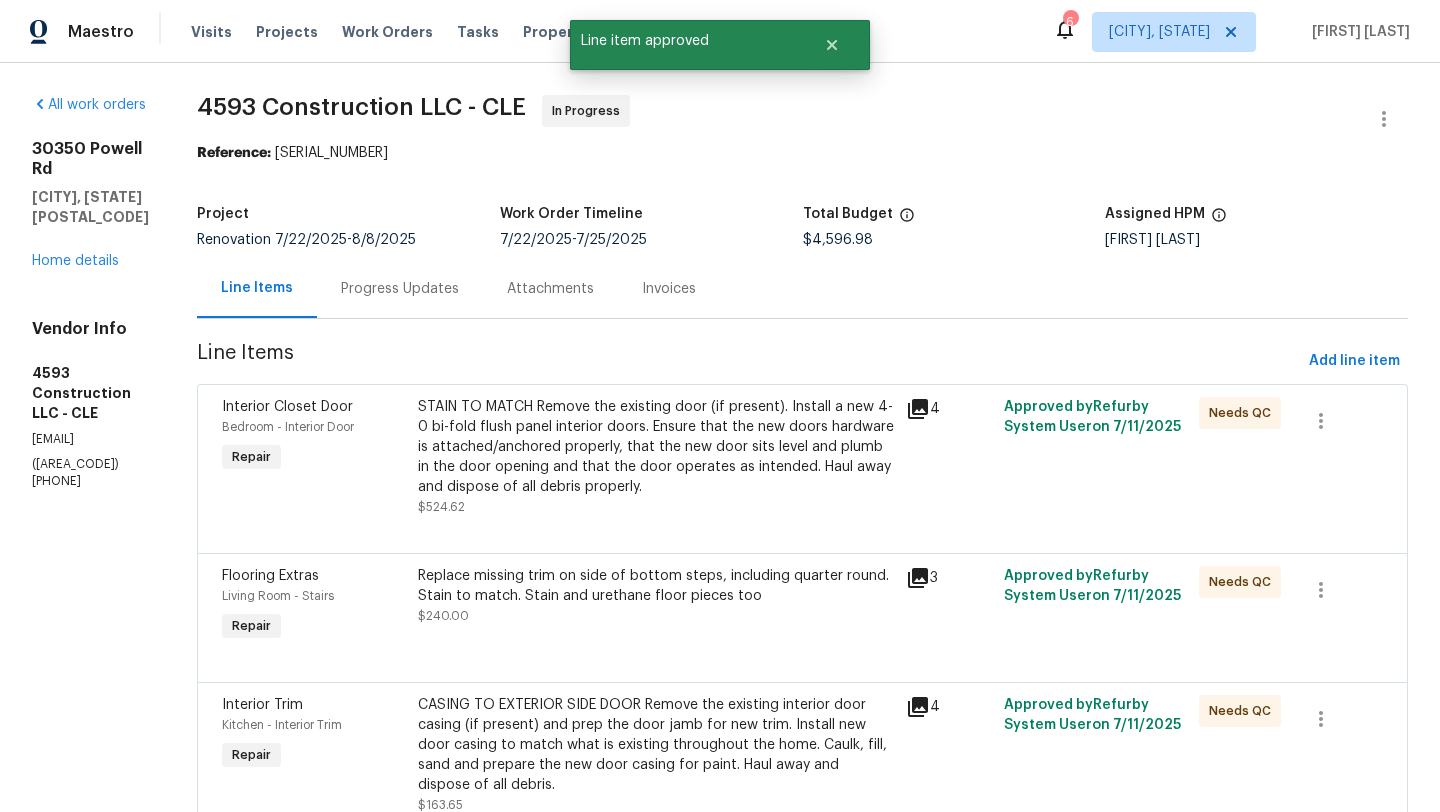 click on "STAIN TO MATCH
Remove the existing door (if present). Install a new 4-0 bi-fold flush panel interior doors. Ensure that the new doors hardware is attached/anchored properly, that the new door sits level and plumb in the door opening and that the door operates as intended. Haul away and dispose of all debris properly." at bounding box center (656, 447) 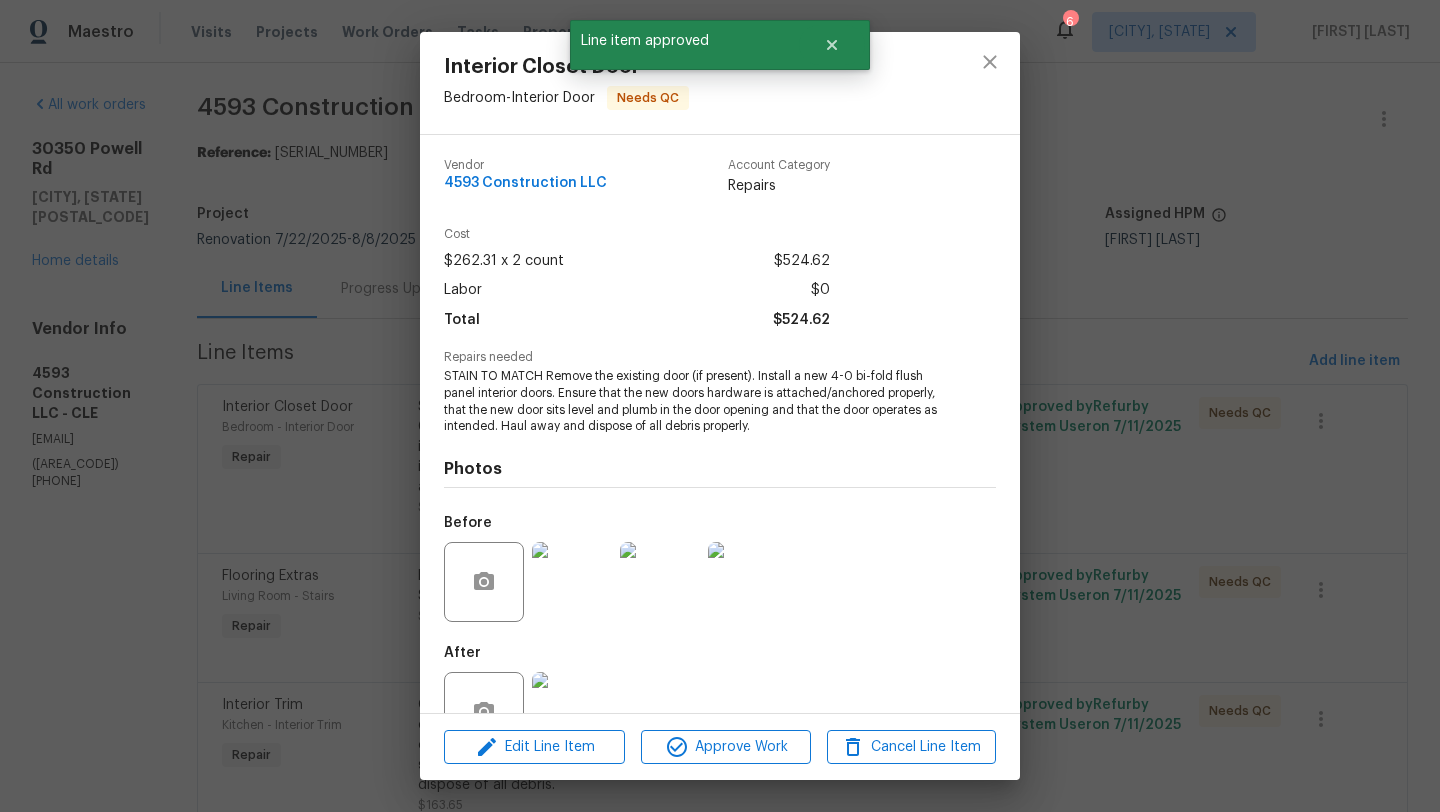 click at bounding box center [572, 712] 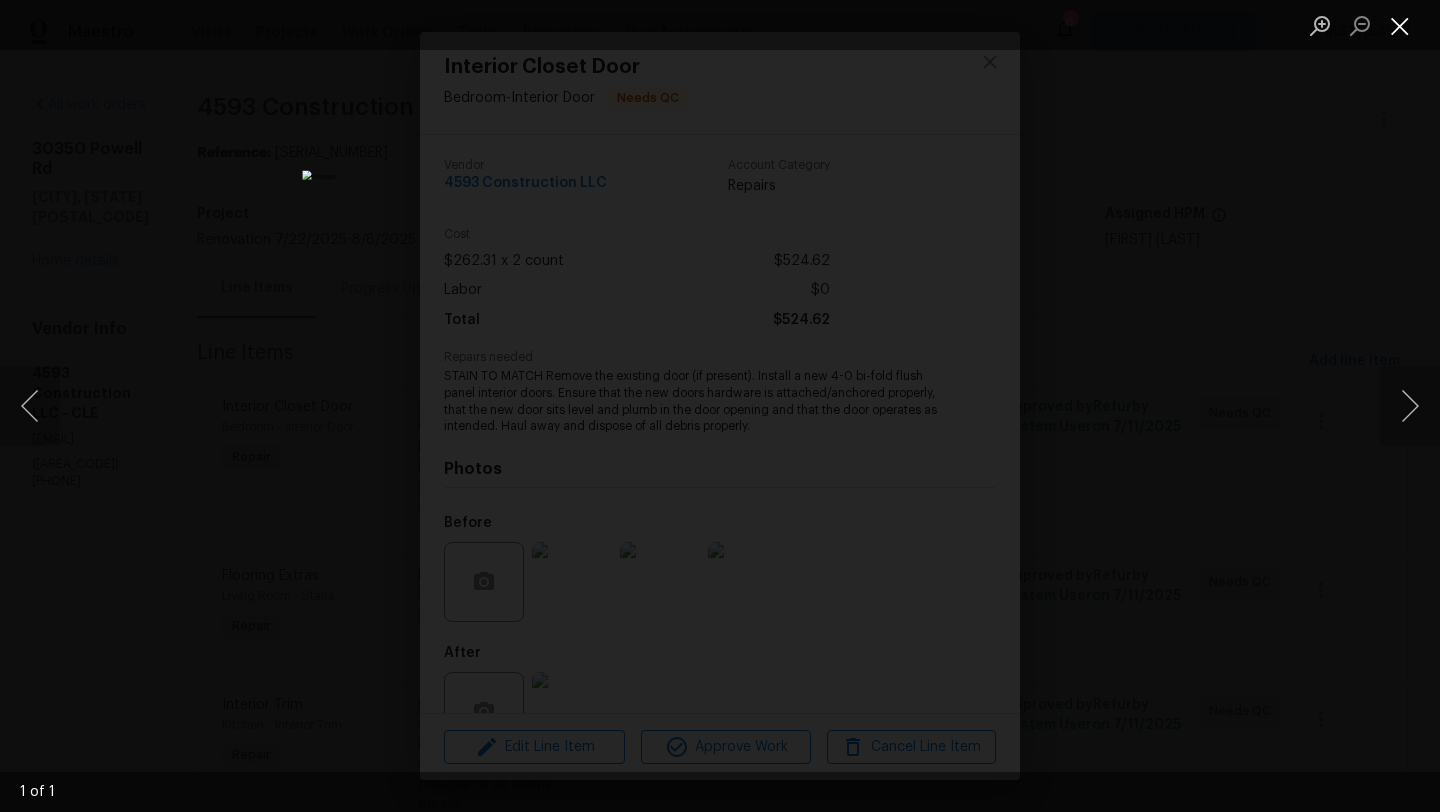 click at bounding box center (1400, 25) 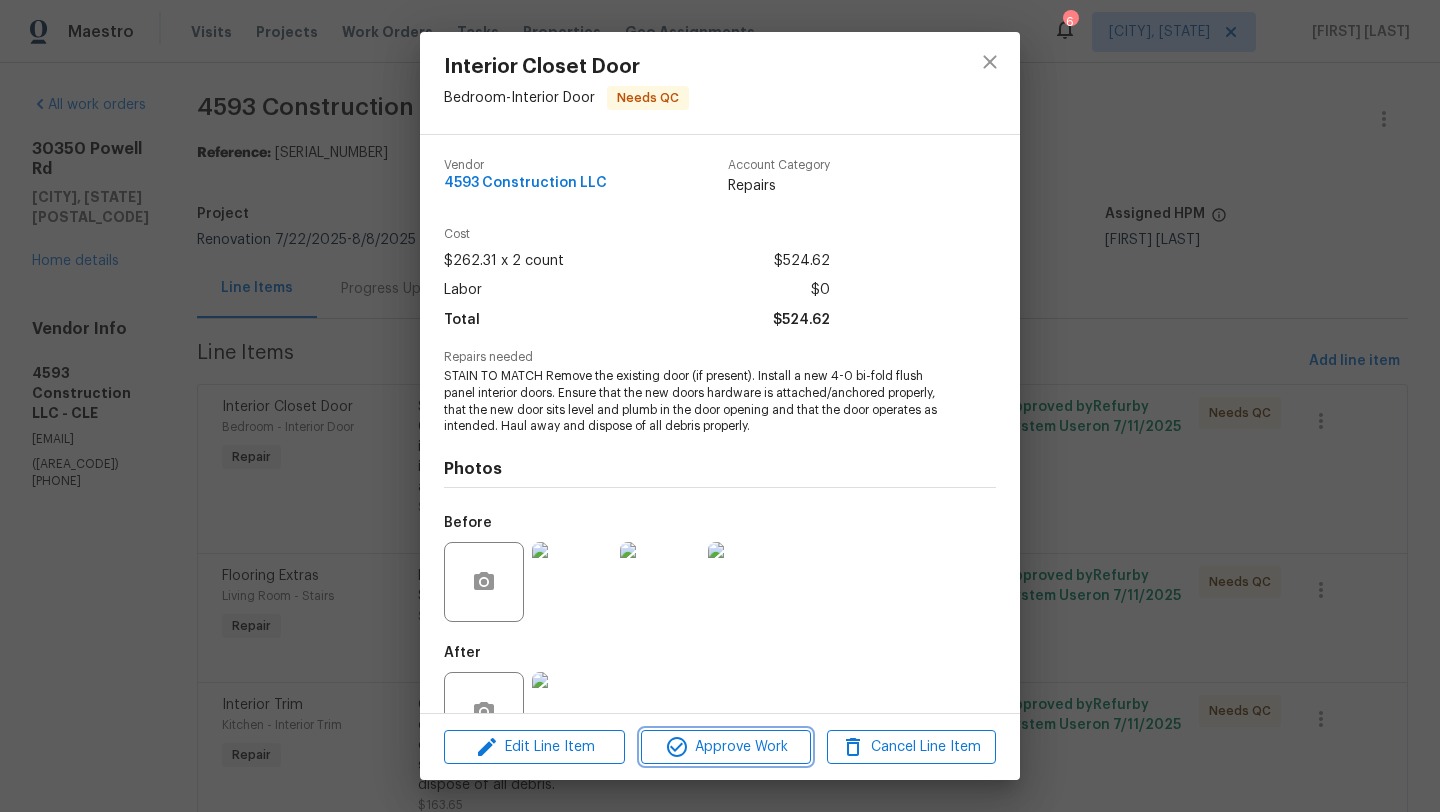 click on "Approve Work" at bounding box center (725, 747) 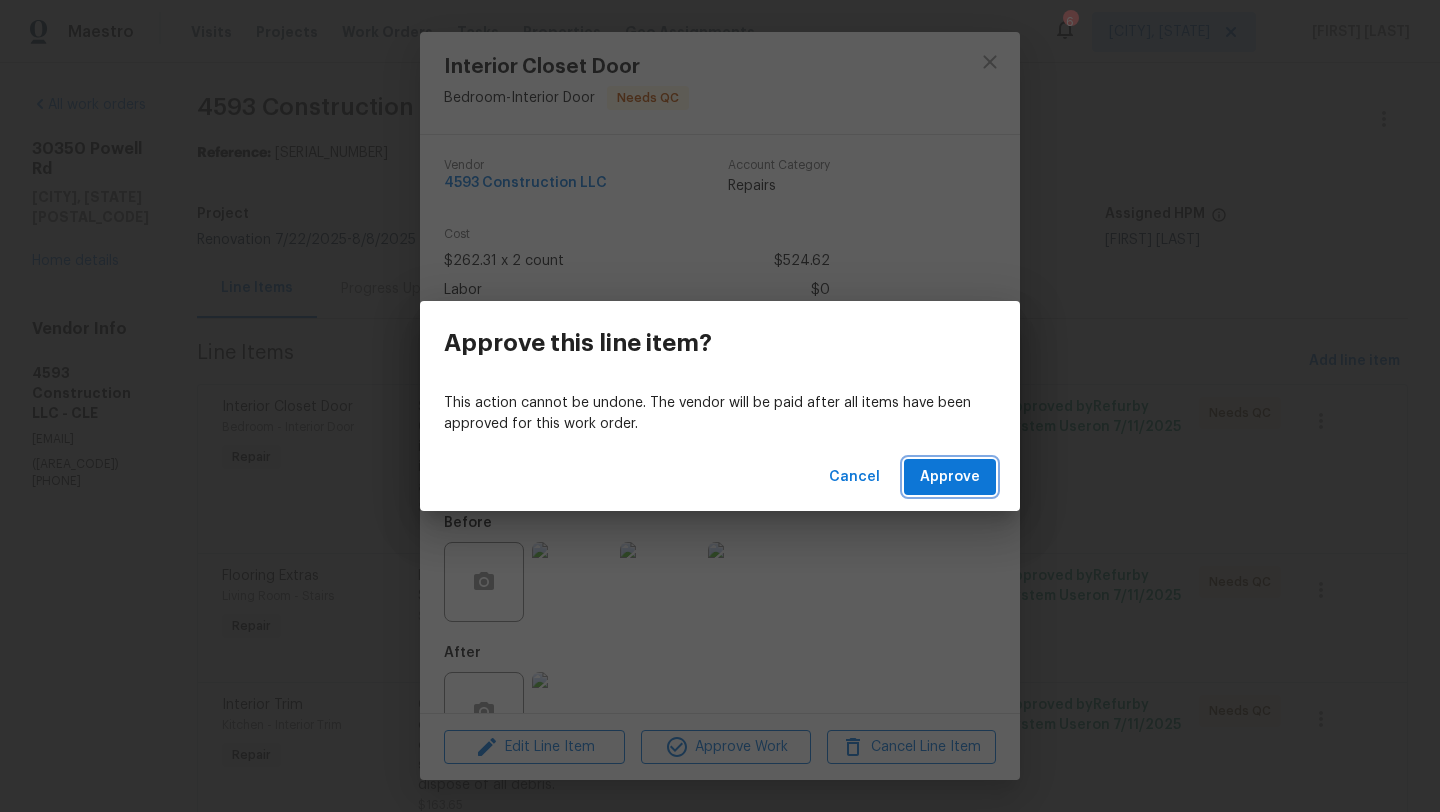 click on "Approve" at bounding box center (950, 477) 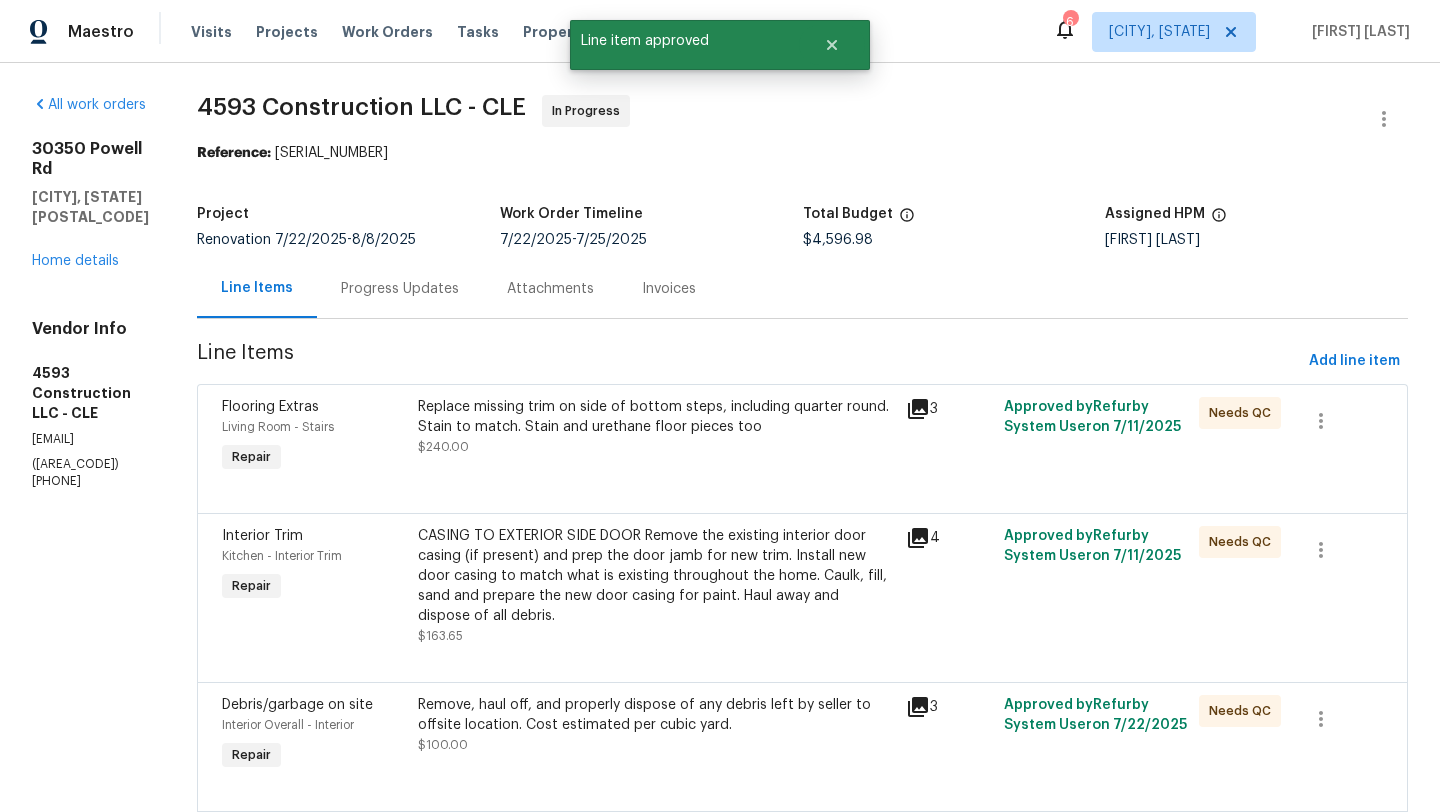 click on "Replace missing trim on side of bottom steps, including quarter round. Stain to match. Stain and urethane floor pieces too $240.00" at bounding box center (656, 427) 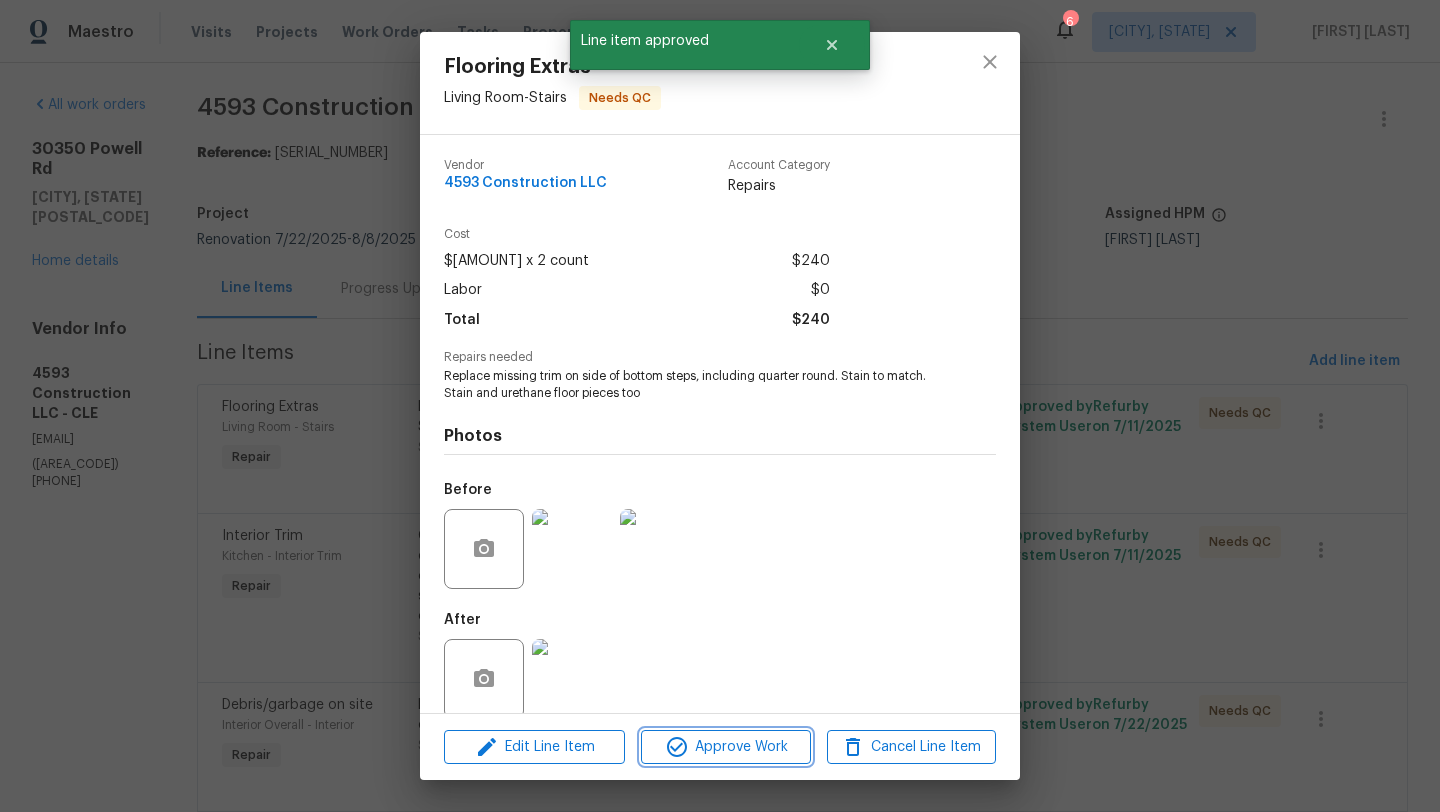 click on "Approve Work" at bounding box center [725, 747] 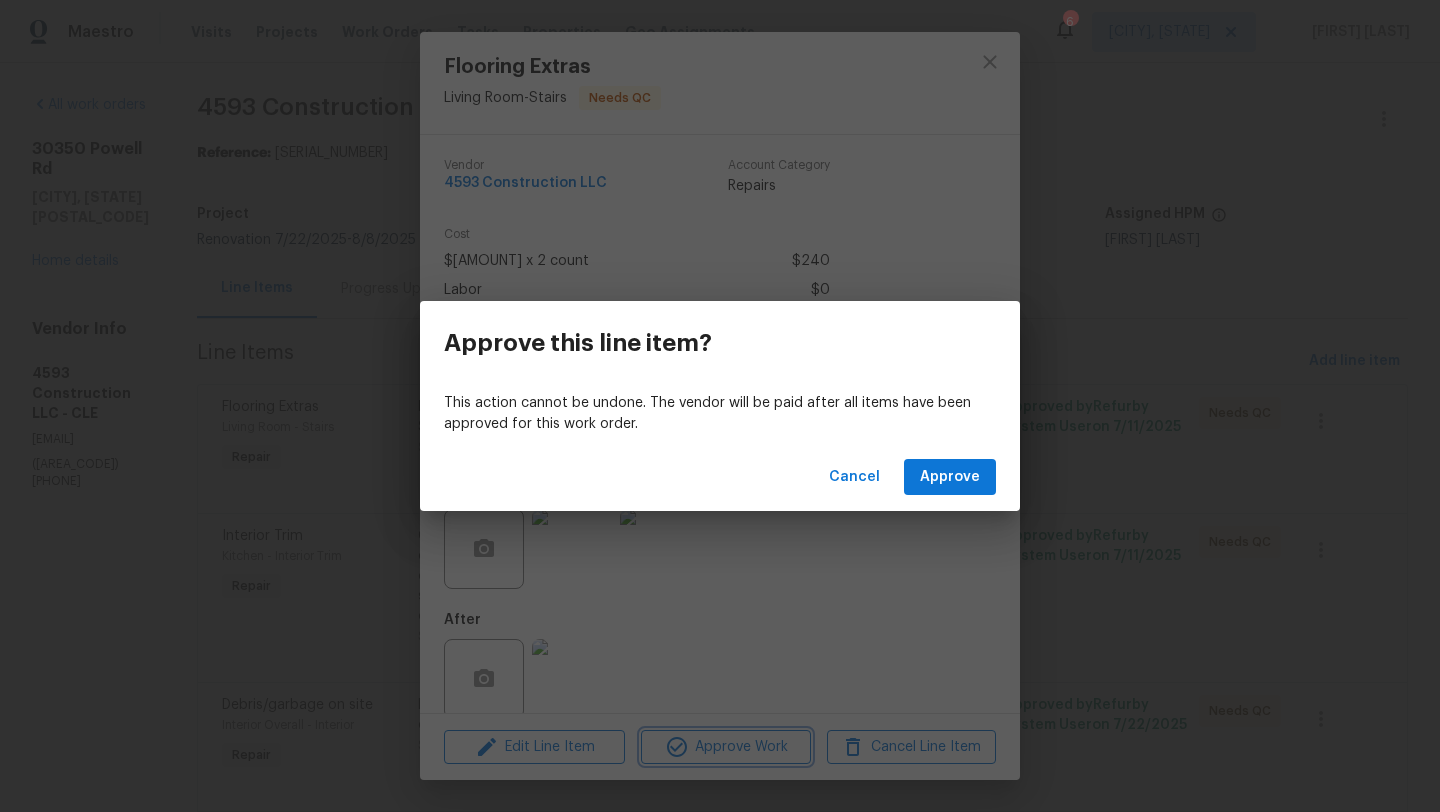 click on "Approve this line item? This action cannot be undone. The vendor will be paid after all items have been approved for this work order. Cancel Approve" at bounding box center [720, 406] 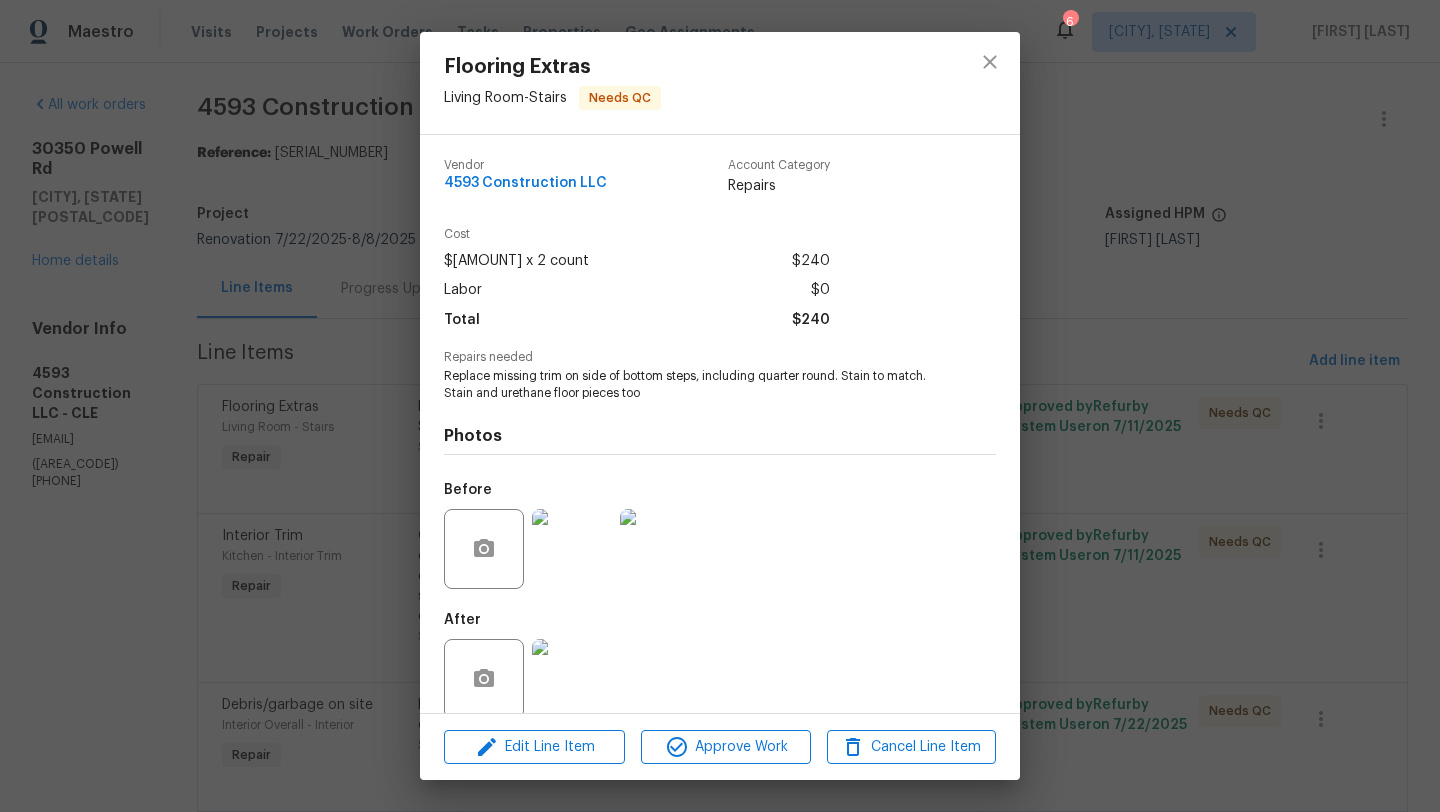 click at bounding box center (572, 679) 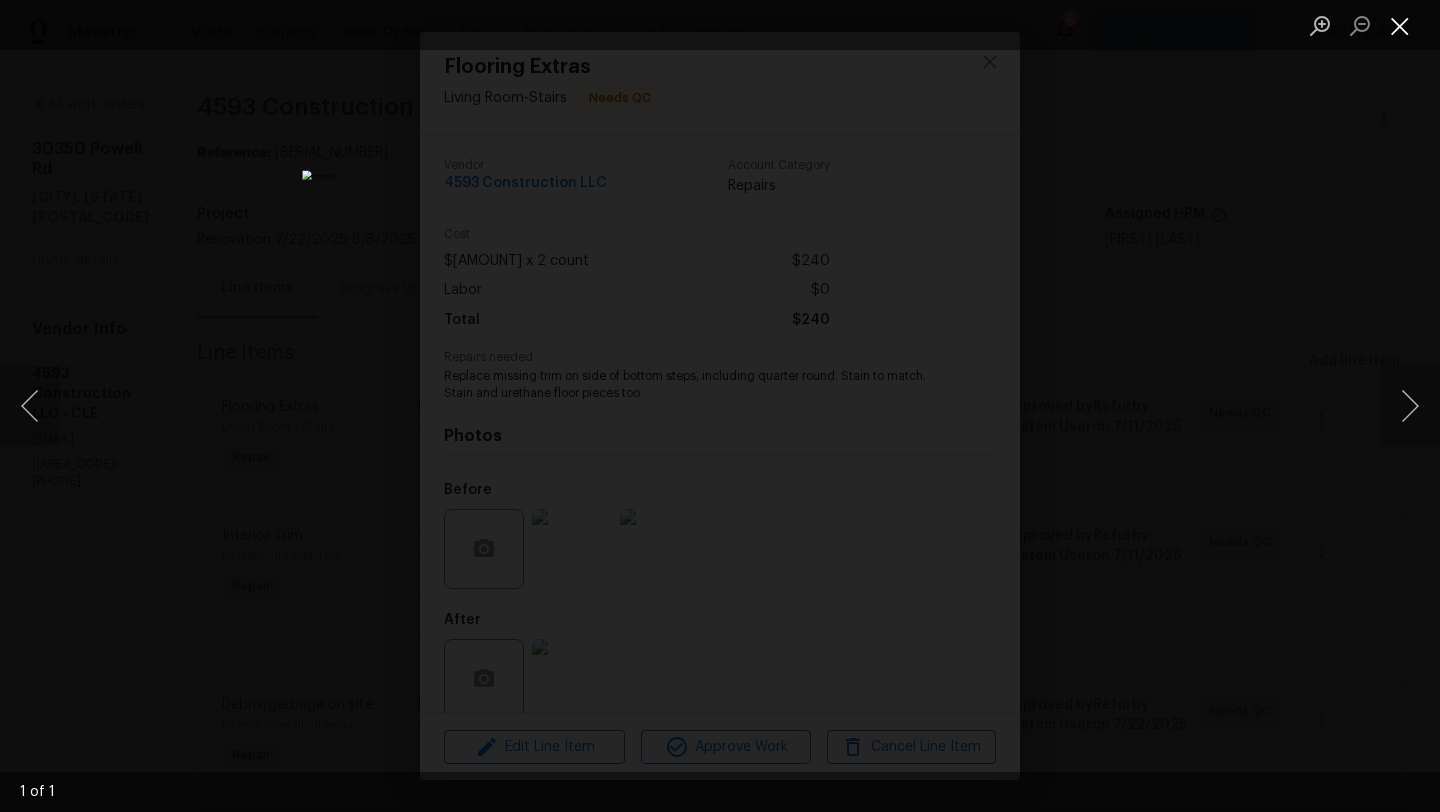 click at bounding box center (1400, 25) 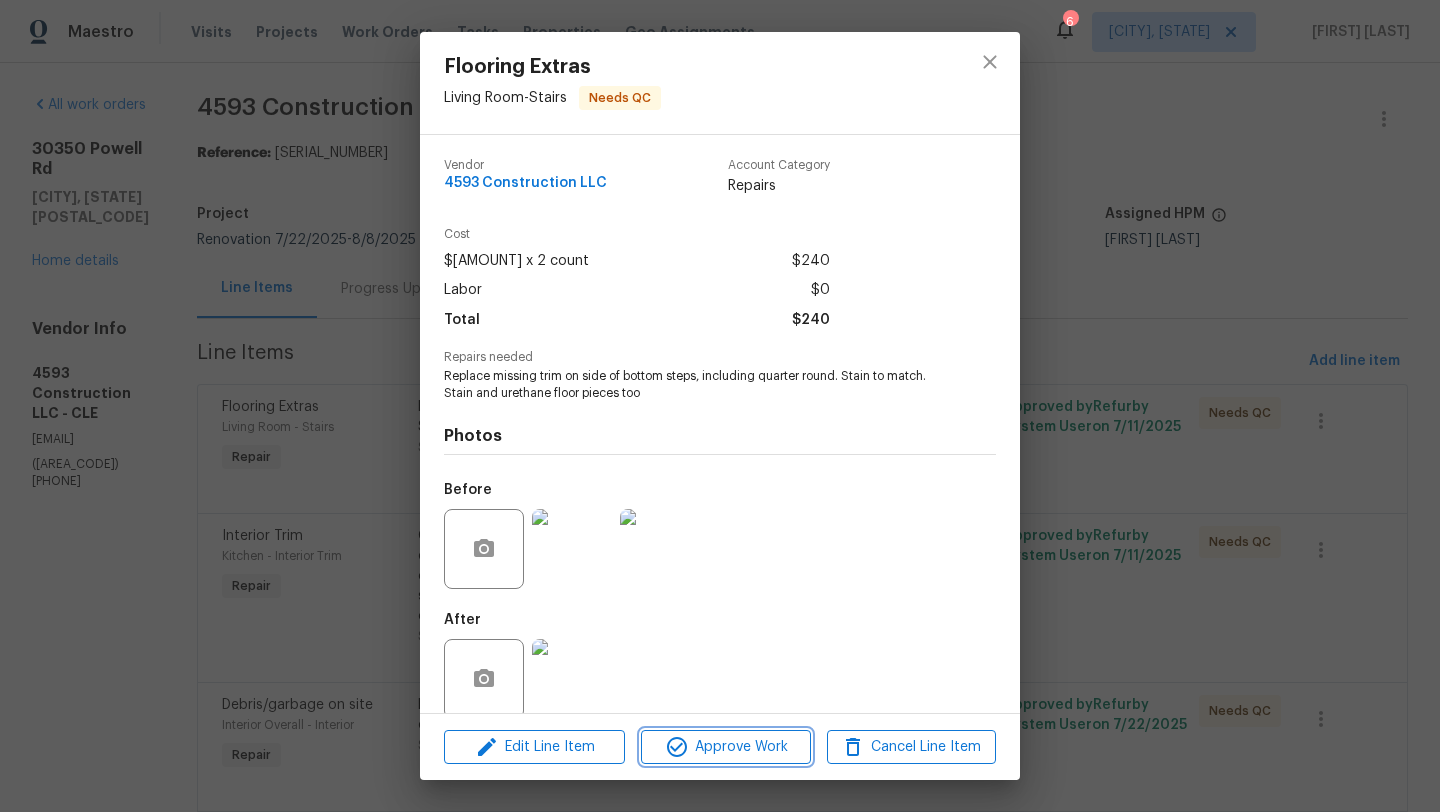 click on "Approve Work" at bounding box center (725, 747) 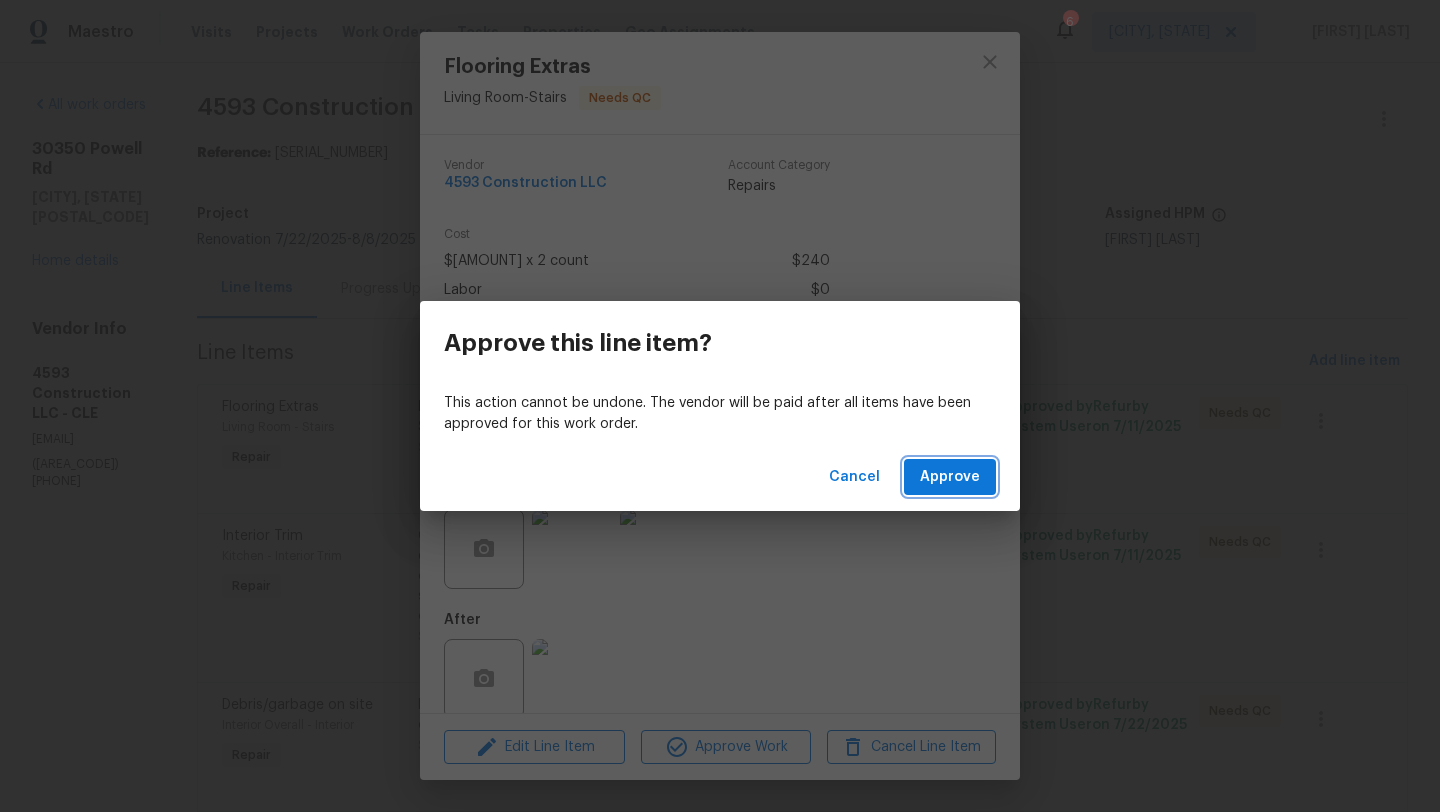 click on "Approve" at bounding box center (950, 477) 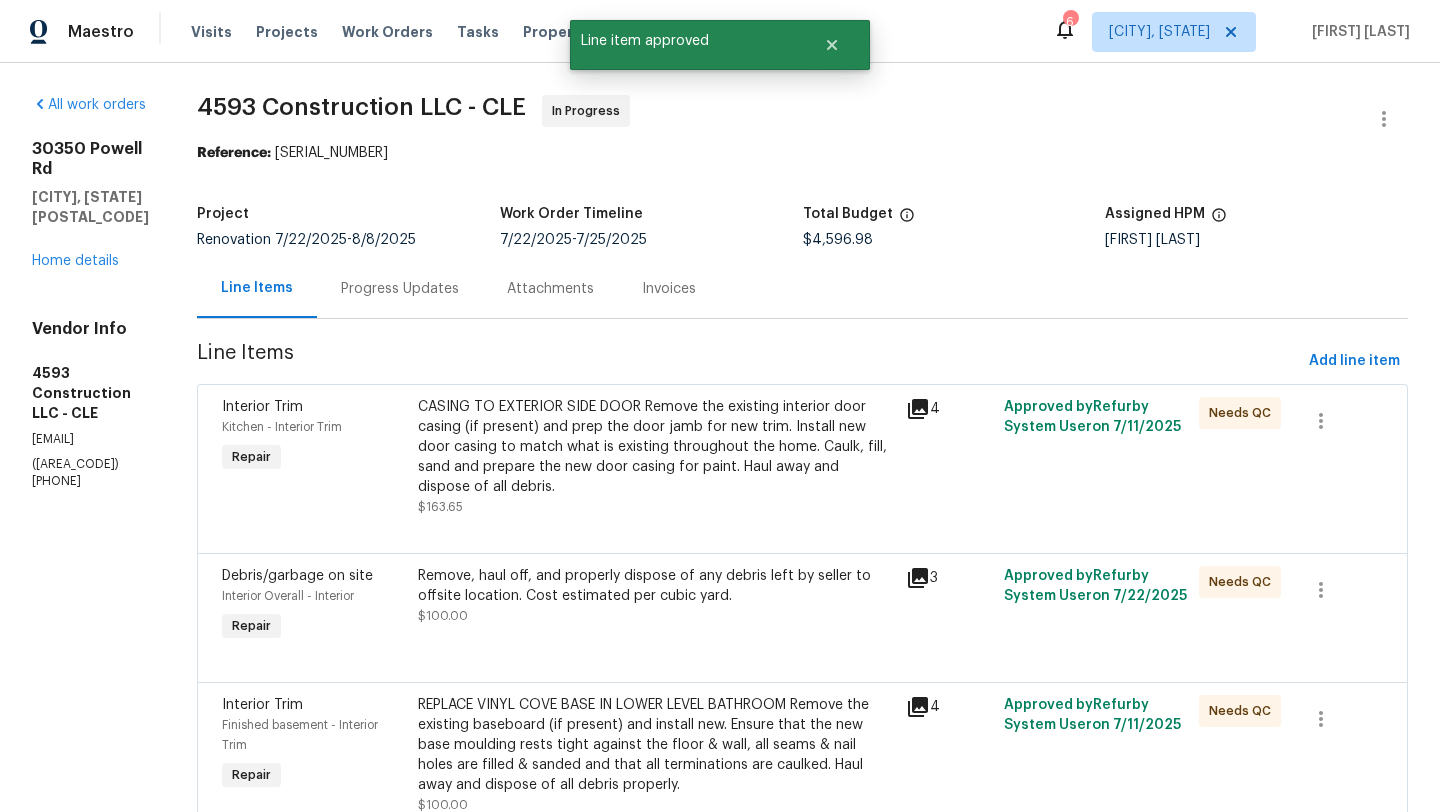 click on "CASING TO EXTERIOR SIDE DOOR
Remove the existing interior door casing (if present) and prep the door jamb for new trim. Install new door casing to match what is existing throughout the home. Caulk, fill, sand and prepare the new door casing for paint. Haul away and dispose of all debris. $163.65" at bounding box center [656, 457] 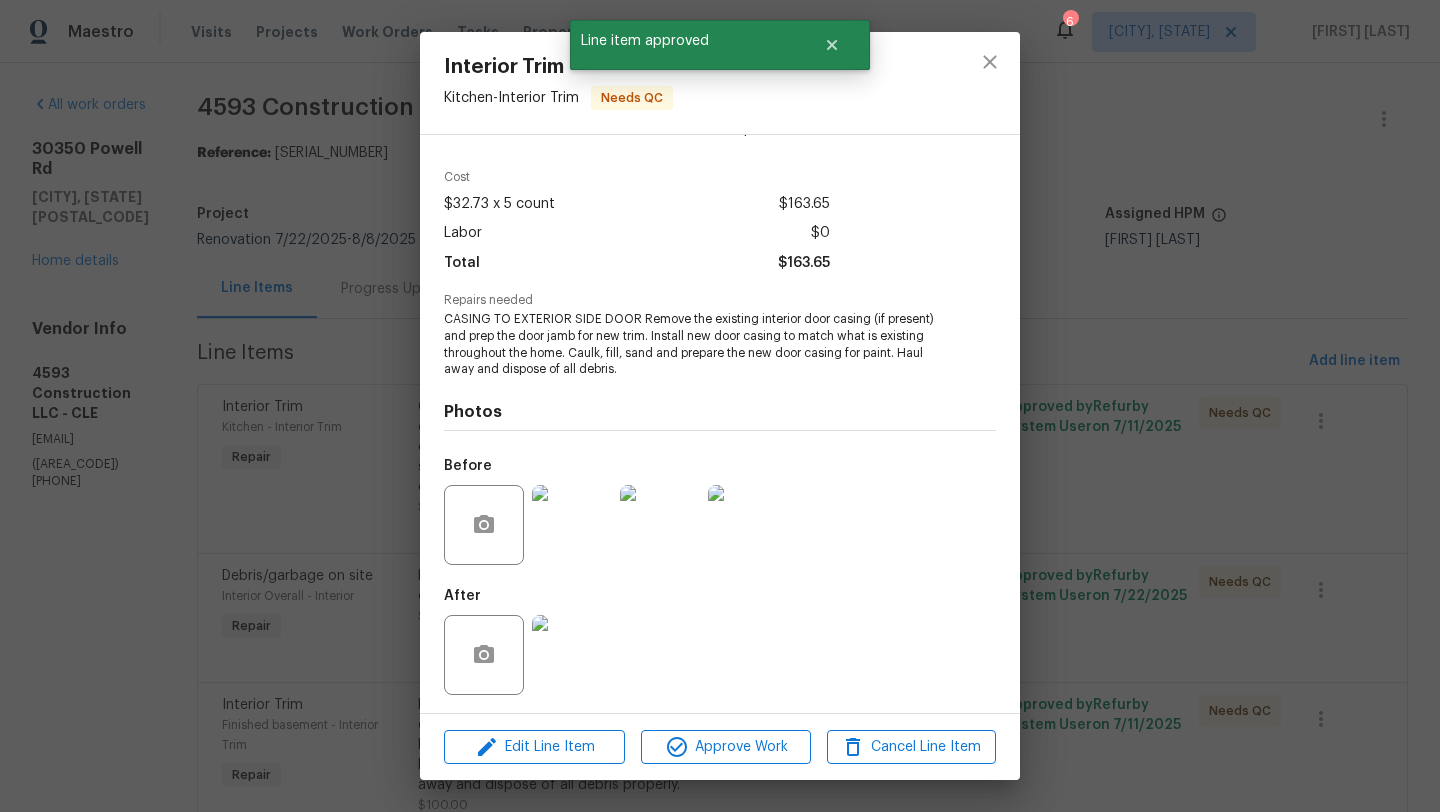 scroll, scrollTop: 60, scrollLeft: 0, axis: vertical 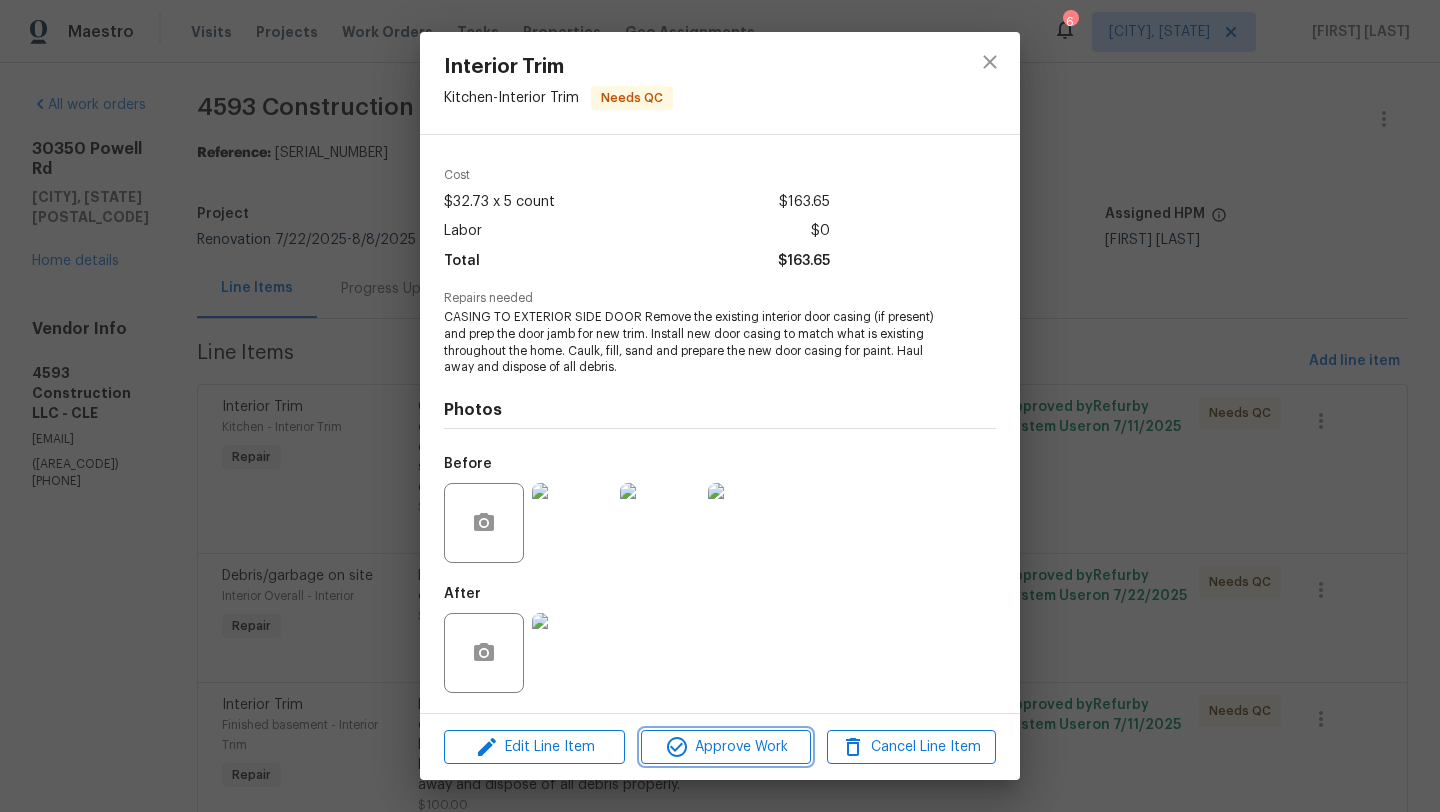 click on "Approve Work" at bounding box center (725, 747) 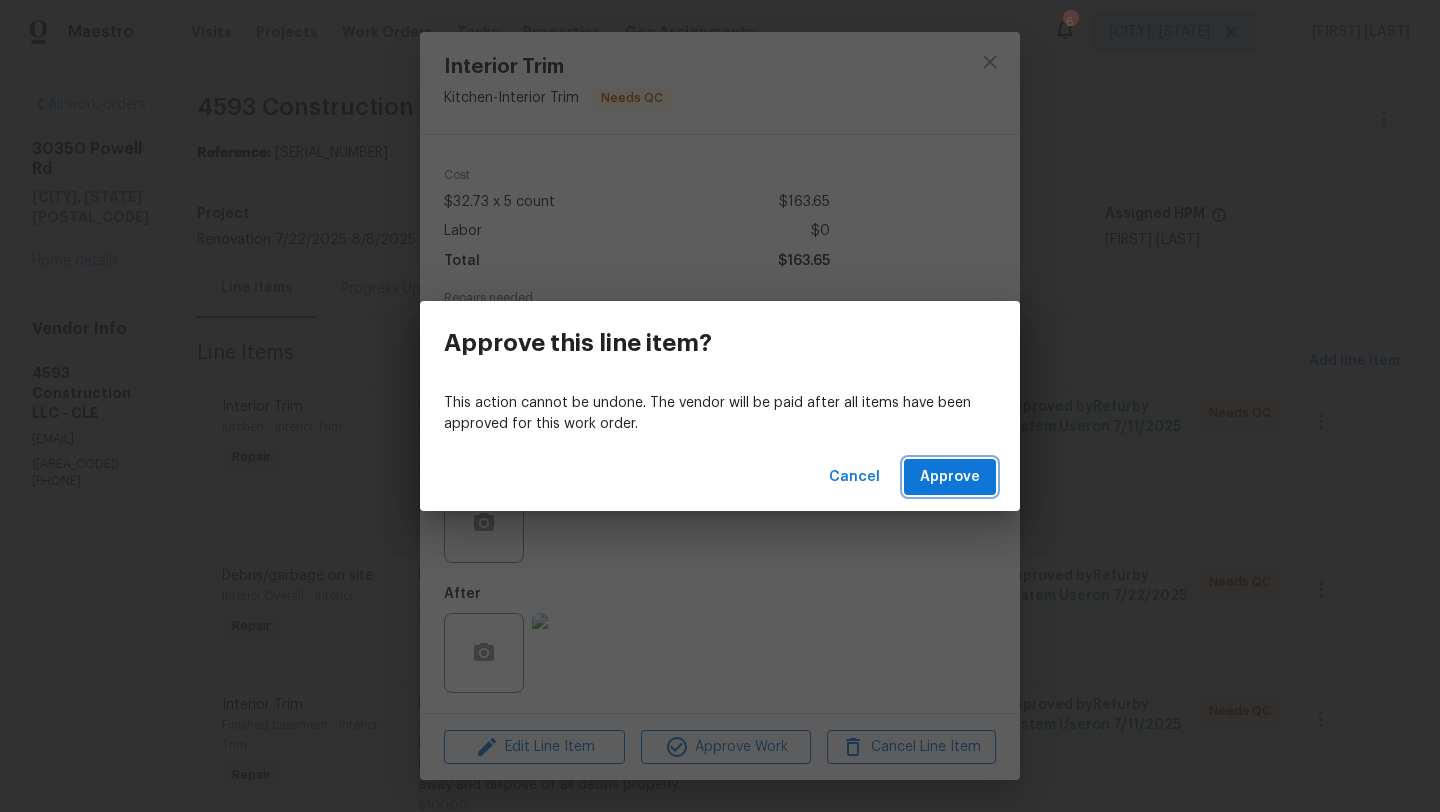 click on "Approve" at bounding box center (950, 477) 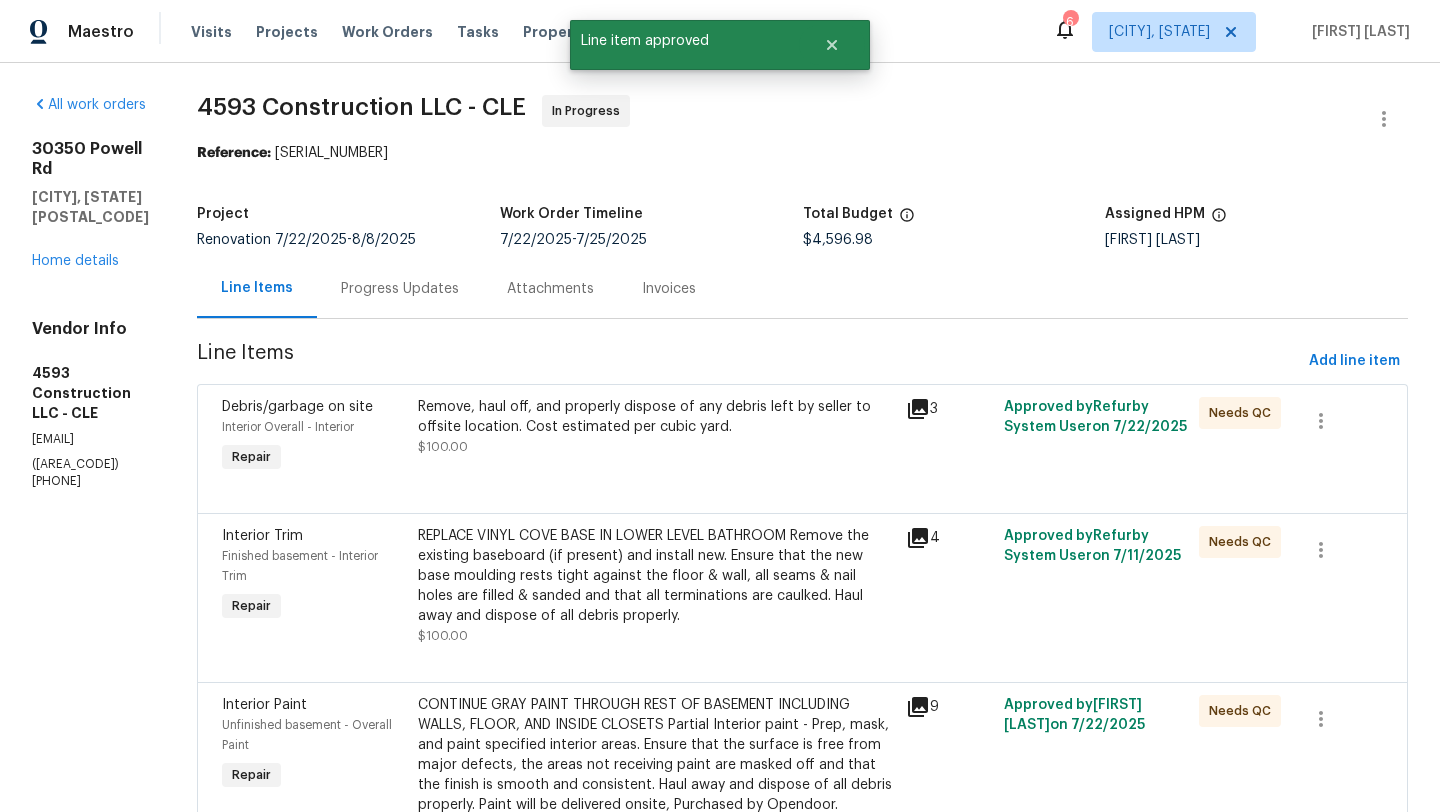 click on "Remove, haul off, and properly dispose of any debris left by seller to offsite location. Cost estimated per cubic yard. $100.00" at bounding box center (656, 437) 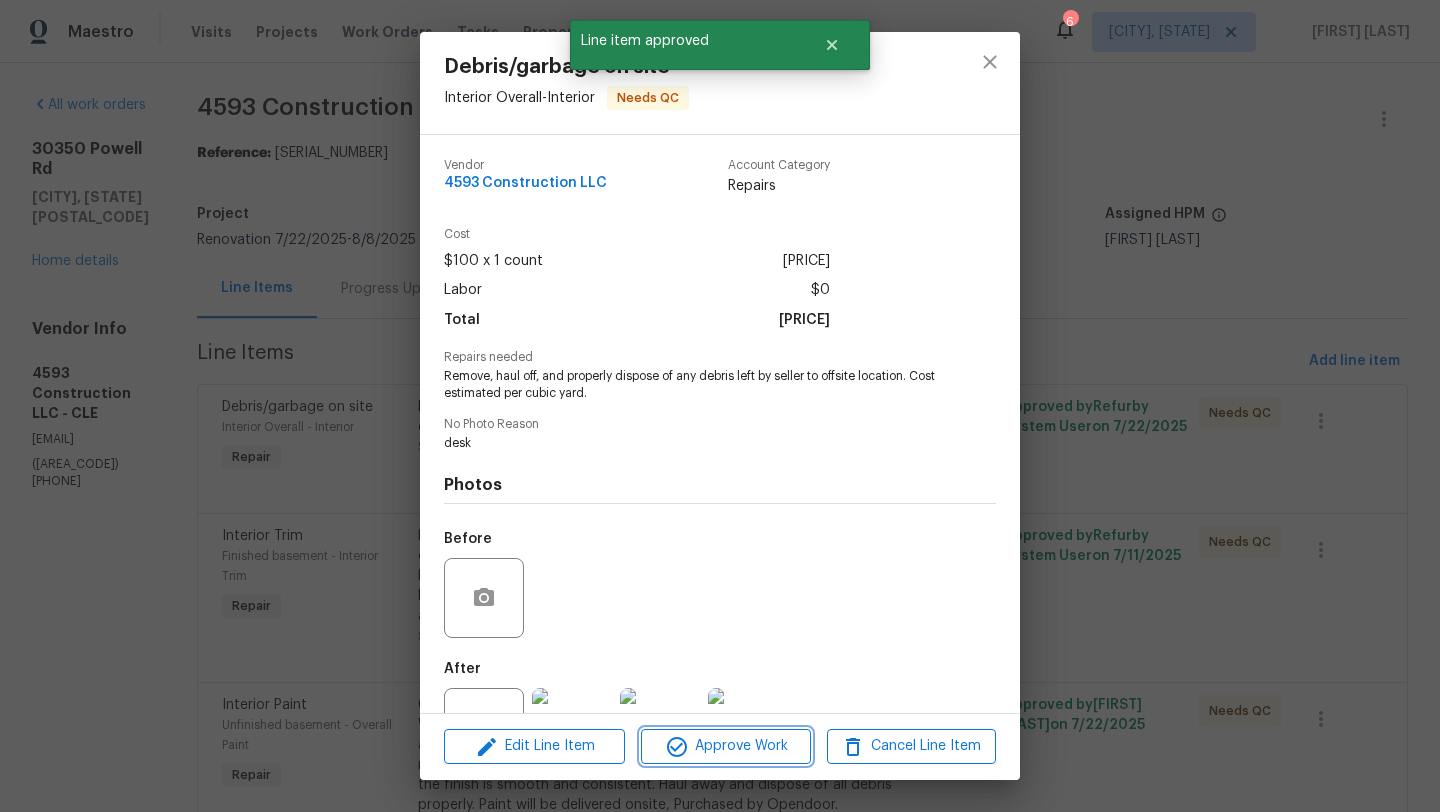 click on "Approve Work" at bounding box center (725, 746) 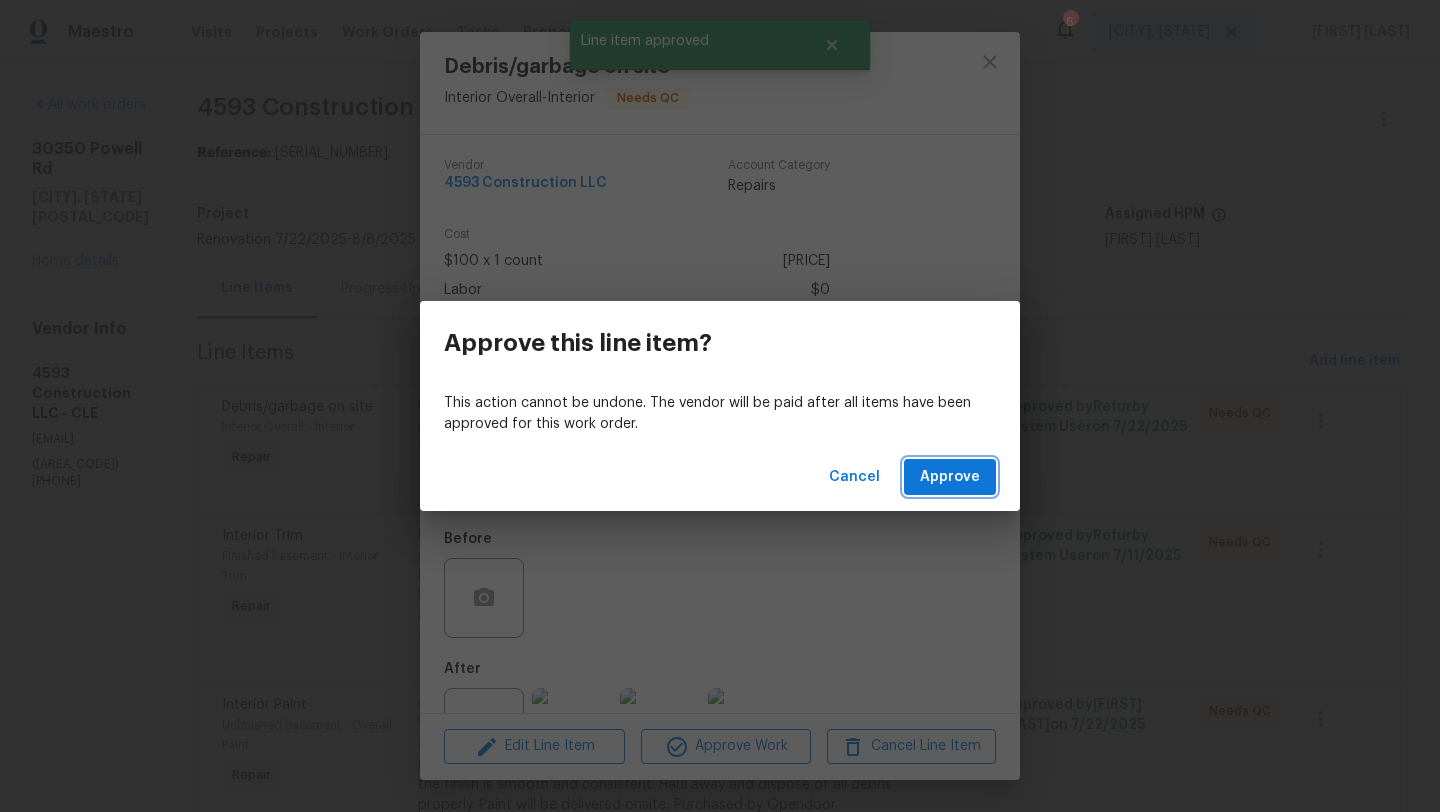 click on "Approve" at bounding box center [950, 477] 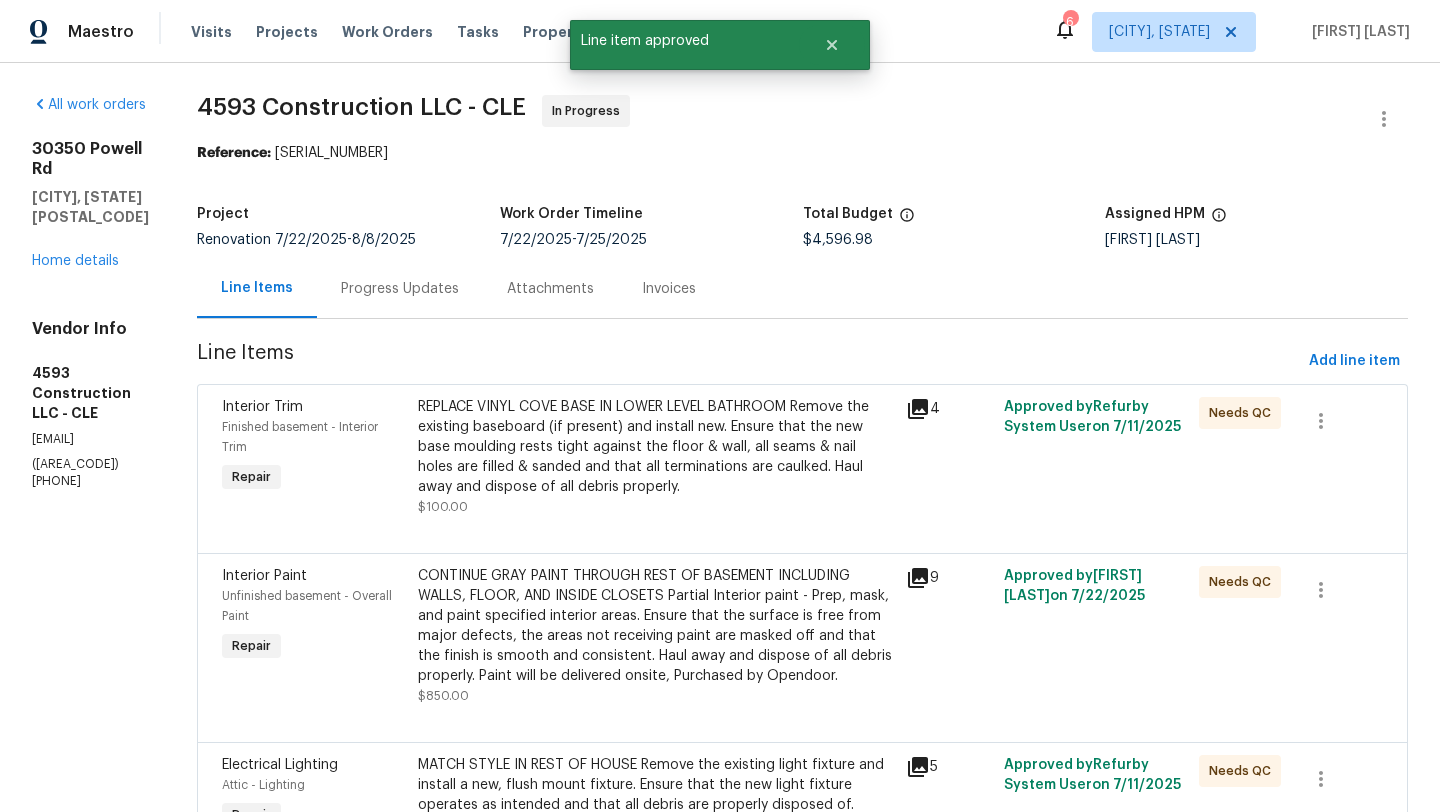 click on "REPLACE VINYL COVE BASE IN LOWER LEVEL BATHROOM
Remove the existing baseboard (if present) and install new. Ensure that the new base moulding rests tight against the floor & wall, all seams & nail holes are filled & sanded and that all terminations are caulked. Haul away and dispose of all debris properly." at bounding box center (656, 447) 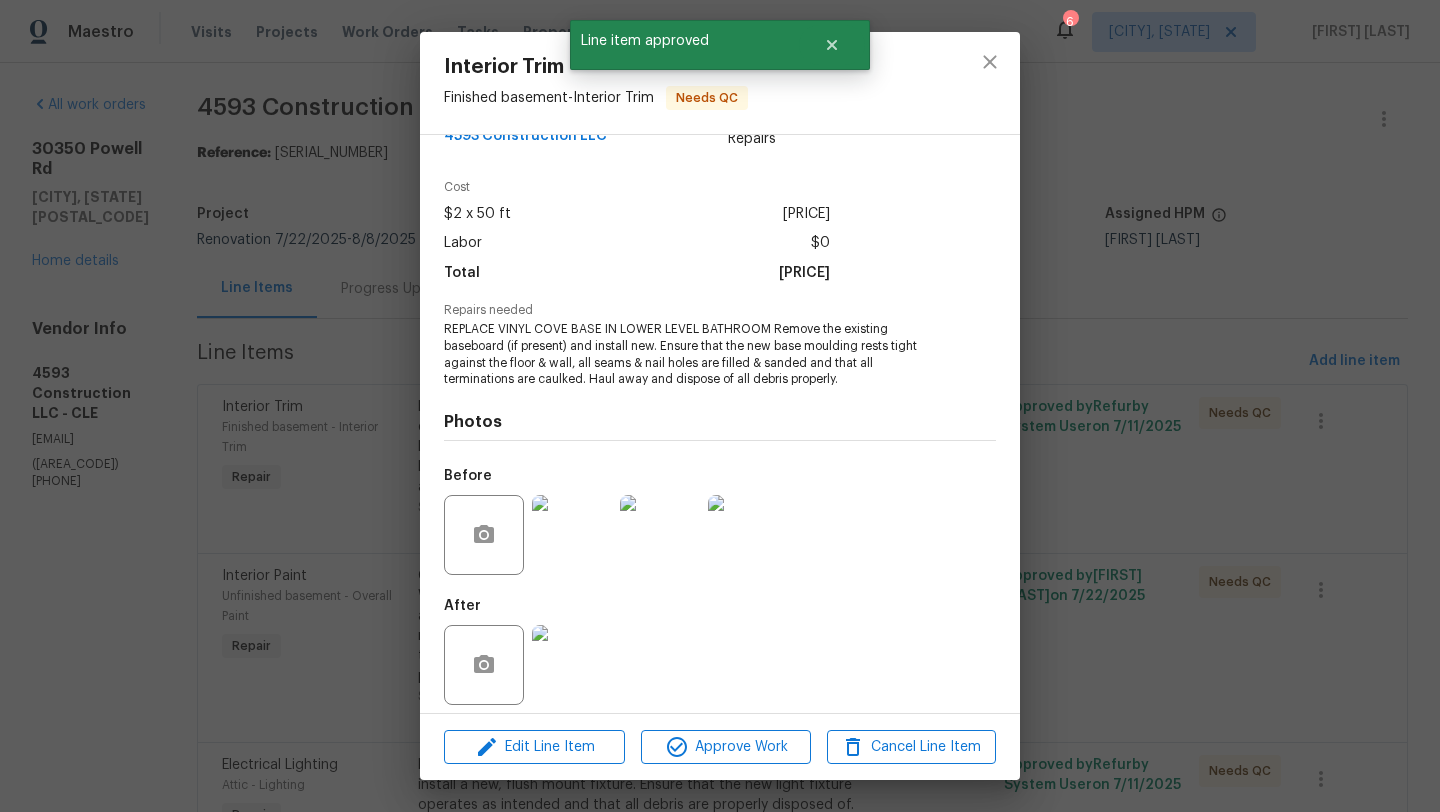 scroll, scrollTop: 60, scrollLeft: 0, axis: vertical 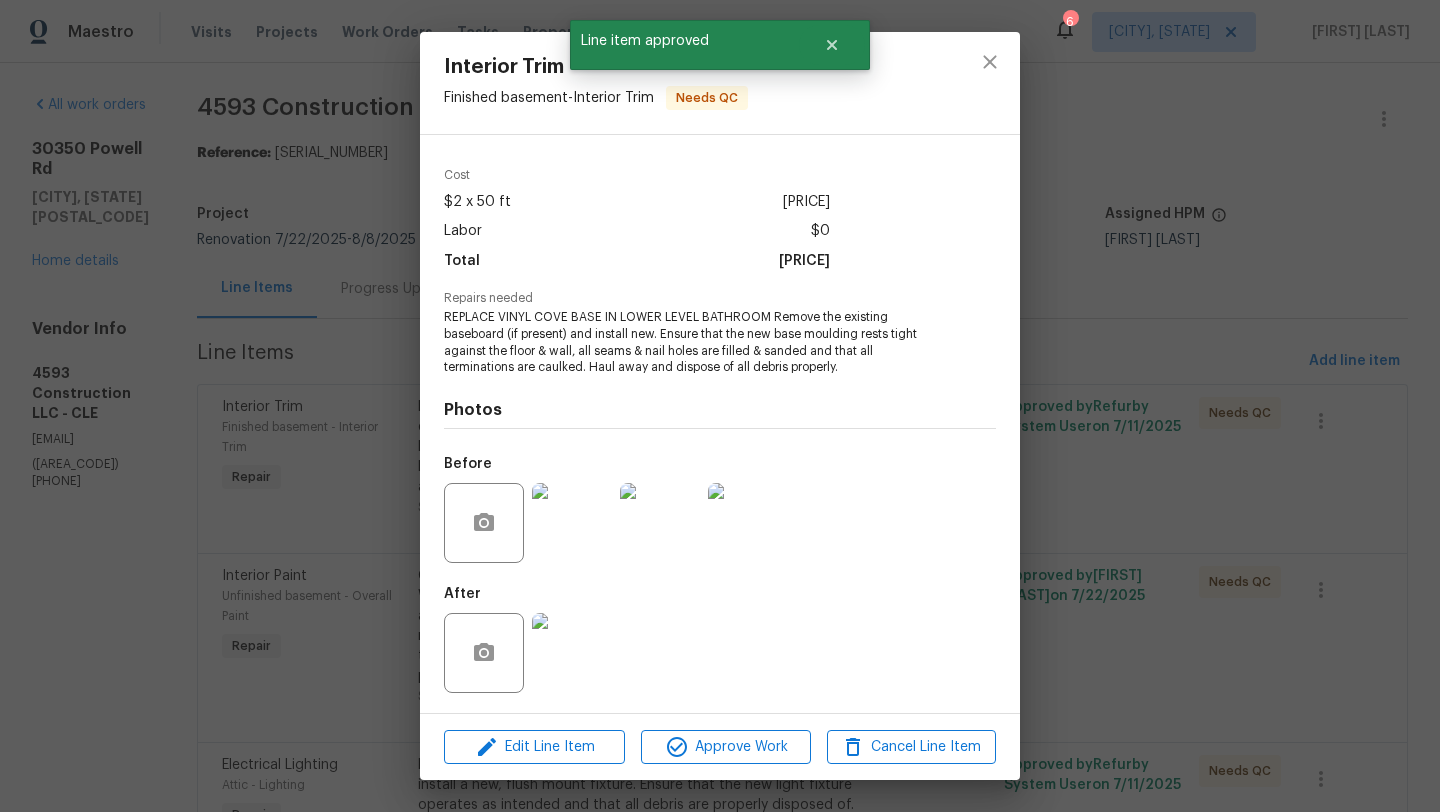 click at bounding box center (572, 653) 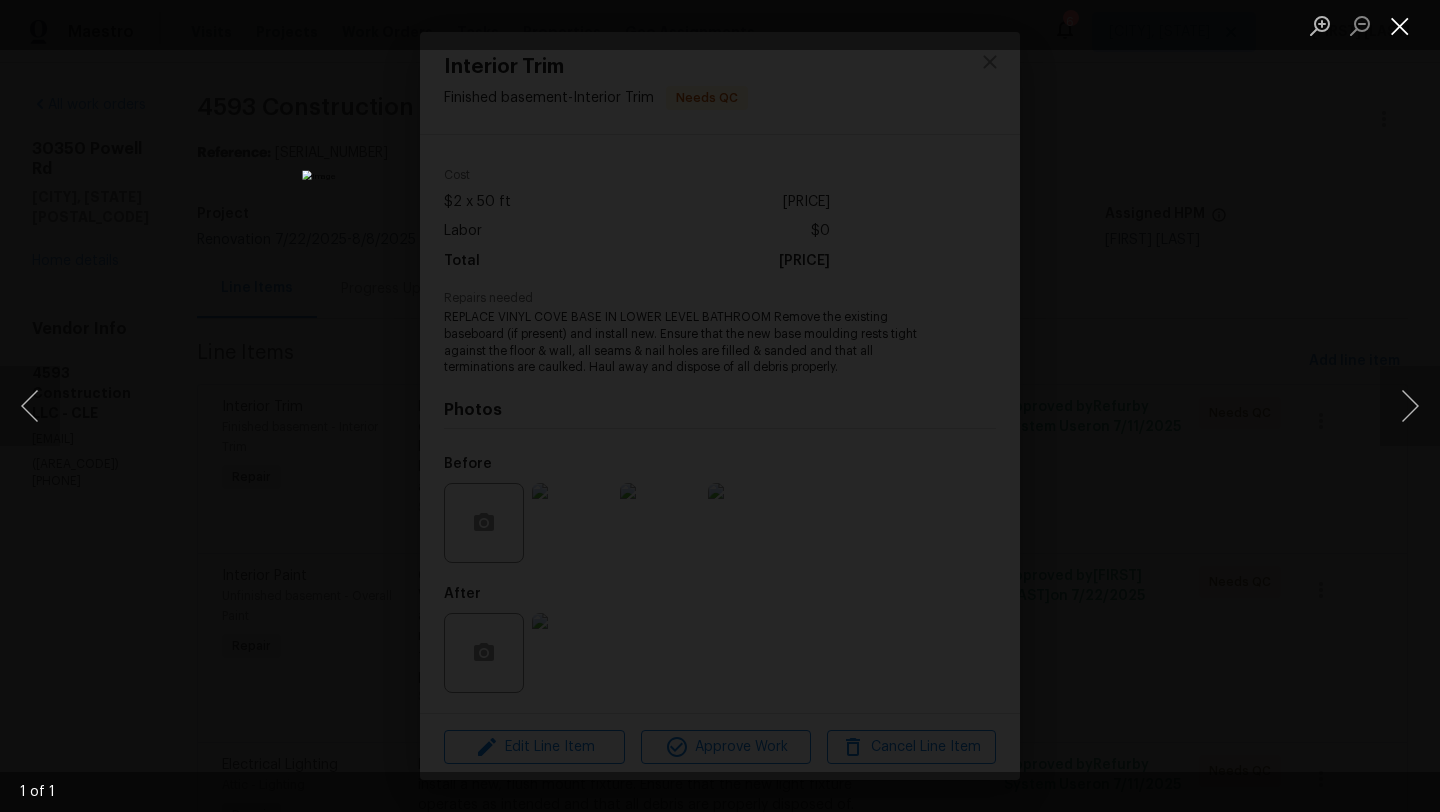 click at bounding box center [1400, 25] 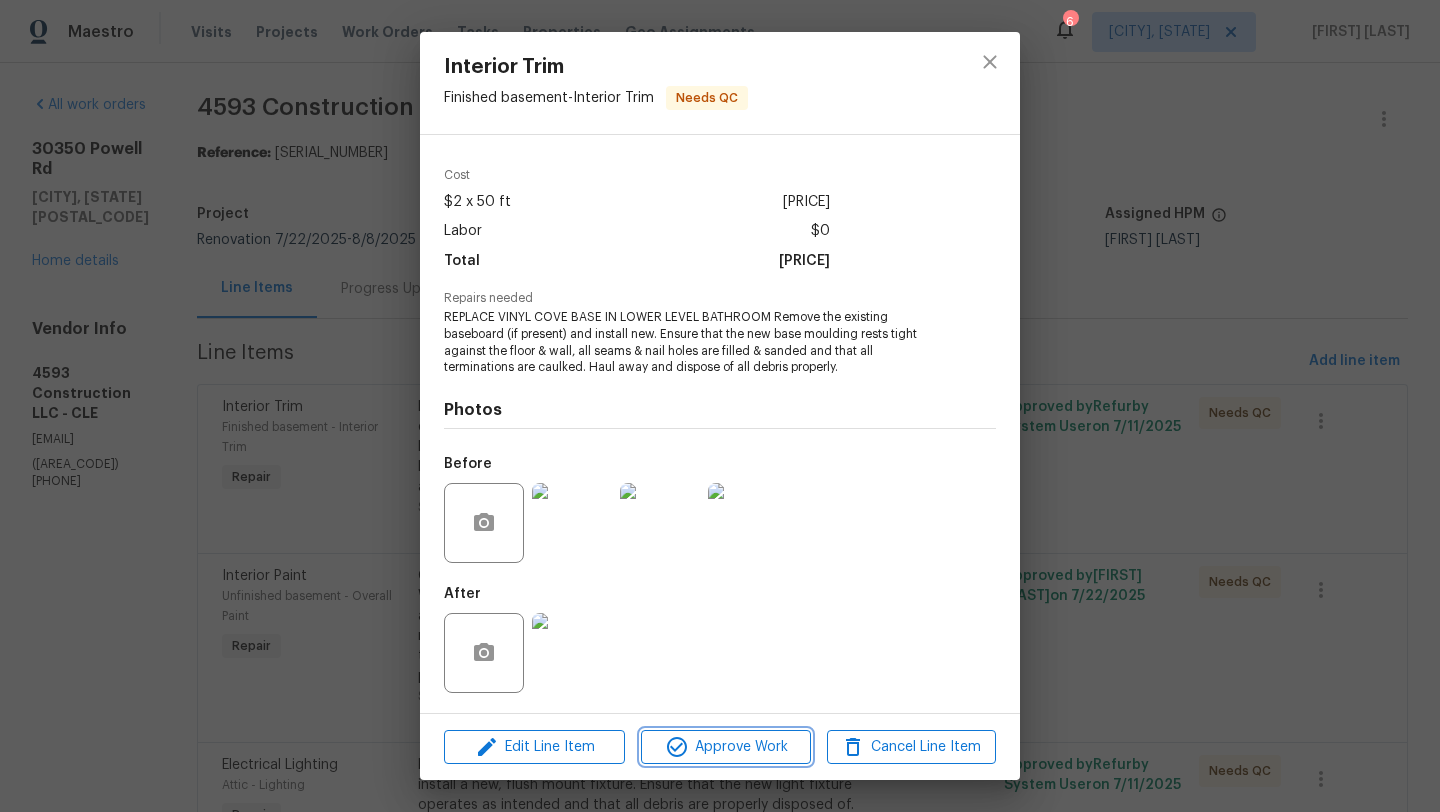 click on "Approve Work" at bounding box center [725, 747] 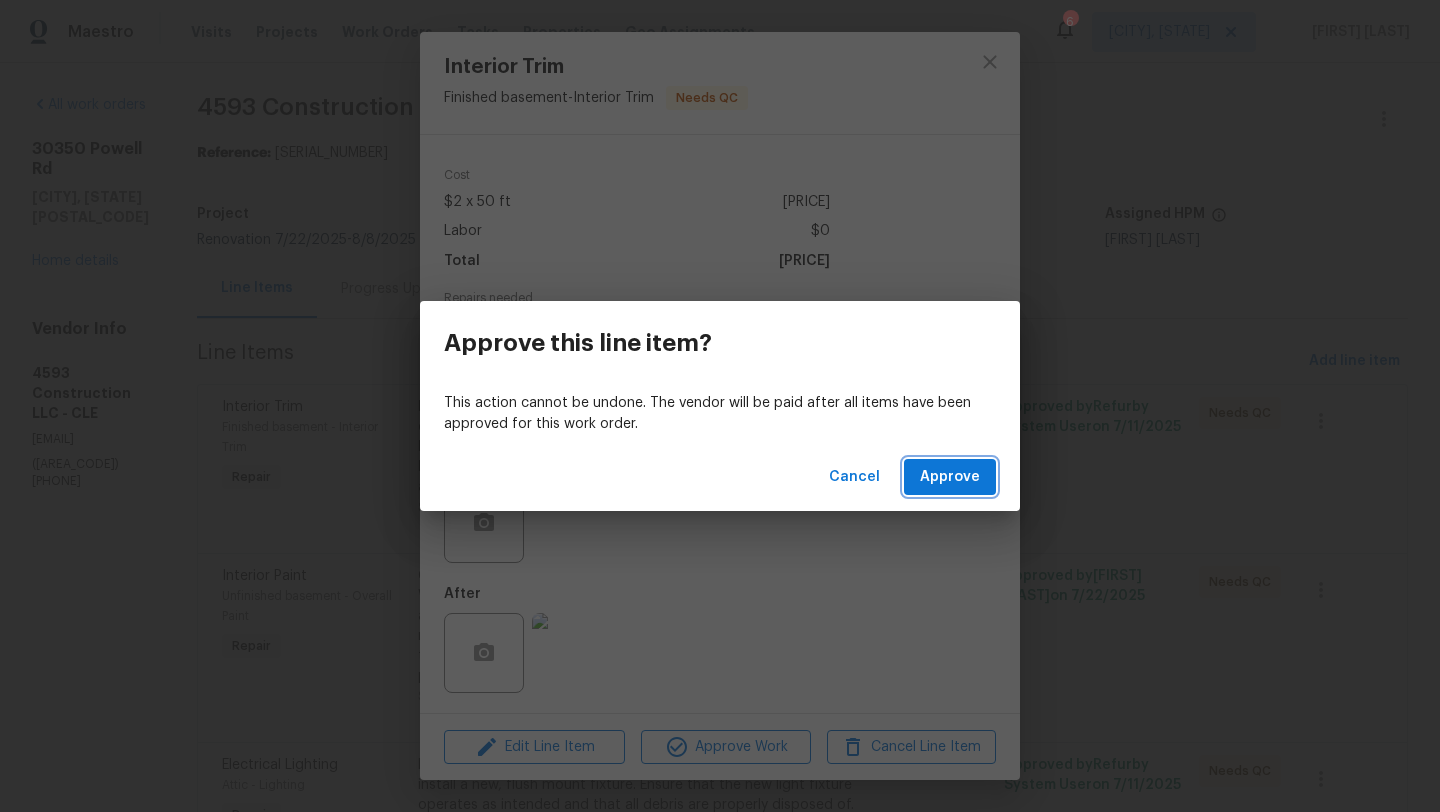 click on "Approve" at bounding box center [950, 477] 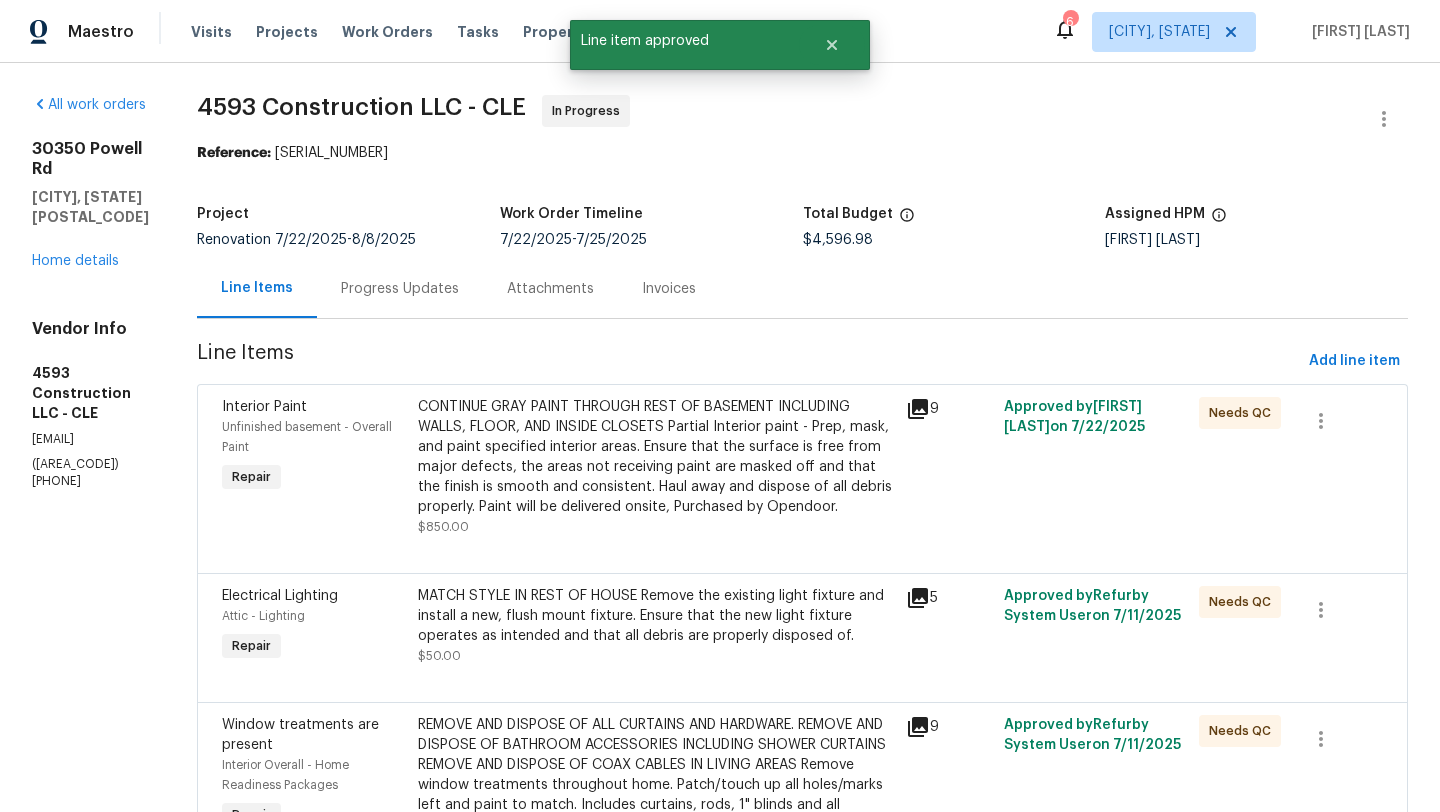 click on "CONTINUE GRAY PAINT THROUGH REST OF BASEMENT INCLUDING WALLS, FLOOR, AND INSIDE CLOSETS
Partial Interior paint - Prep, mask, and paint specified interior areas. Ensure that the surface is free from major defects, the areas not receiving paint are masked off and that the finish is smooth and consistent. Haul away and dispose of all debris properly. Paint will be delivered onsite, Purchased by Opendoor." at bounding box center [656, 457] 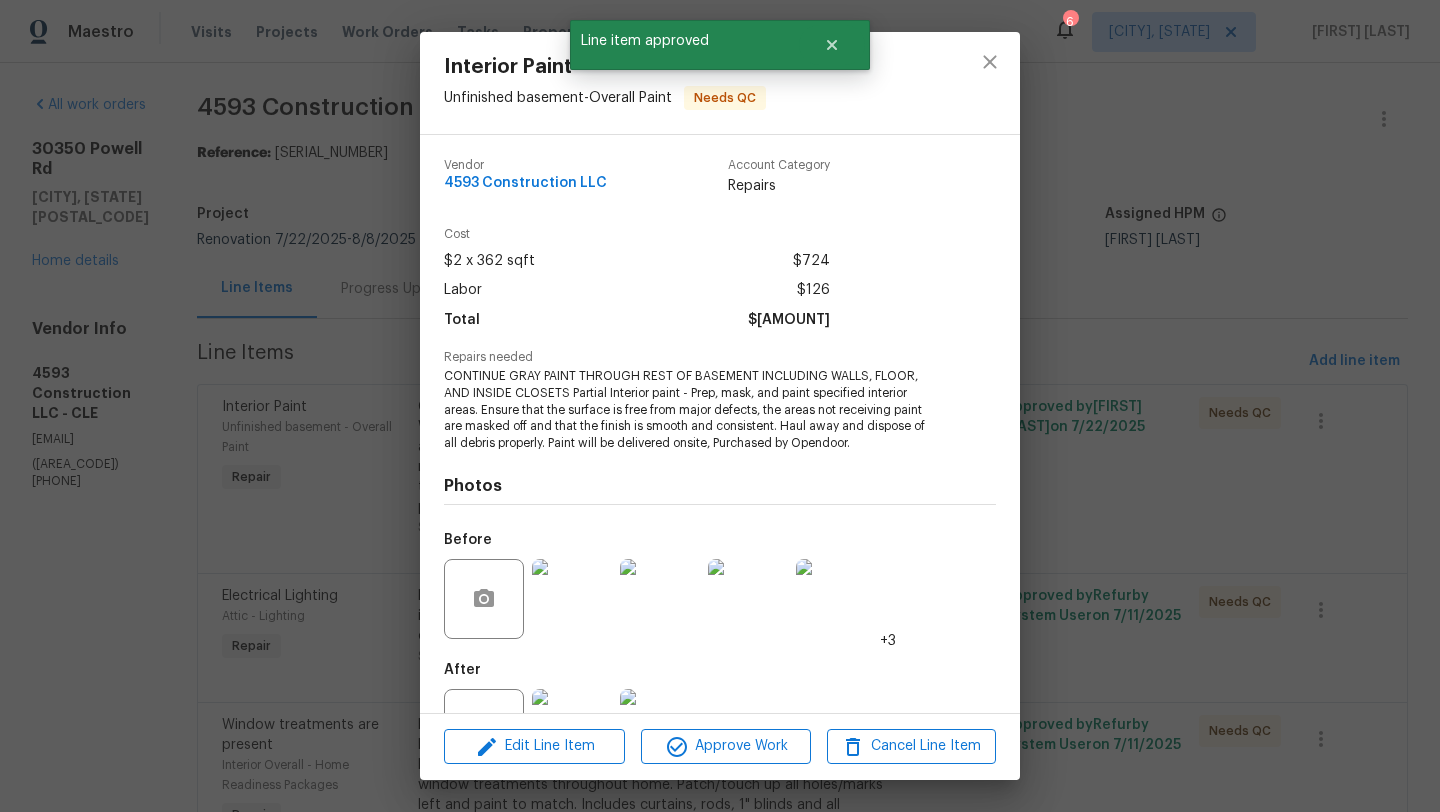 scroll, scrollTop: 76, scrollLeft: 0, axis: vertical 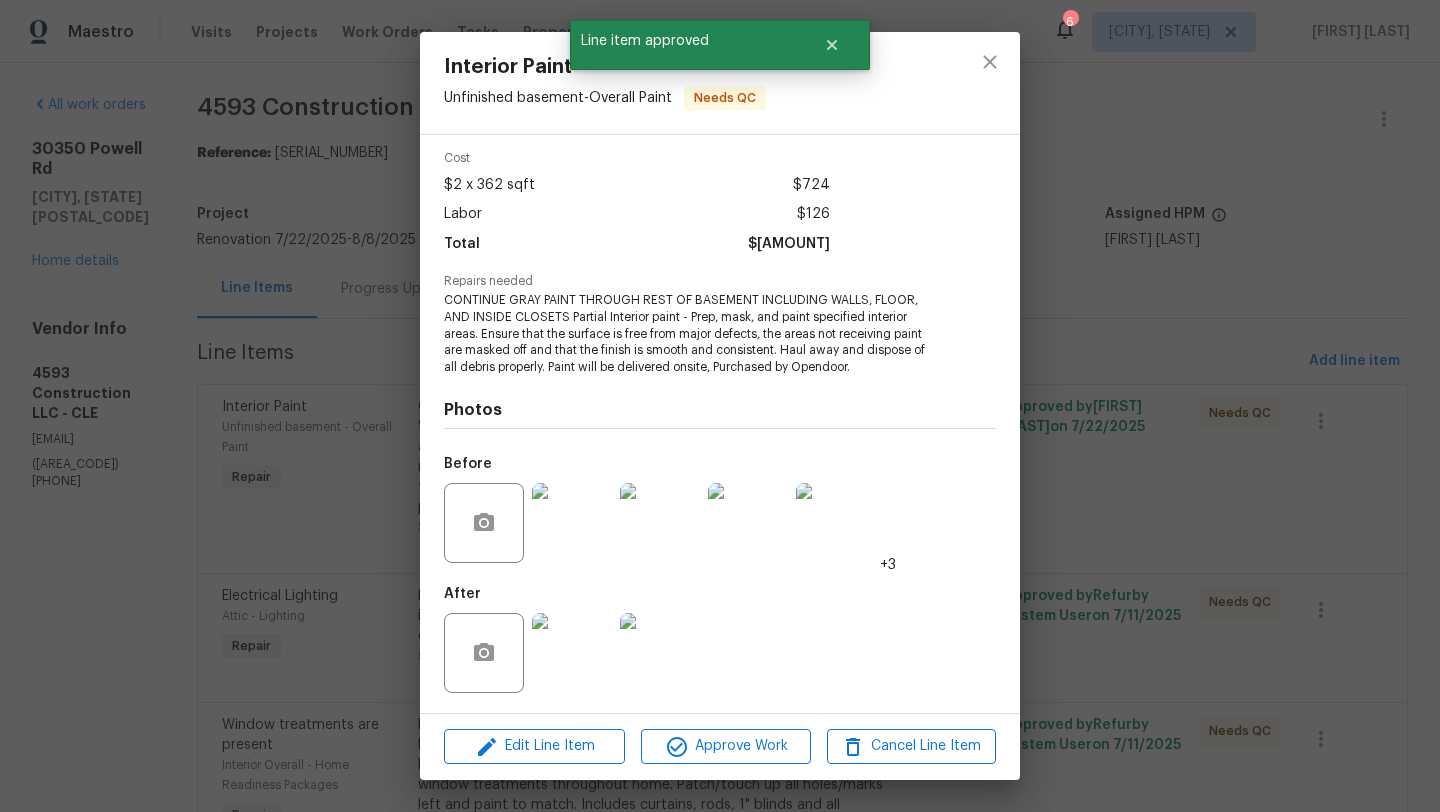 click at bounding box center [572, 653] 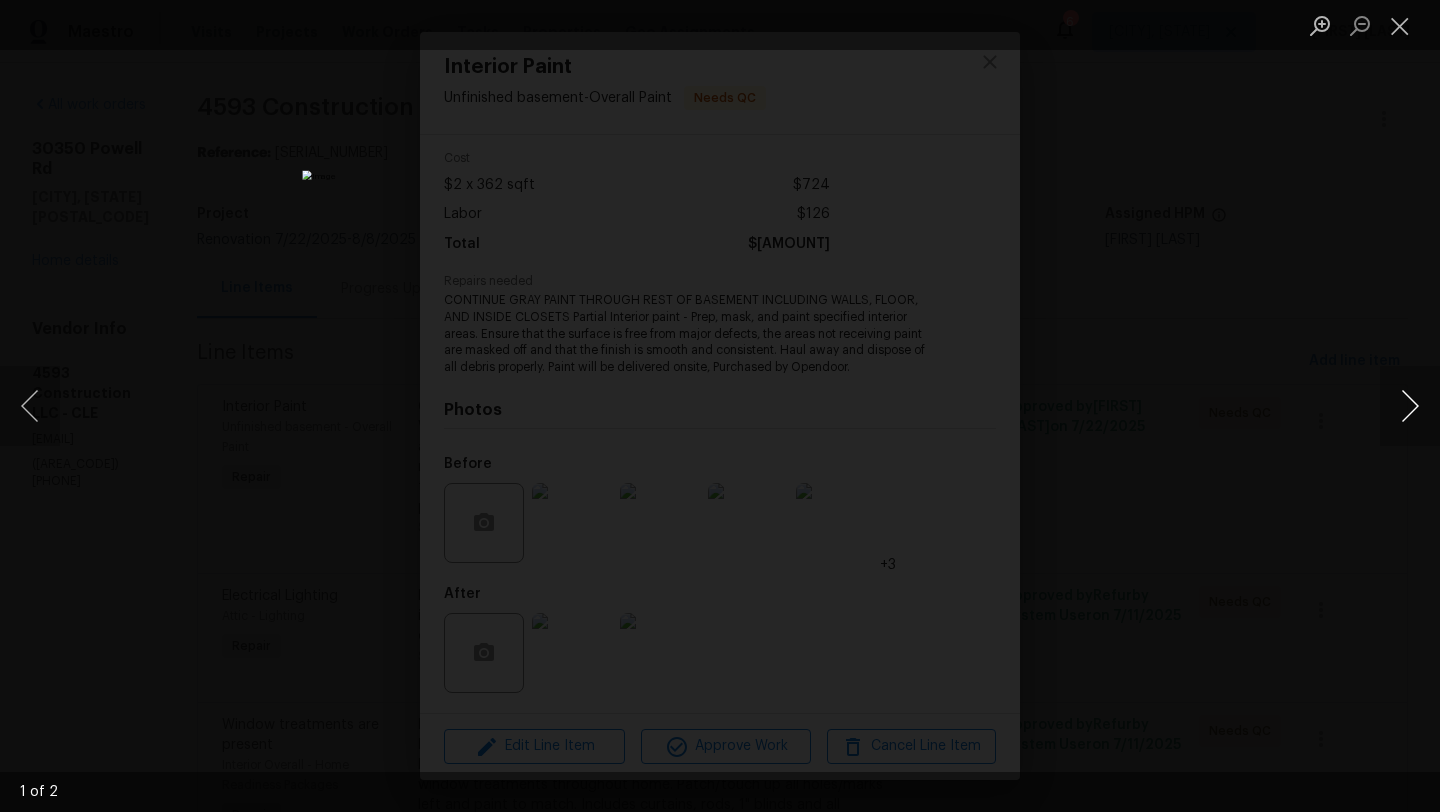 click at bounding box center [1410, 406] 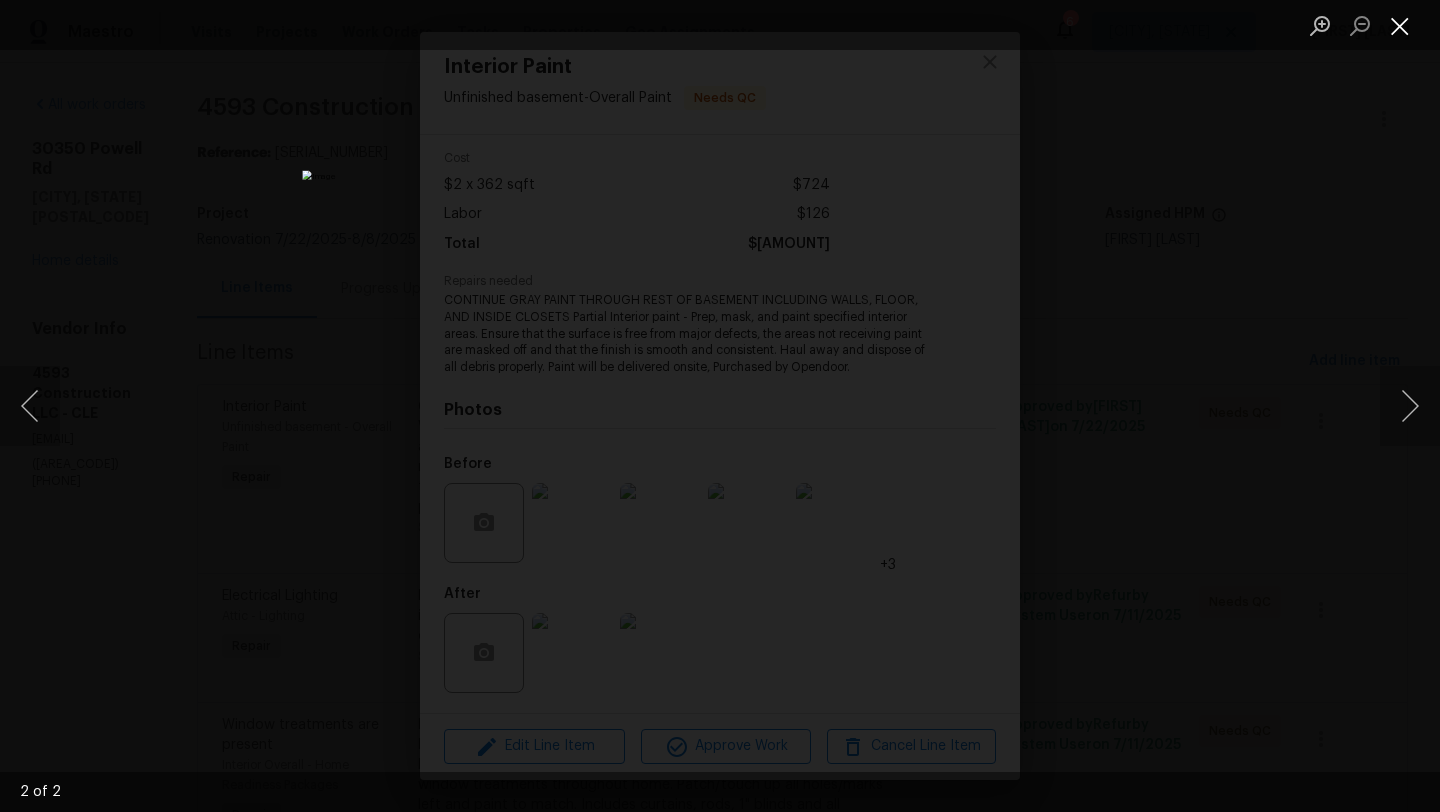 click at bounding box center (1400, 25) 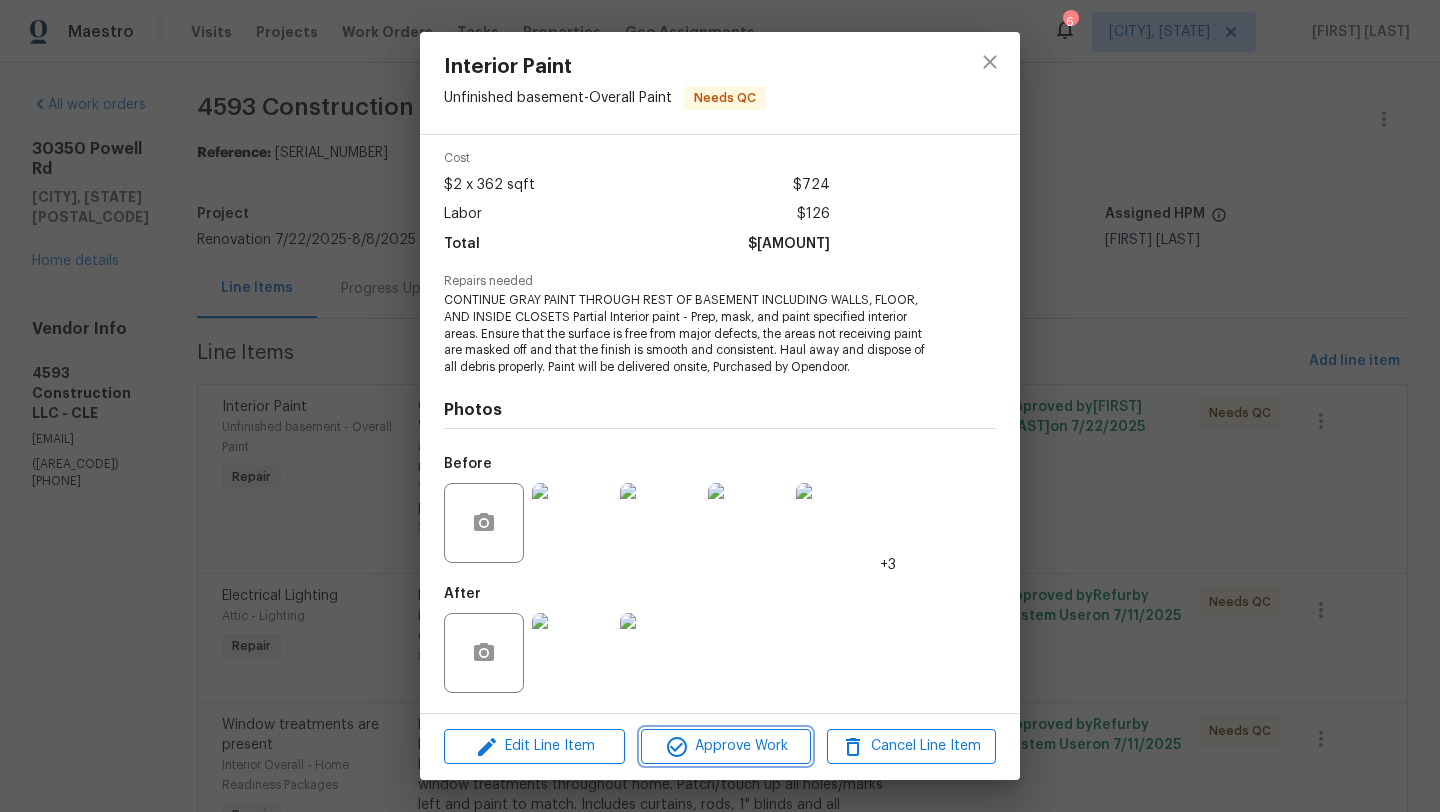click on "Approve Work" at bounding box center [725, 746] 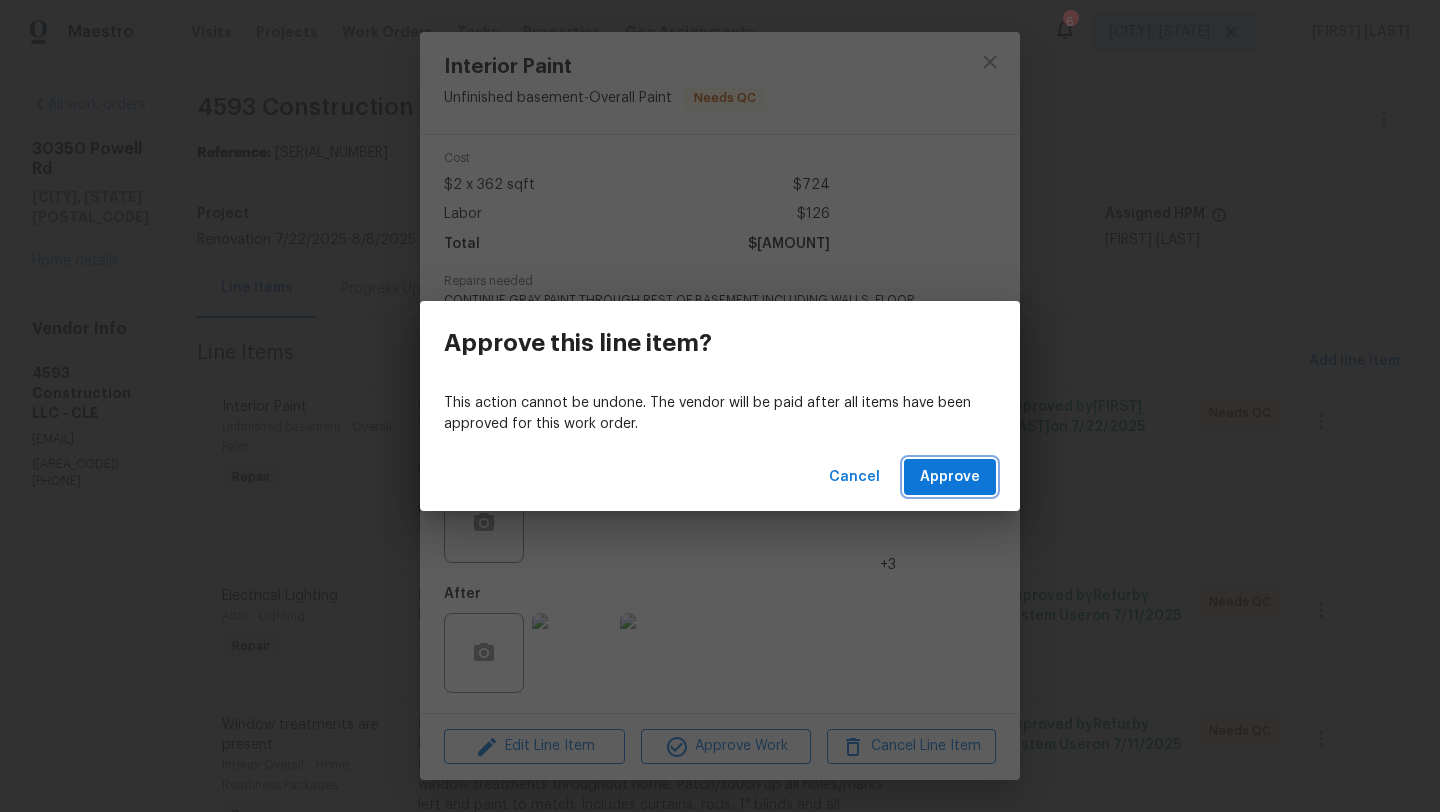 click on "Approve" at bounding box center (950, 477) 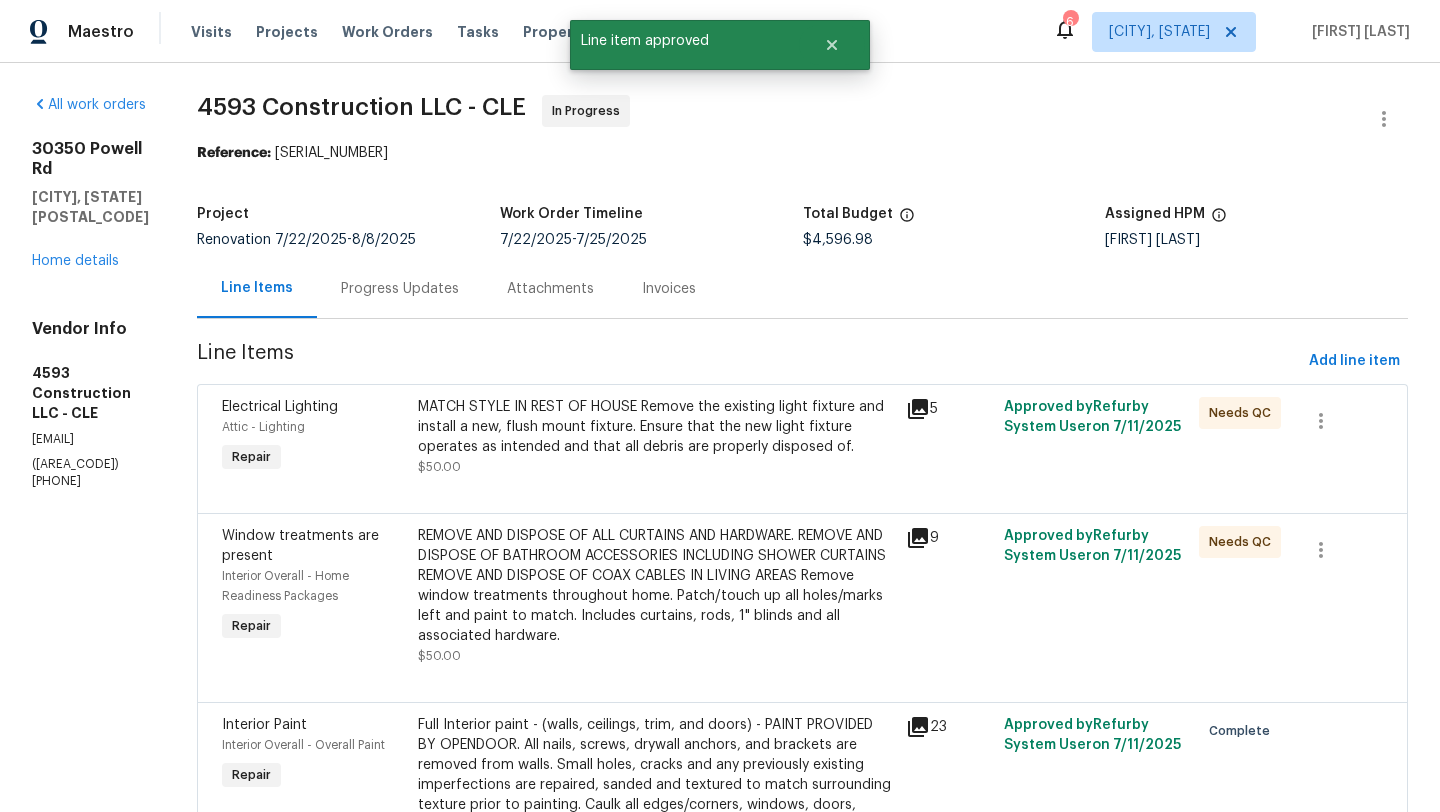 click on "MATCH STYLE IN REST OF HOUSE
Remove the existing light fixture and install a new, flush mount fixture. Ensure that the new light fixture operates as intended and that all debris are properly disposed of." at bounding box center (656, 427) 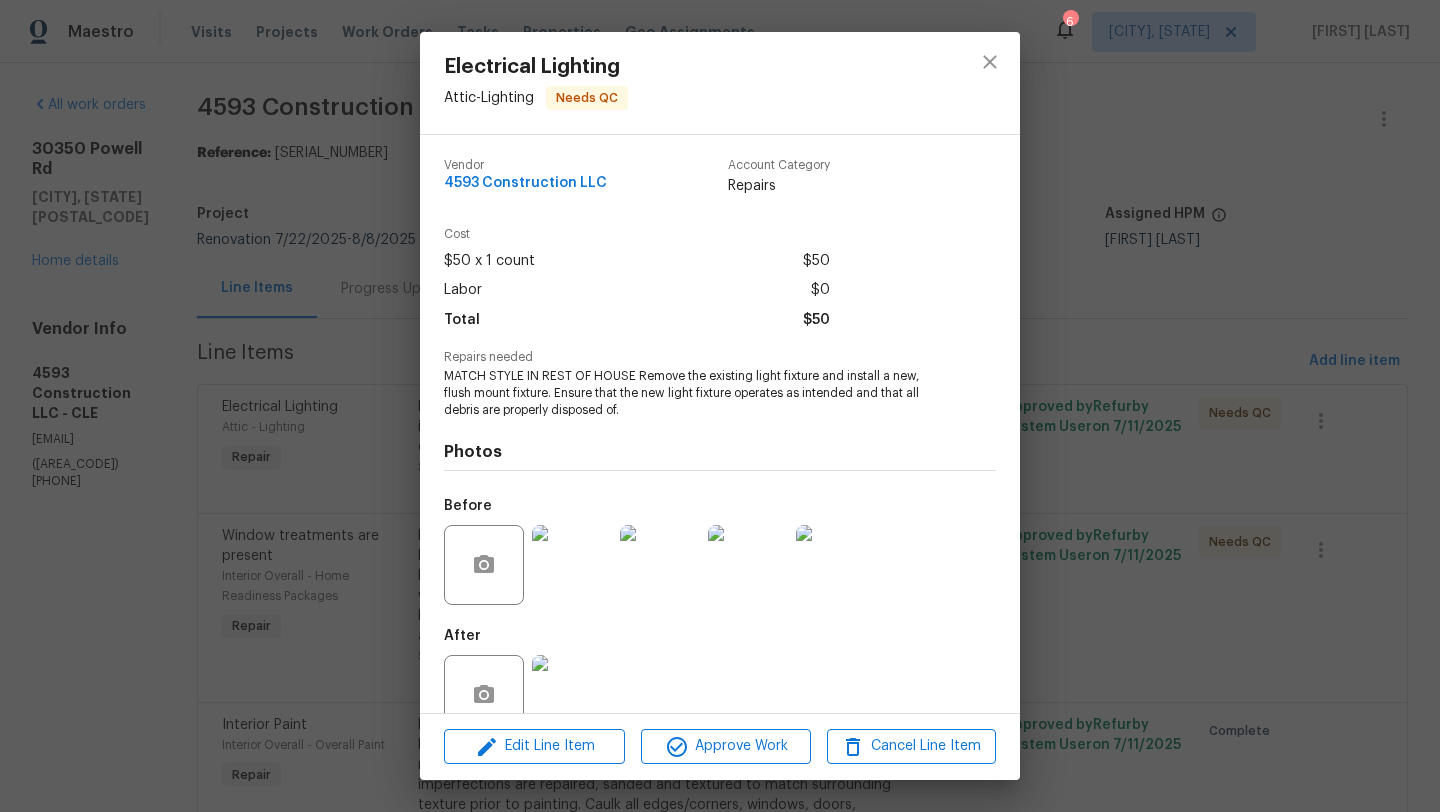 click at bounding box center [660, 565] 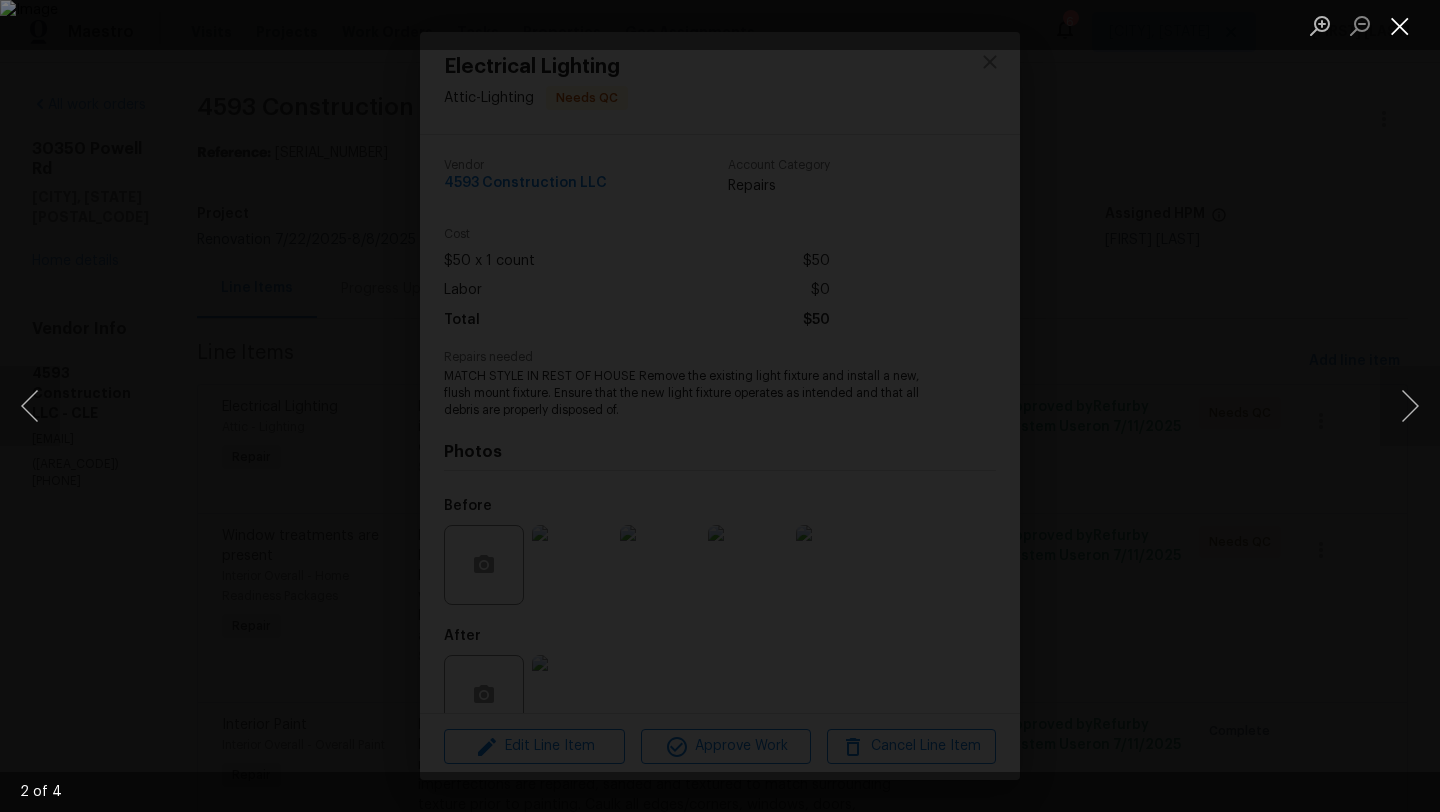 click at bounding box center (1400, 25) 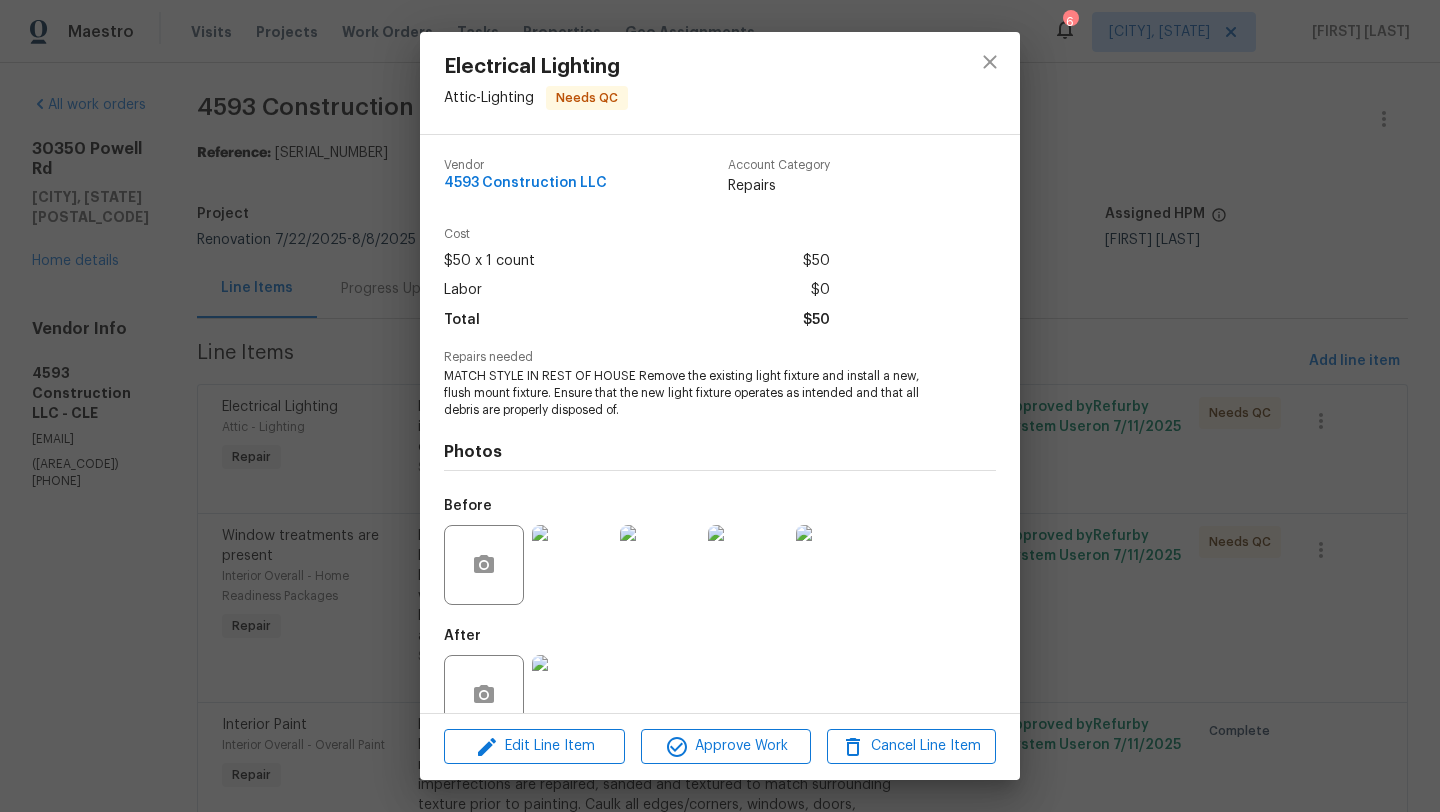 click at bounding box center (572, 695) 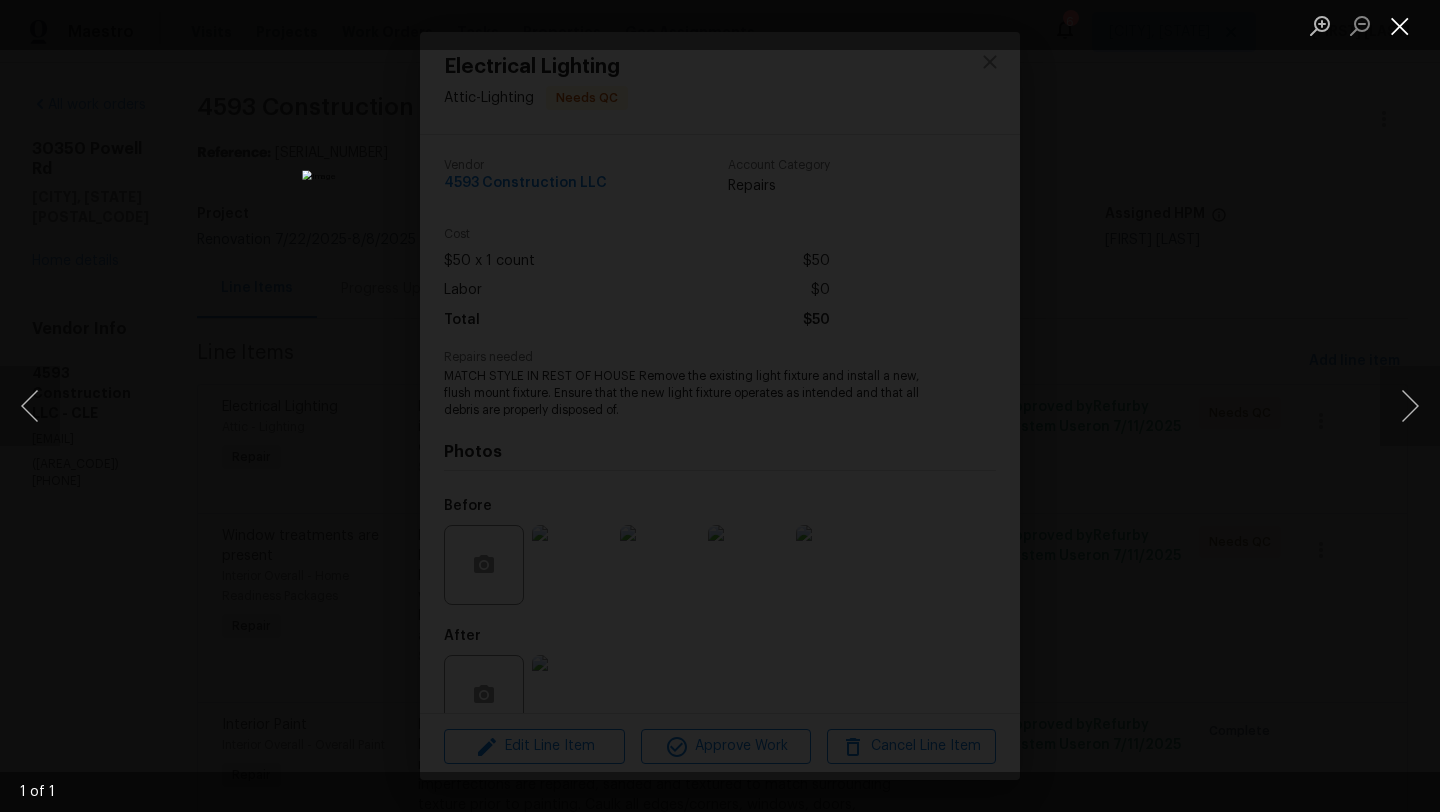 click at bounding box center (1400, 25) 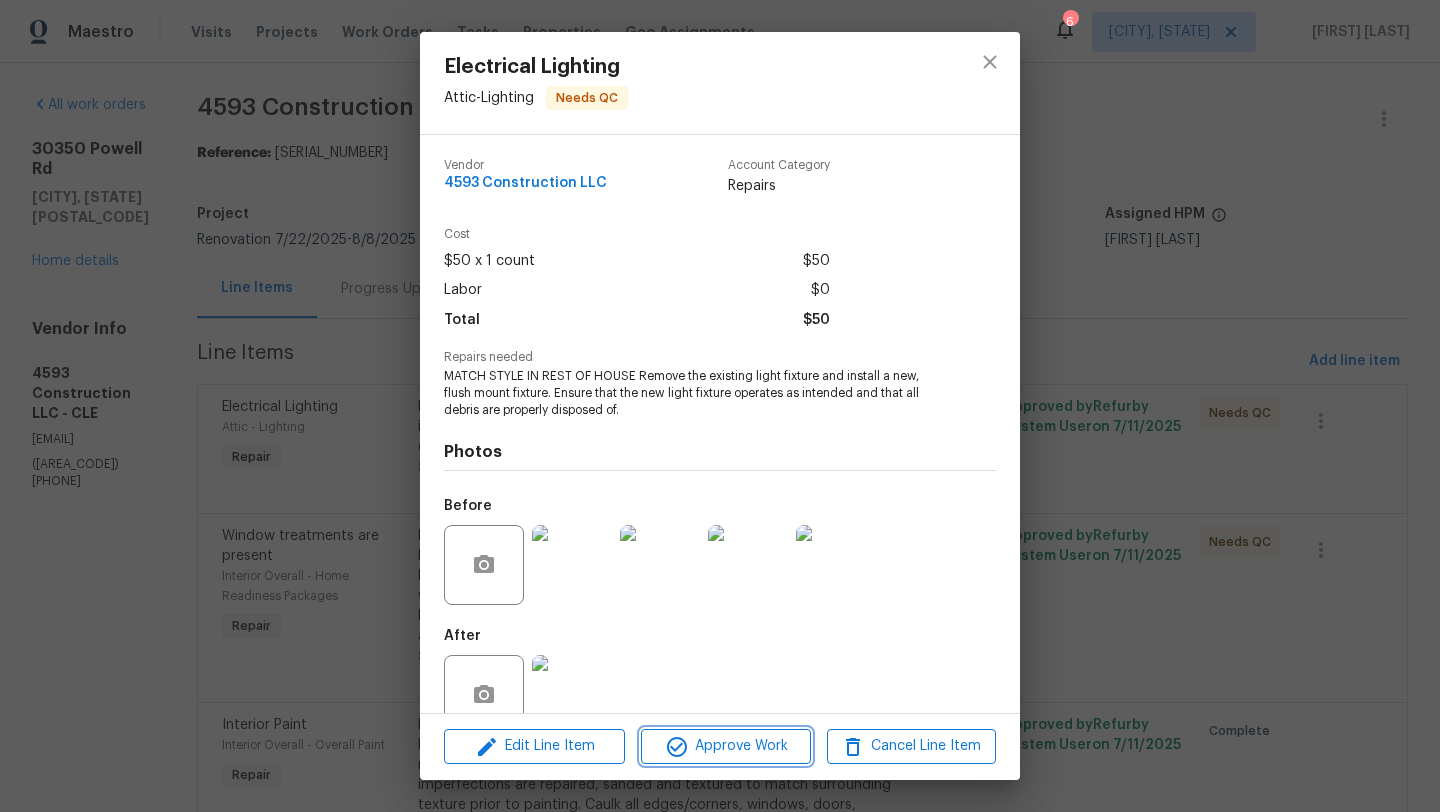 click 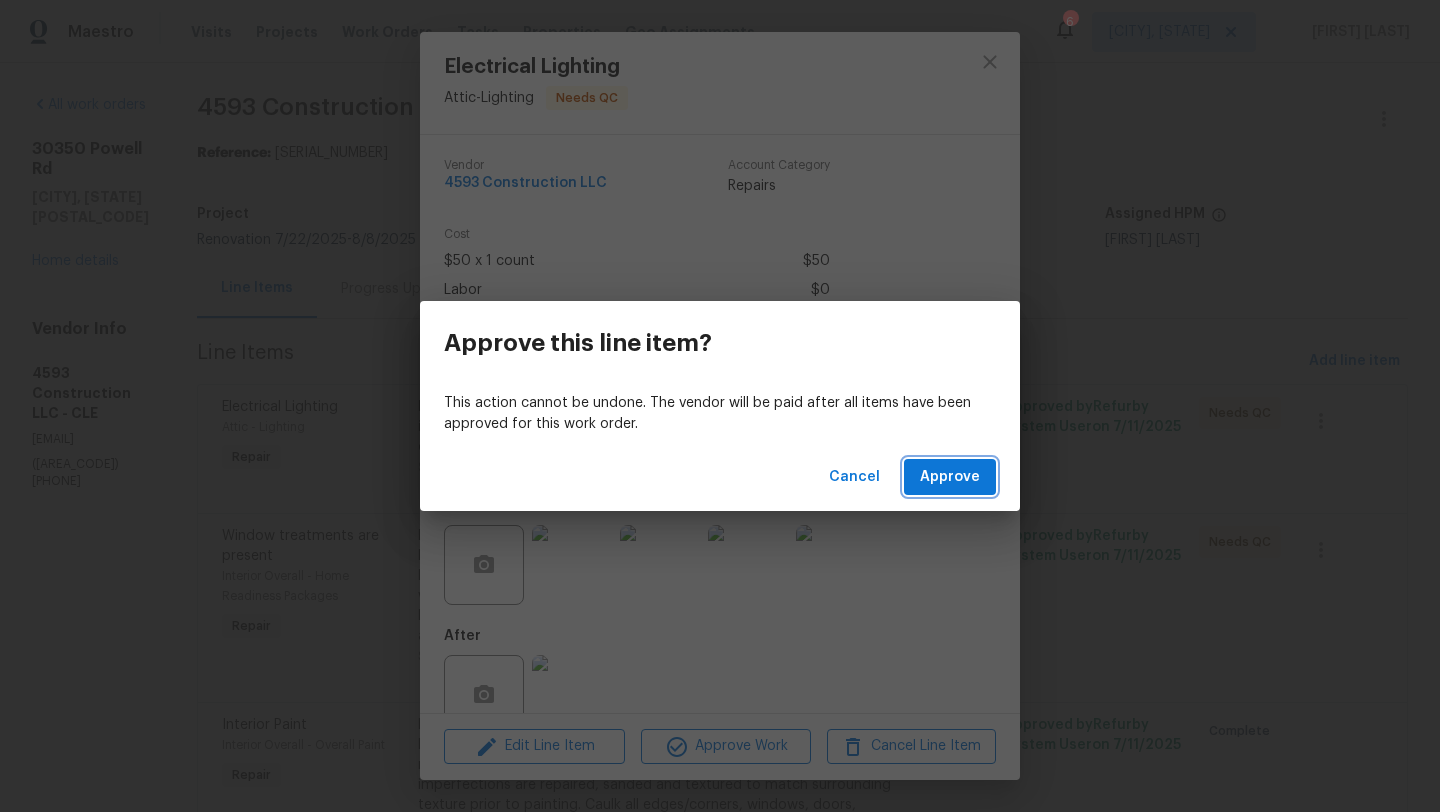 click on "Approve" at bounding box center (950, 477) 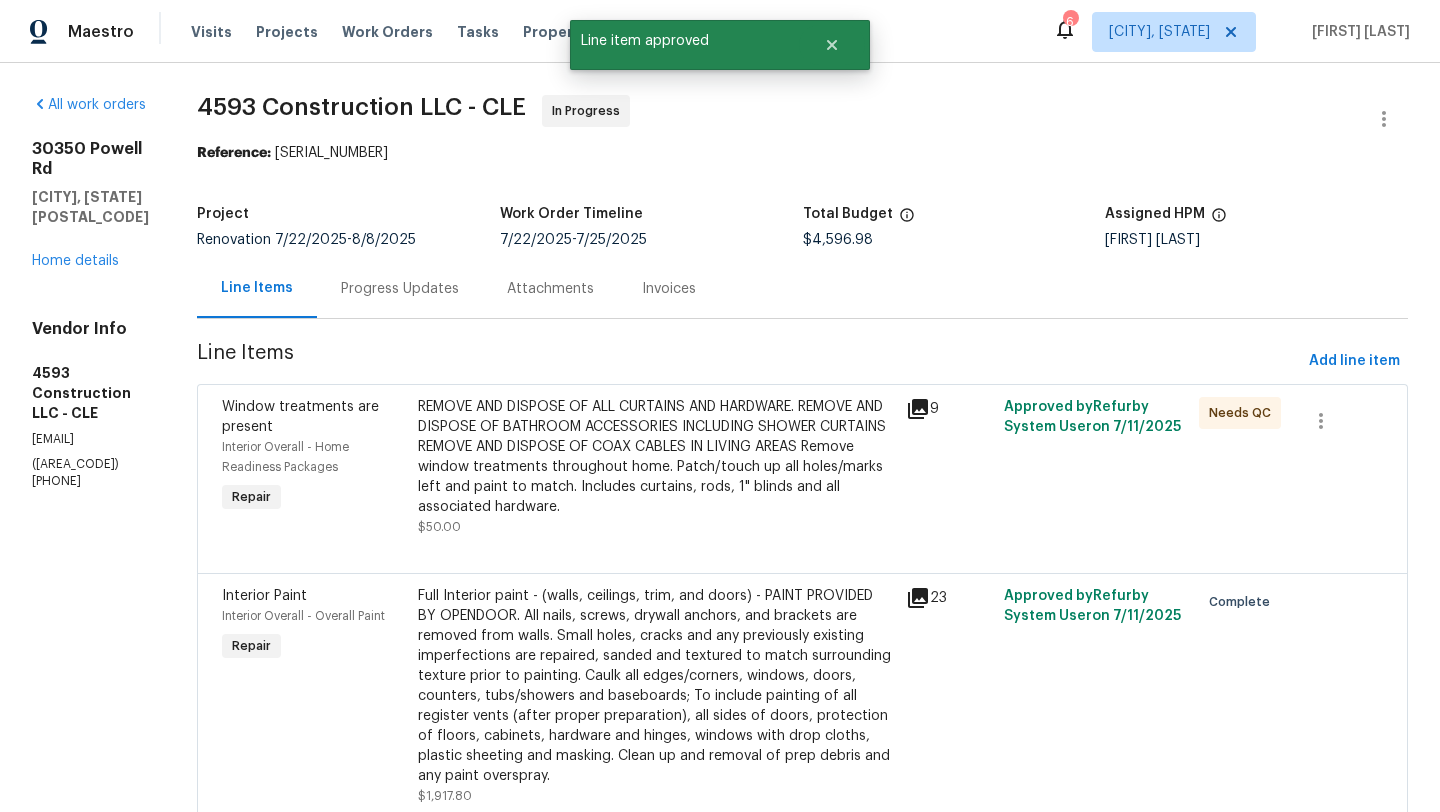 click on "REMOVE AND DISPOSE OF ALL CURTAINS AND HARDWARE.
REMOVE AND DISPOSE OF BATHROOM ACCESSORIES INCLUDING SHOWER CURTAINS
REMOVE AND DISPOSE OF COAX CABLES IN LIVING AREAS
Remove window treatments throughout home. Patch/touch up all holes/marks left and paint to match. Includes curtains, rods,  1" blinds and all associated hardware." at bounding box center (656, 457) 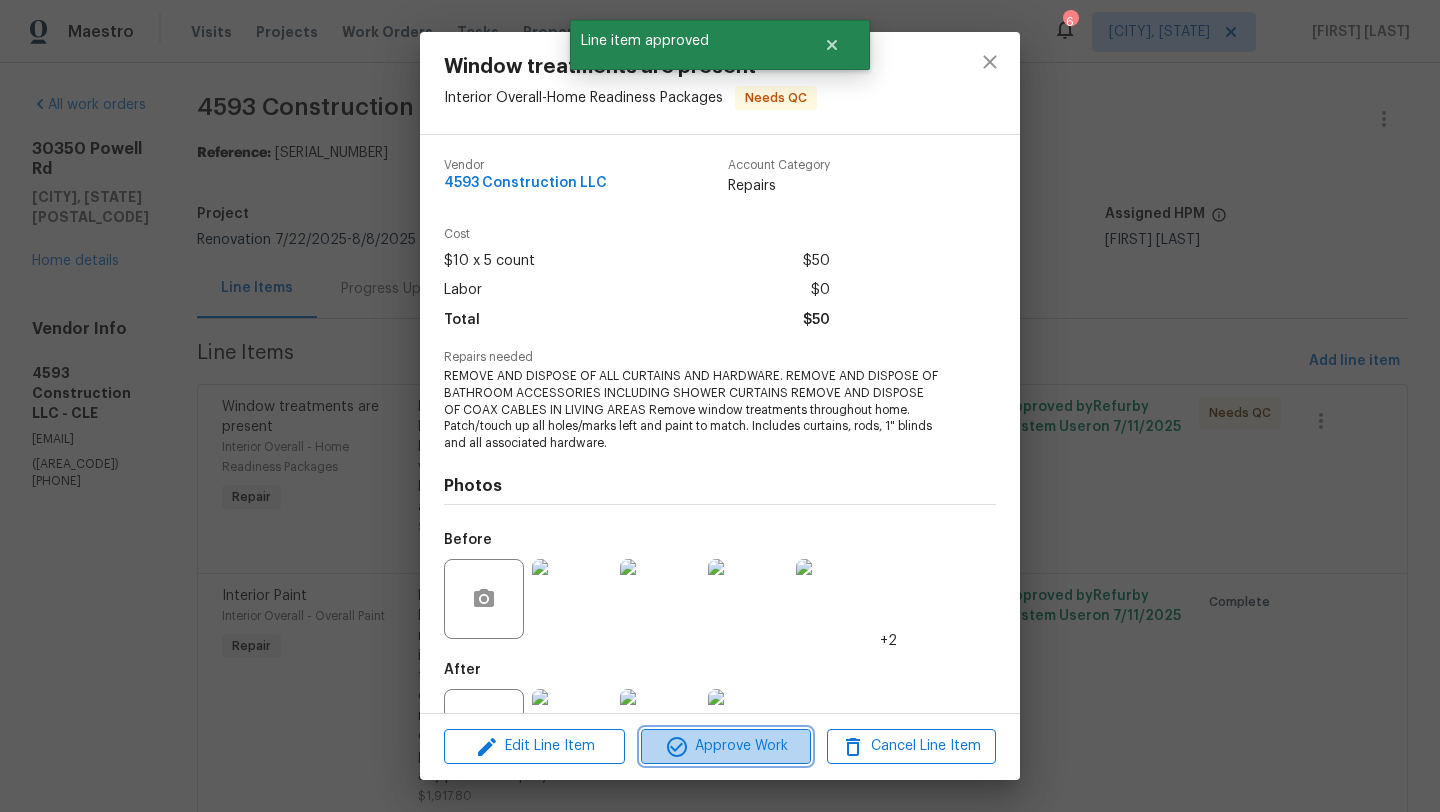click 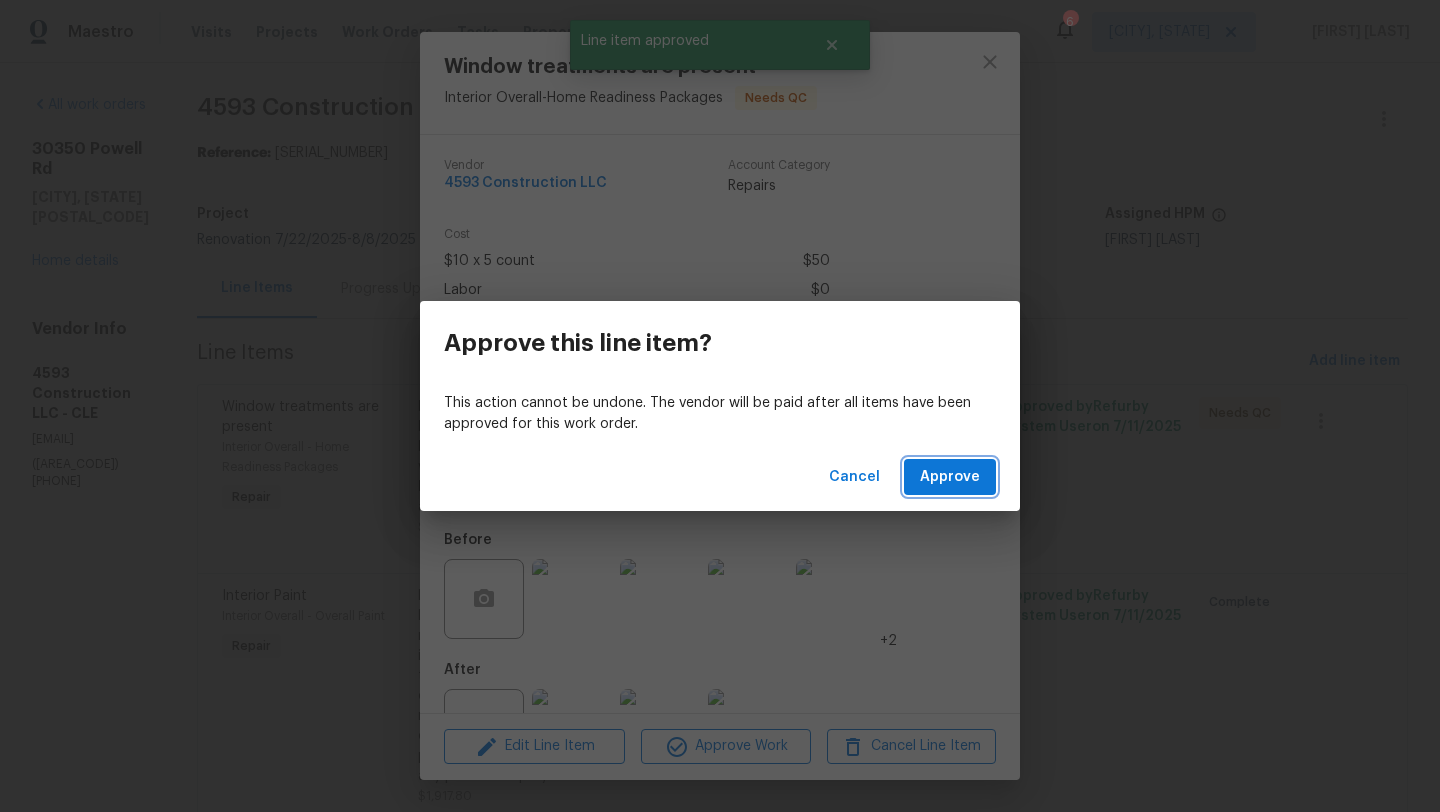 click on "Approve" at bounding box center (950, 477) 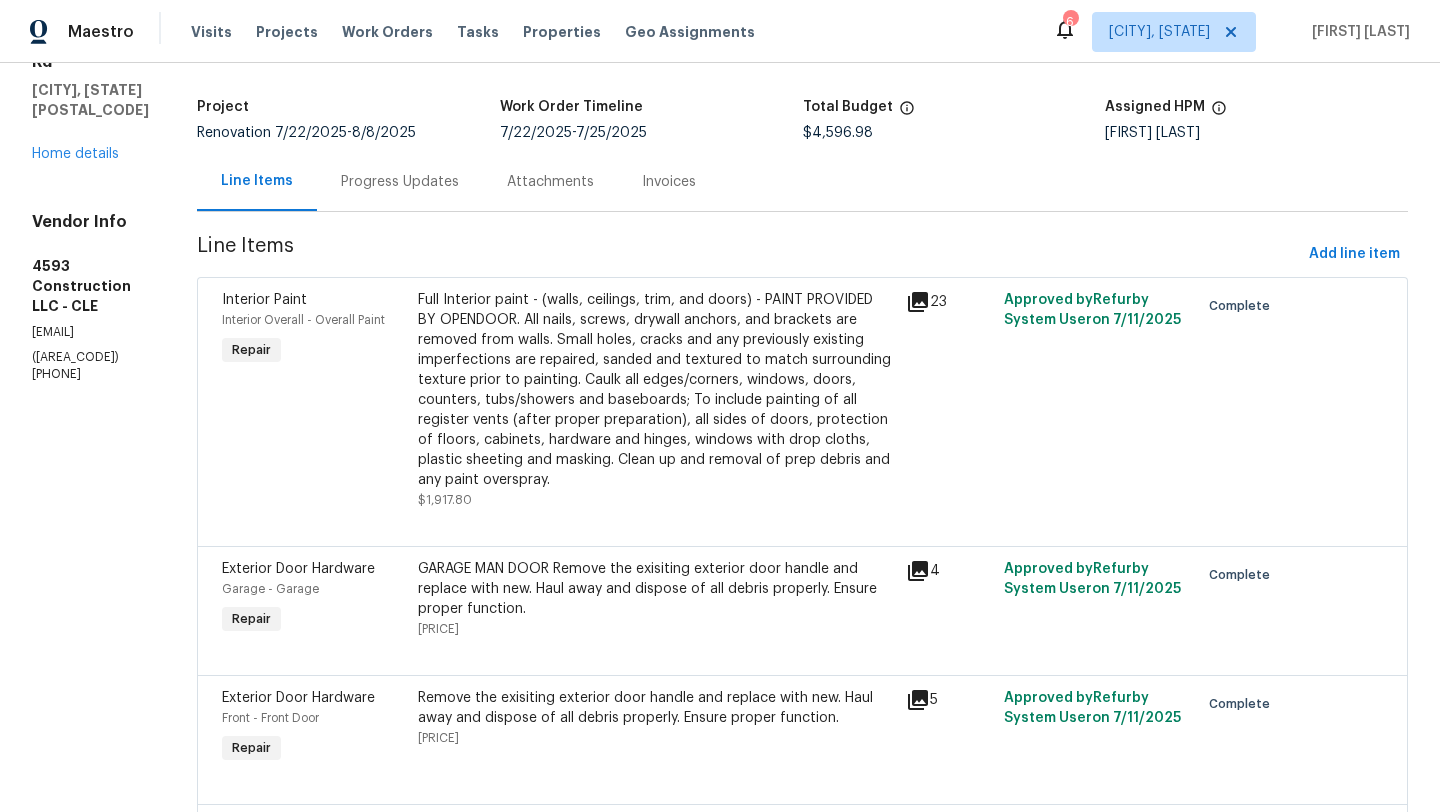 scroll, scrollTop: 0, scrollLeft: 0, axis: both 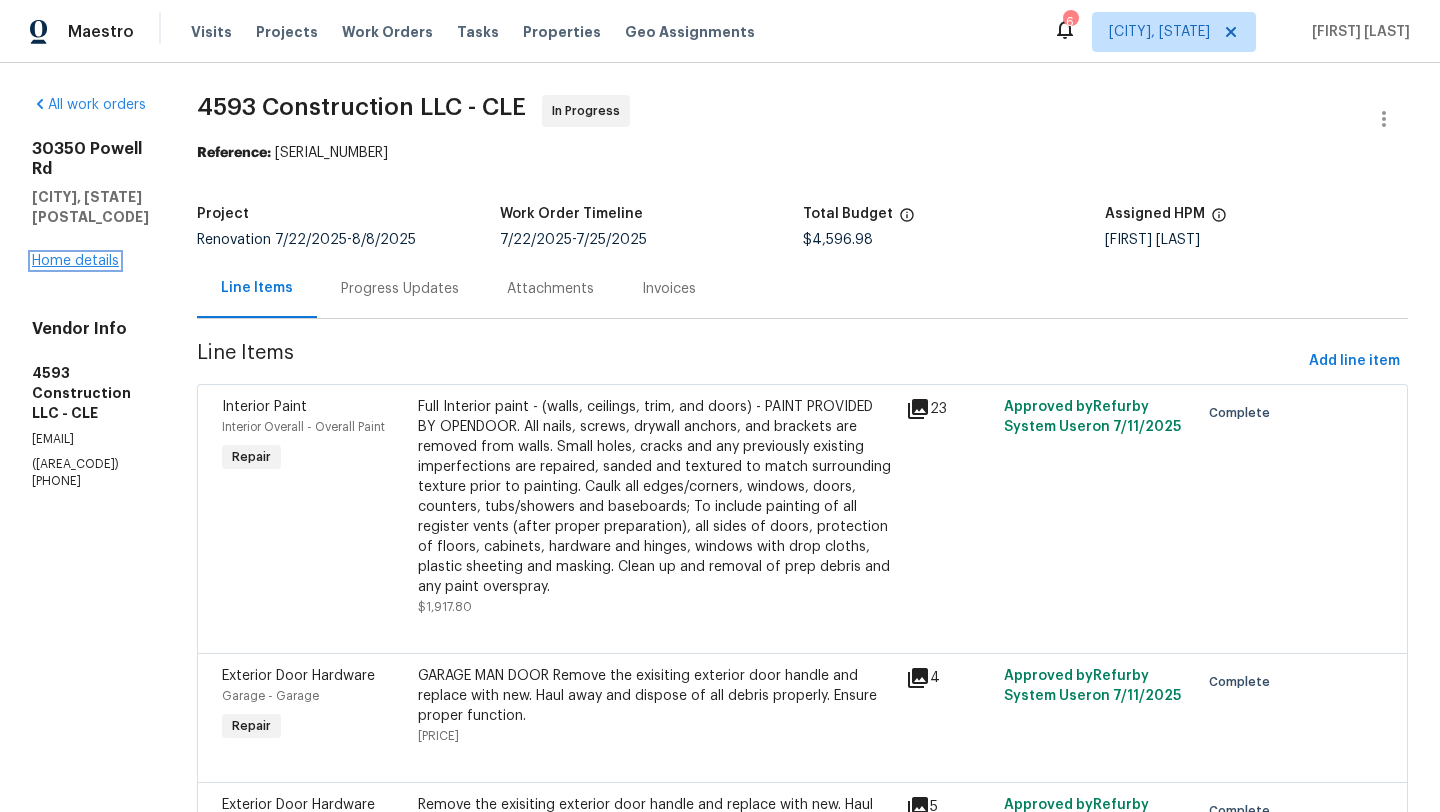 click on "Home details" at bounding box center (75, 261) 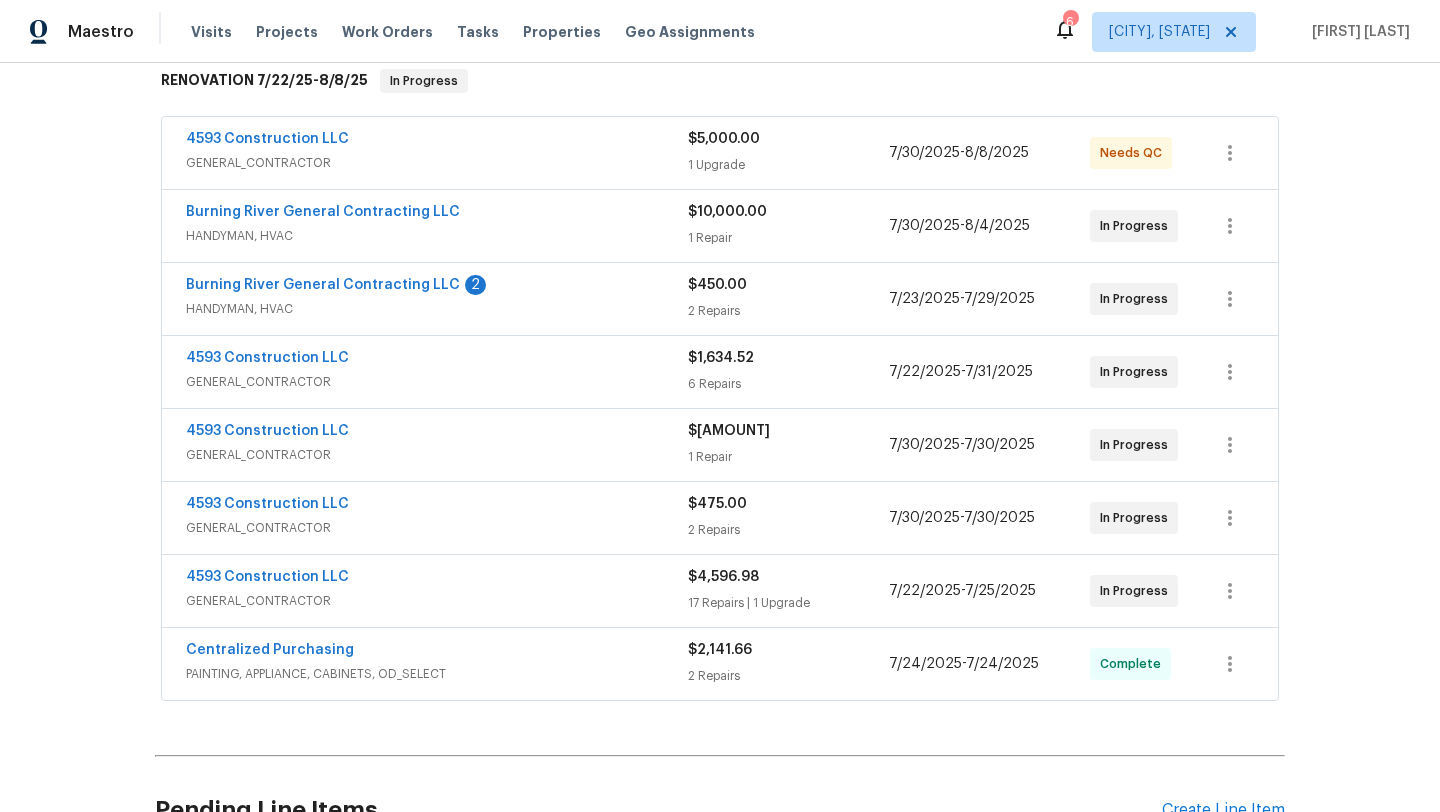 scroll, scrollTop: 331, scrollLeft: 0, axis: vertical 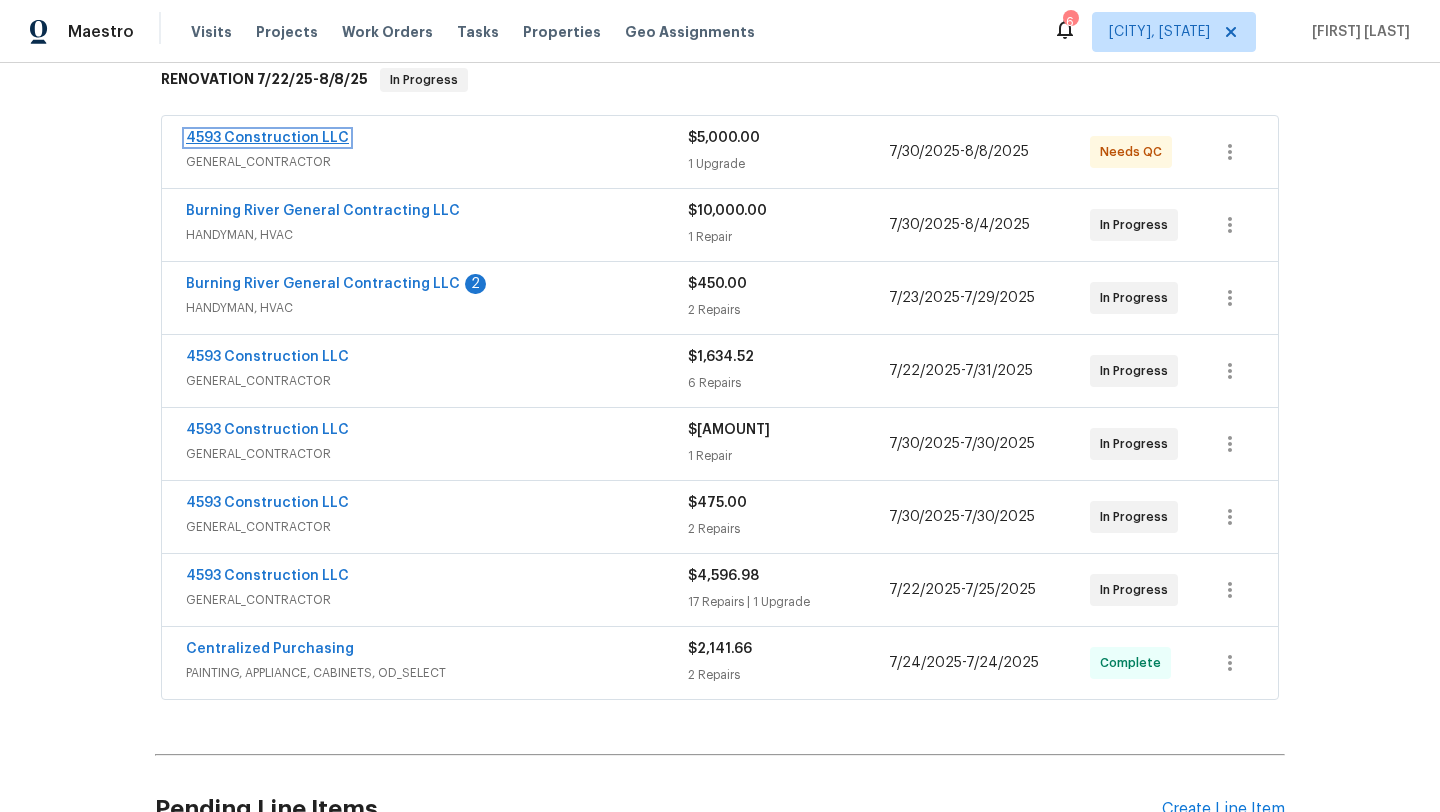 click on "4593 Construction LLC" at bounding box center (267, 138) 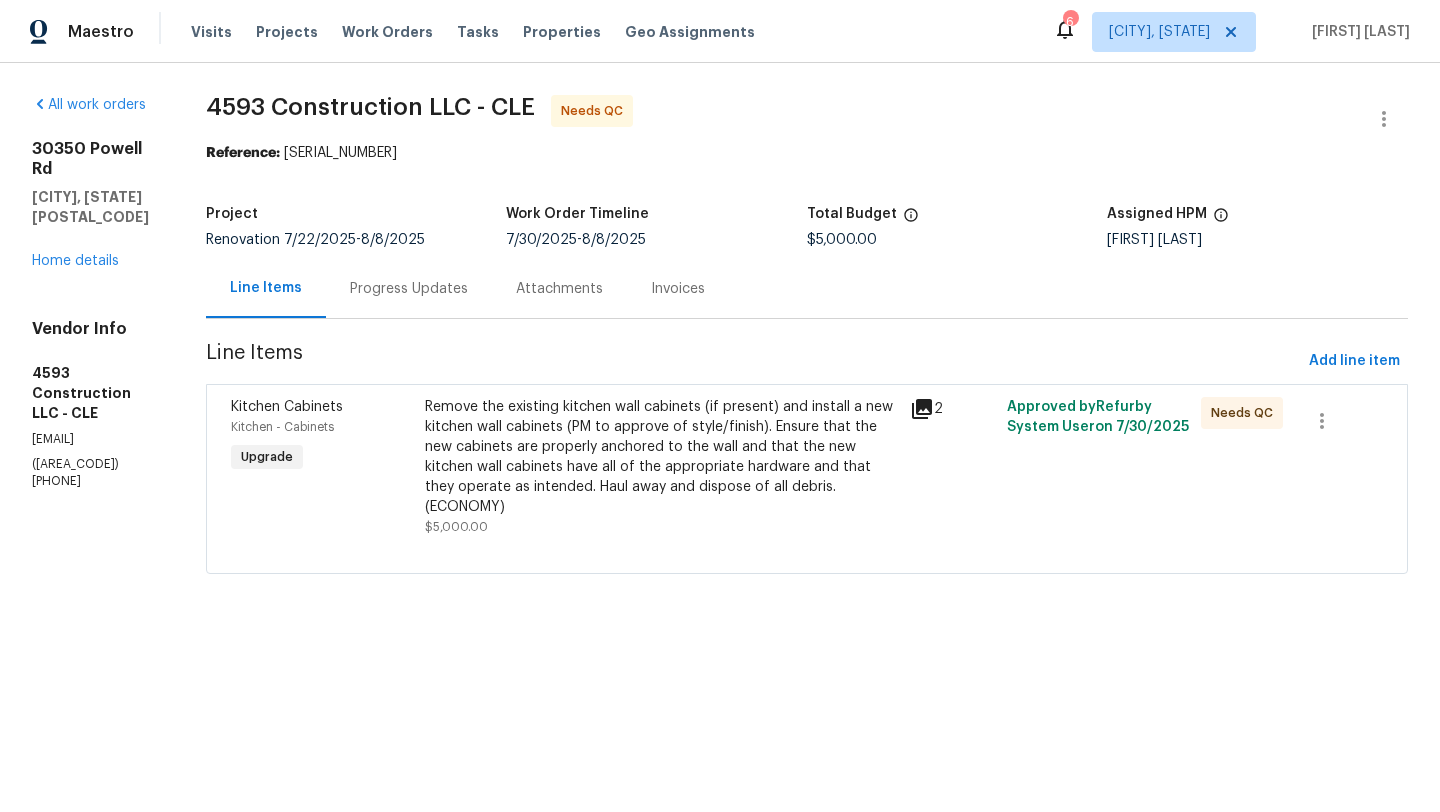 click on "Remove the existing kitchen wall cabinets (if present) and install a new kitchen wall cabinets (PM to approve of style/finish). Ensure that the new cabinets are properly anchored to the wall and that the new kitchen wall cabinets have all of the appropriate hardware and that they operate as intended. Haul away and dispose of all debris. (ECONOMY)" at bounding box center (661, 457) 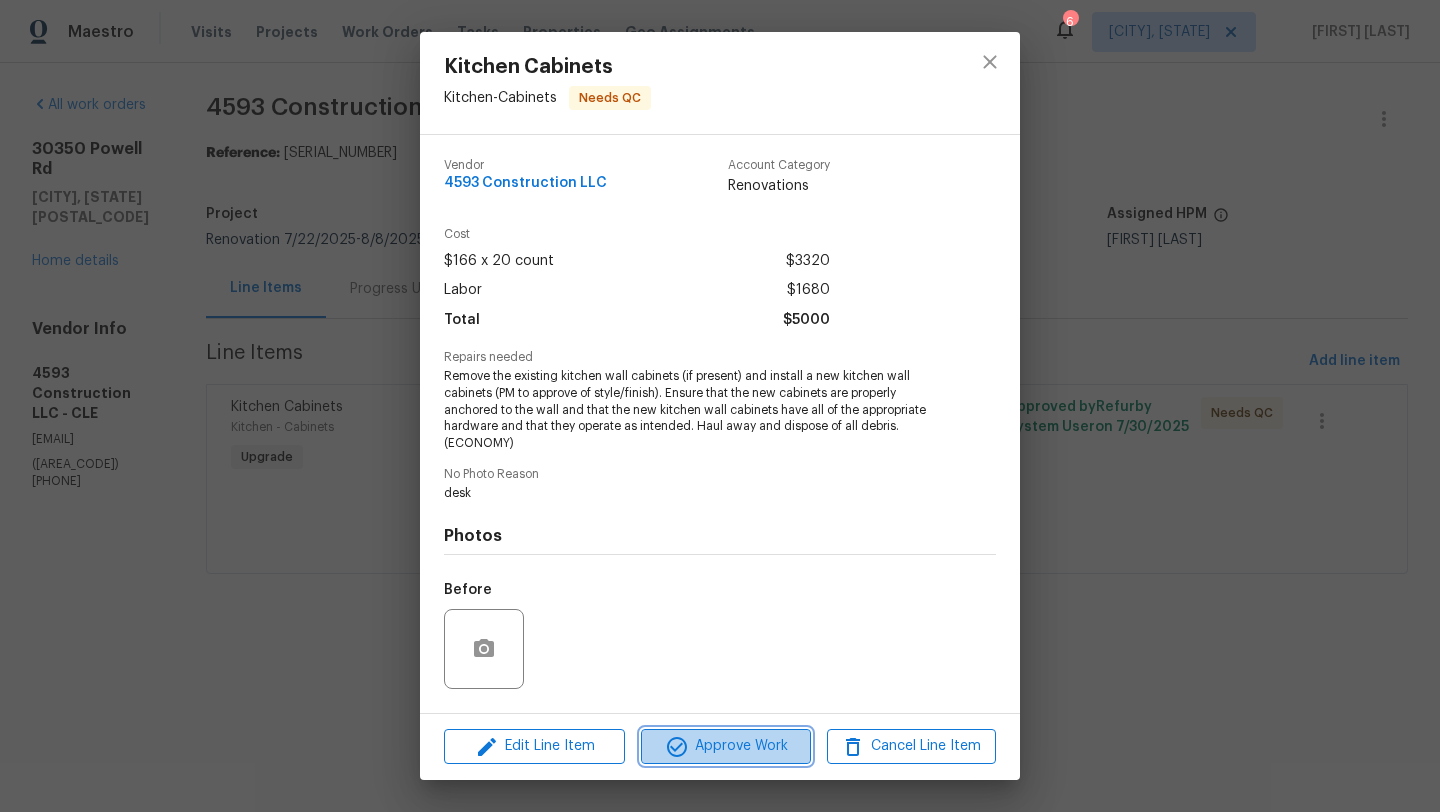 click on "Approve Work" at bounding box center (725, 746) 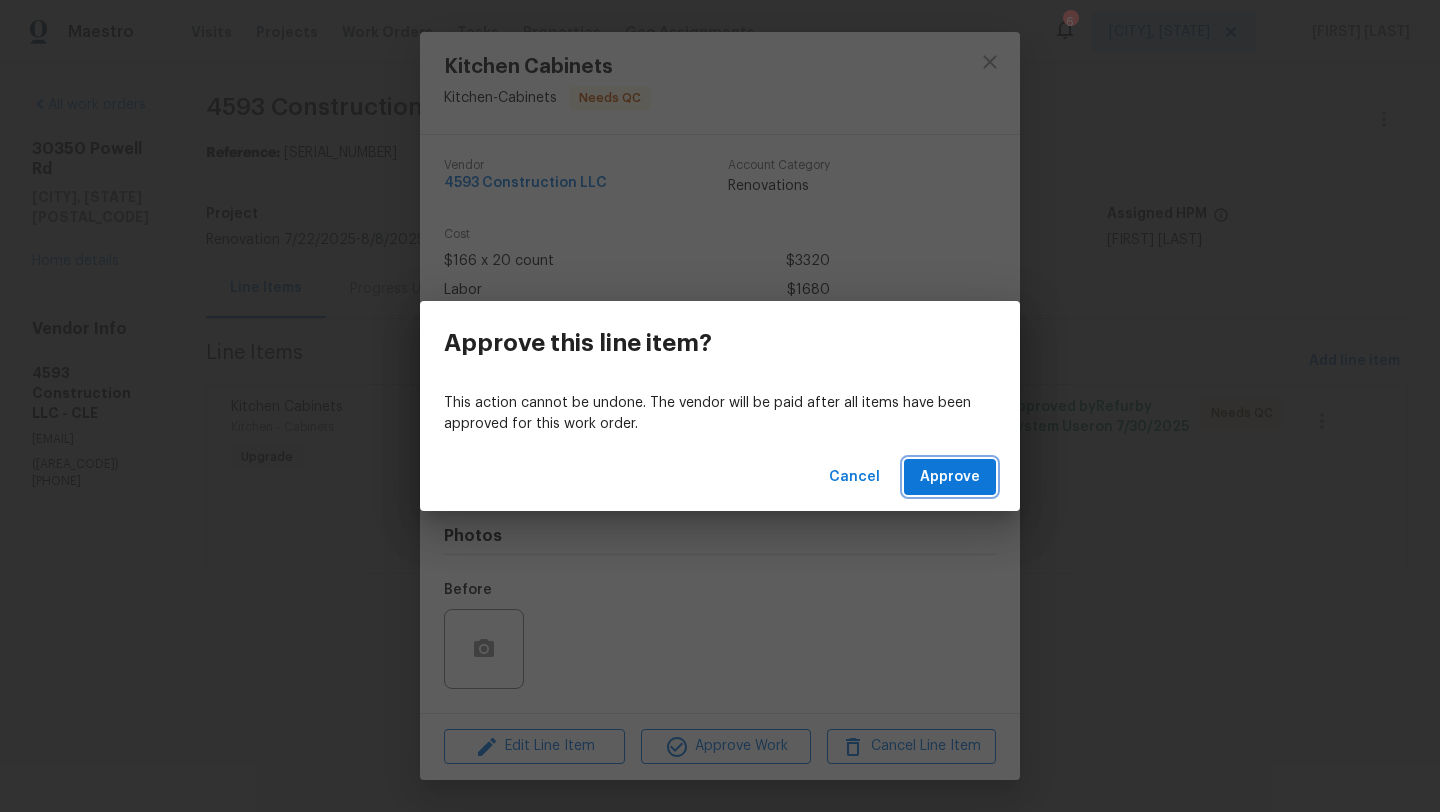 click on "Approve" at bounding box center [950, 477] 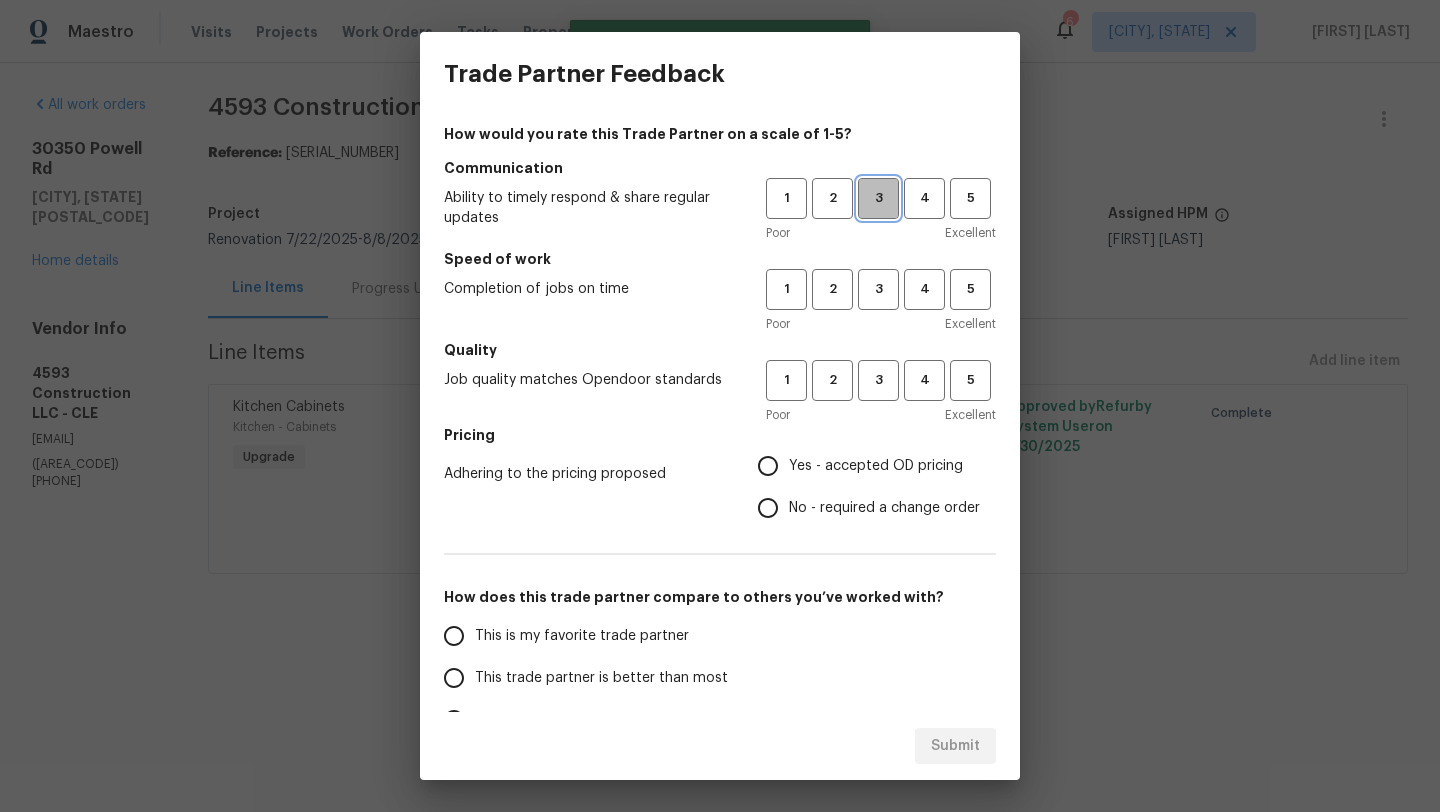 click on "3" at bounding box center [878, 198] 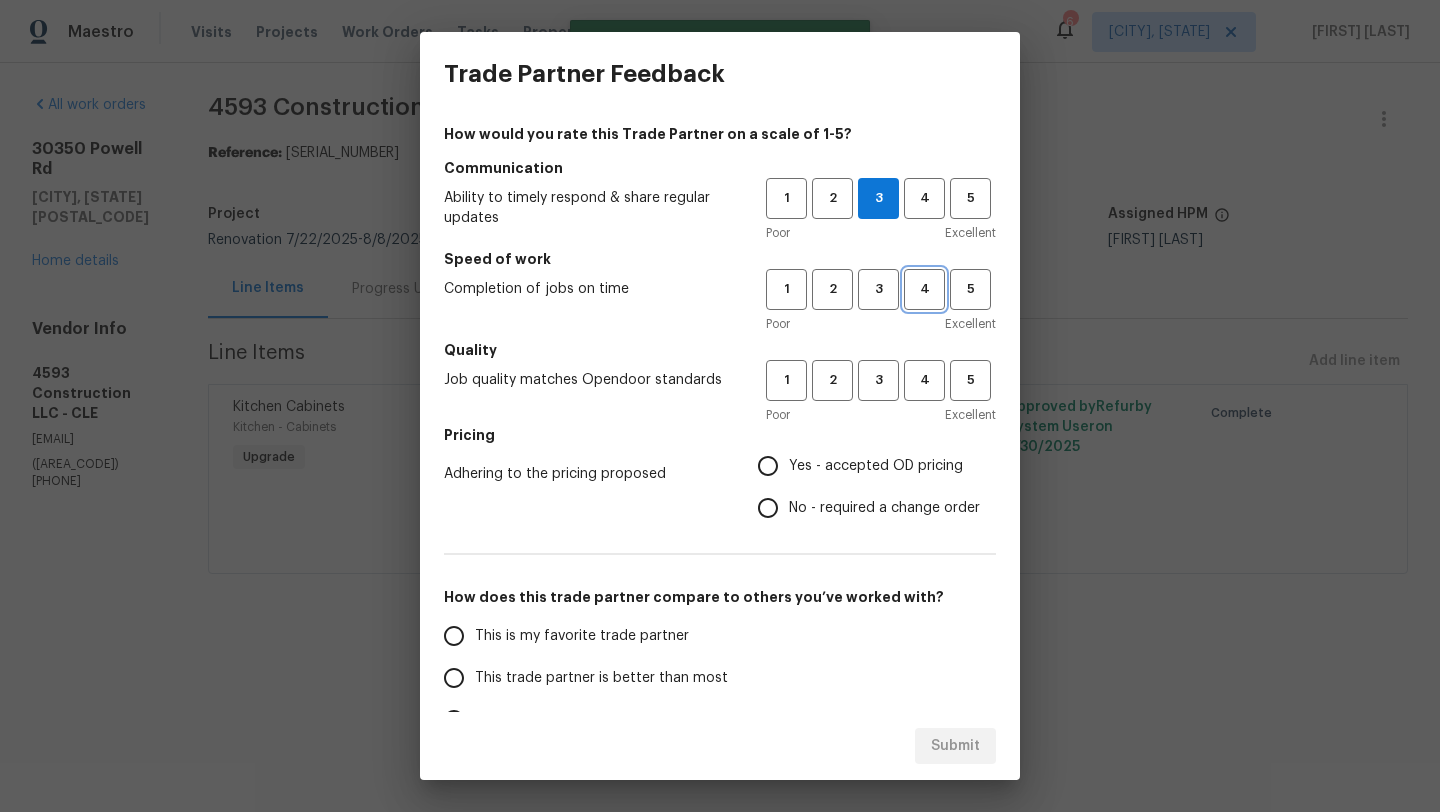 click on "4" at bounding box center (924, 289) 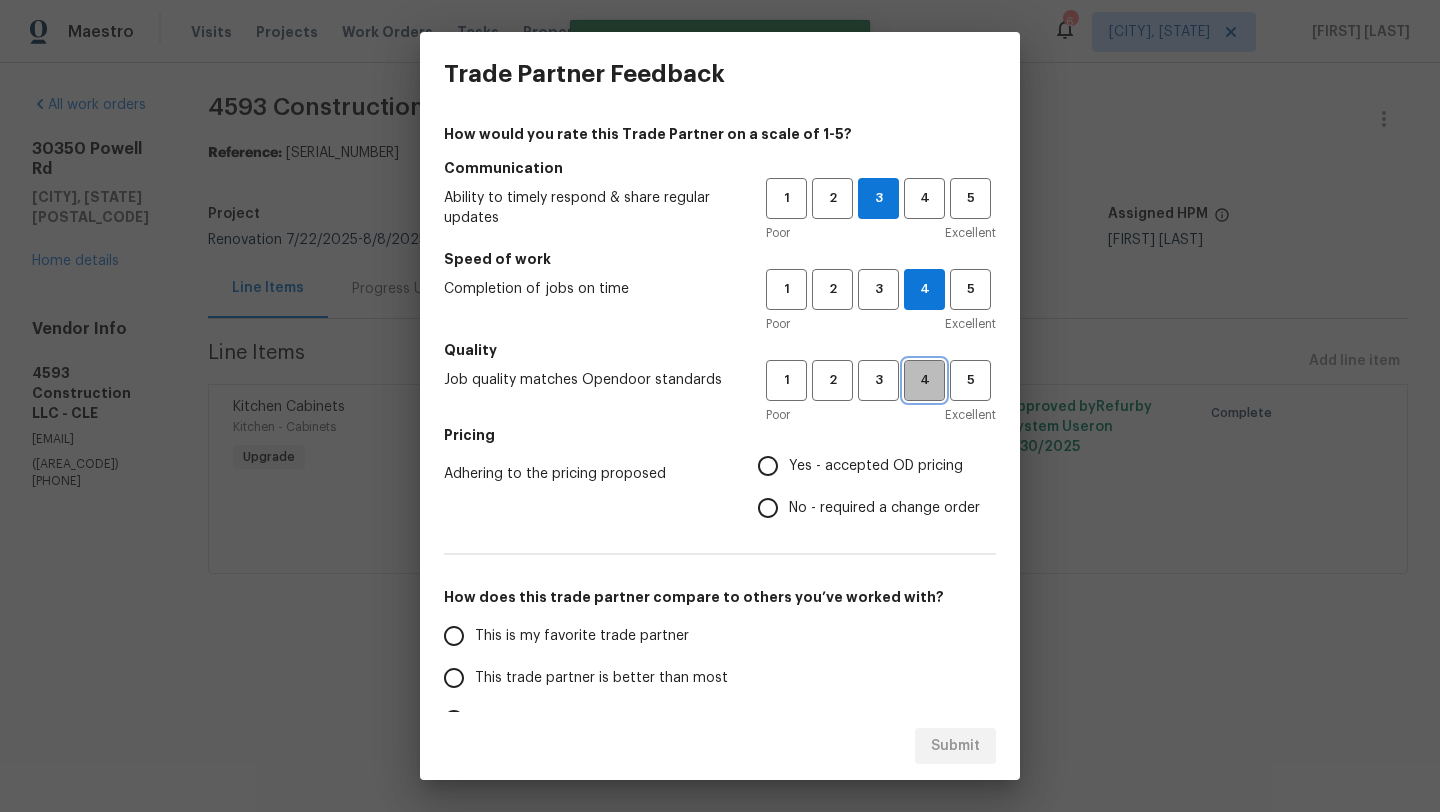 click on "4" at bounding box center [924, 380] 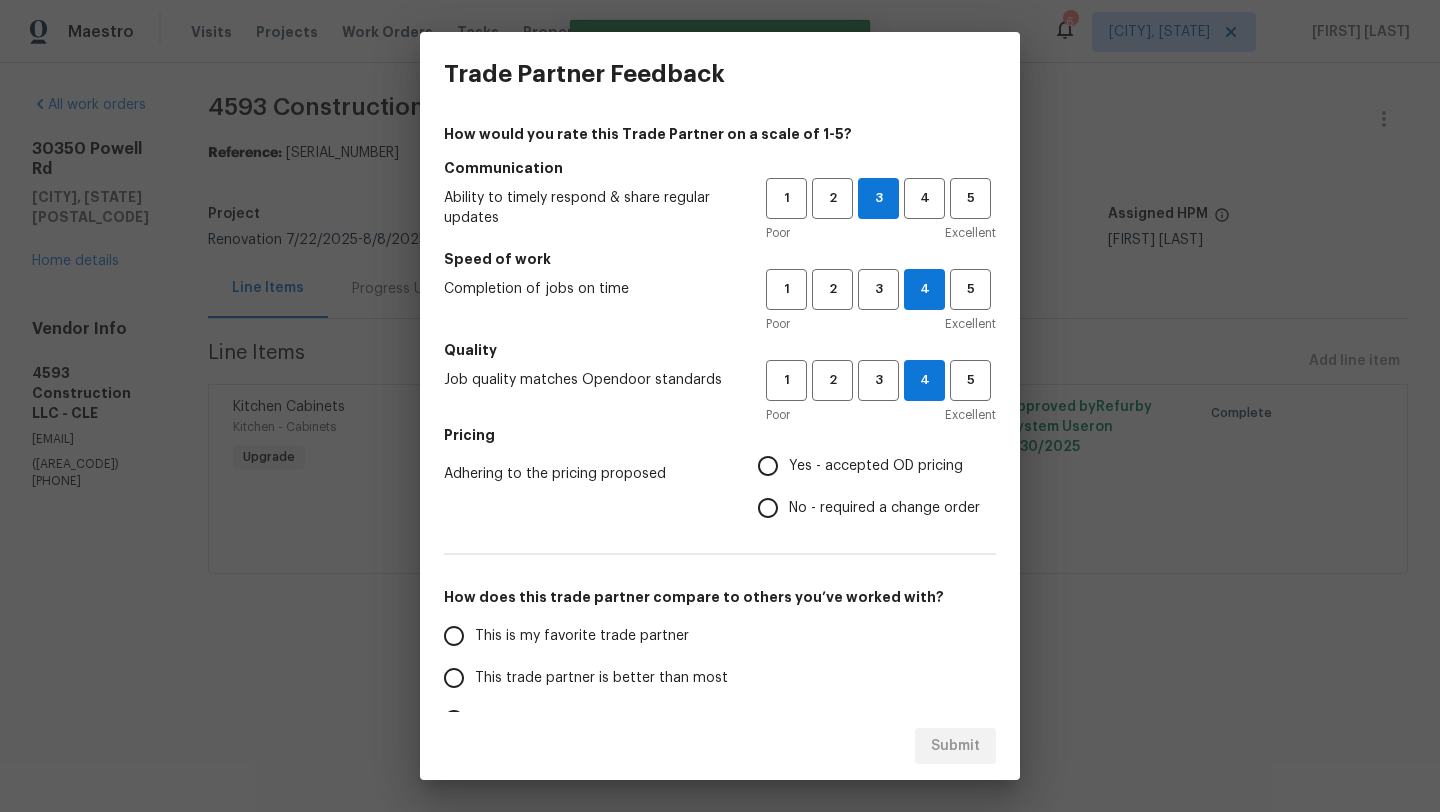click on "Yes - accepted OD pricing" at bounding box center (768, 466) 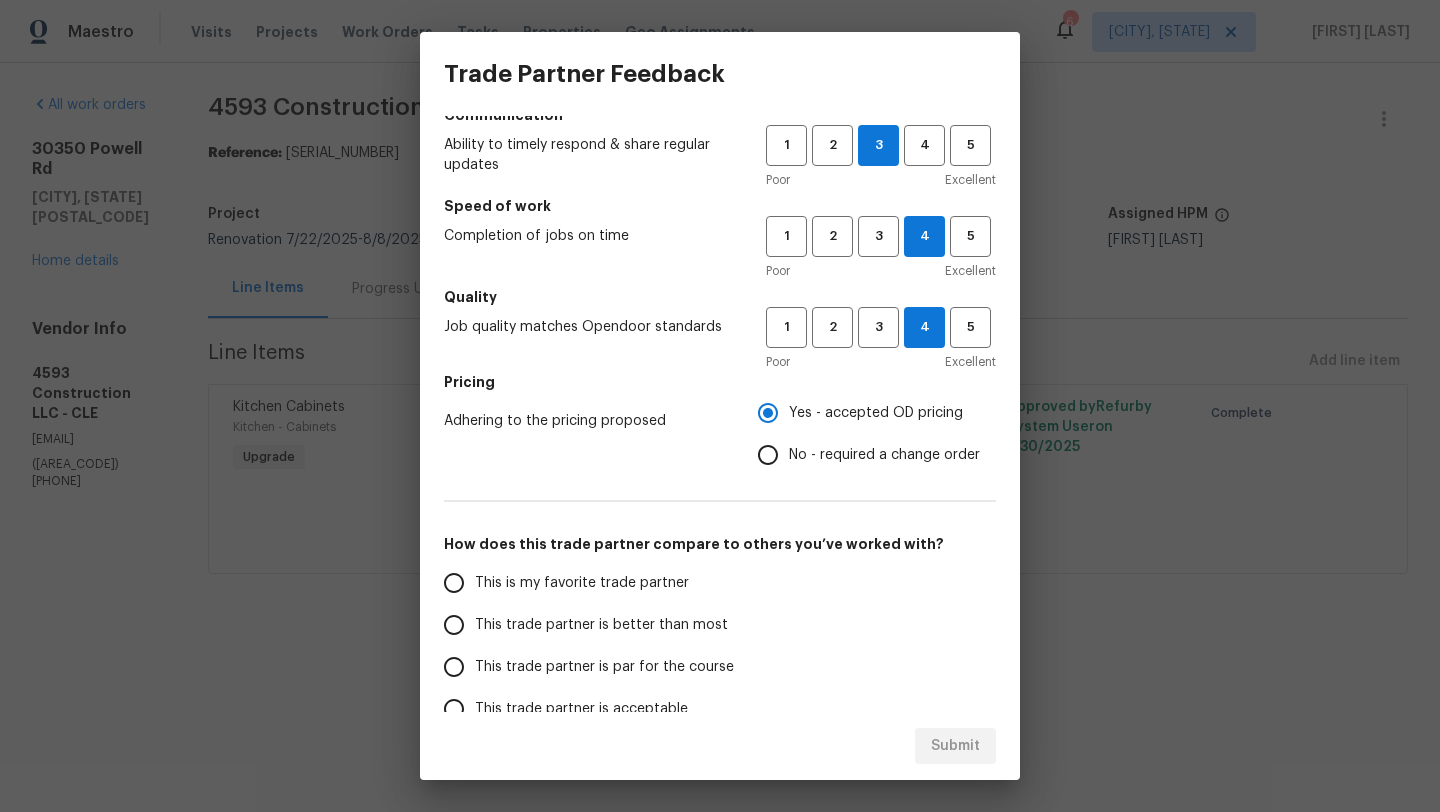 scroll, scrollTop: 55, scrollLeft: 0, axis: vertical 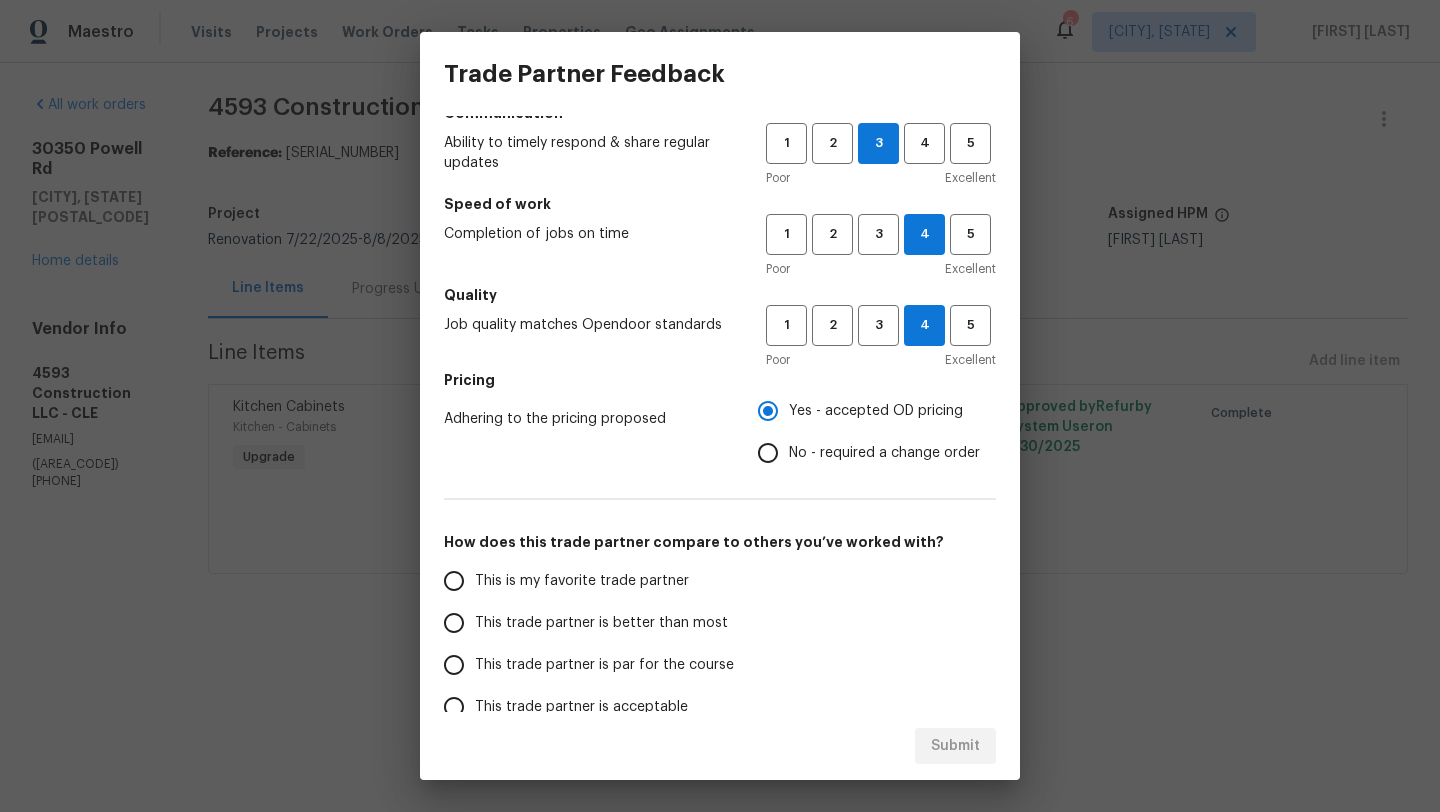 click on "This trade partner is better than most" at bounding box center (601, 623) 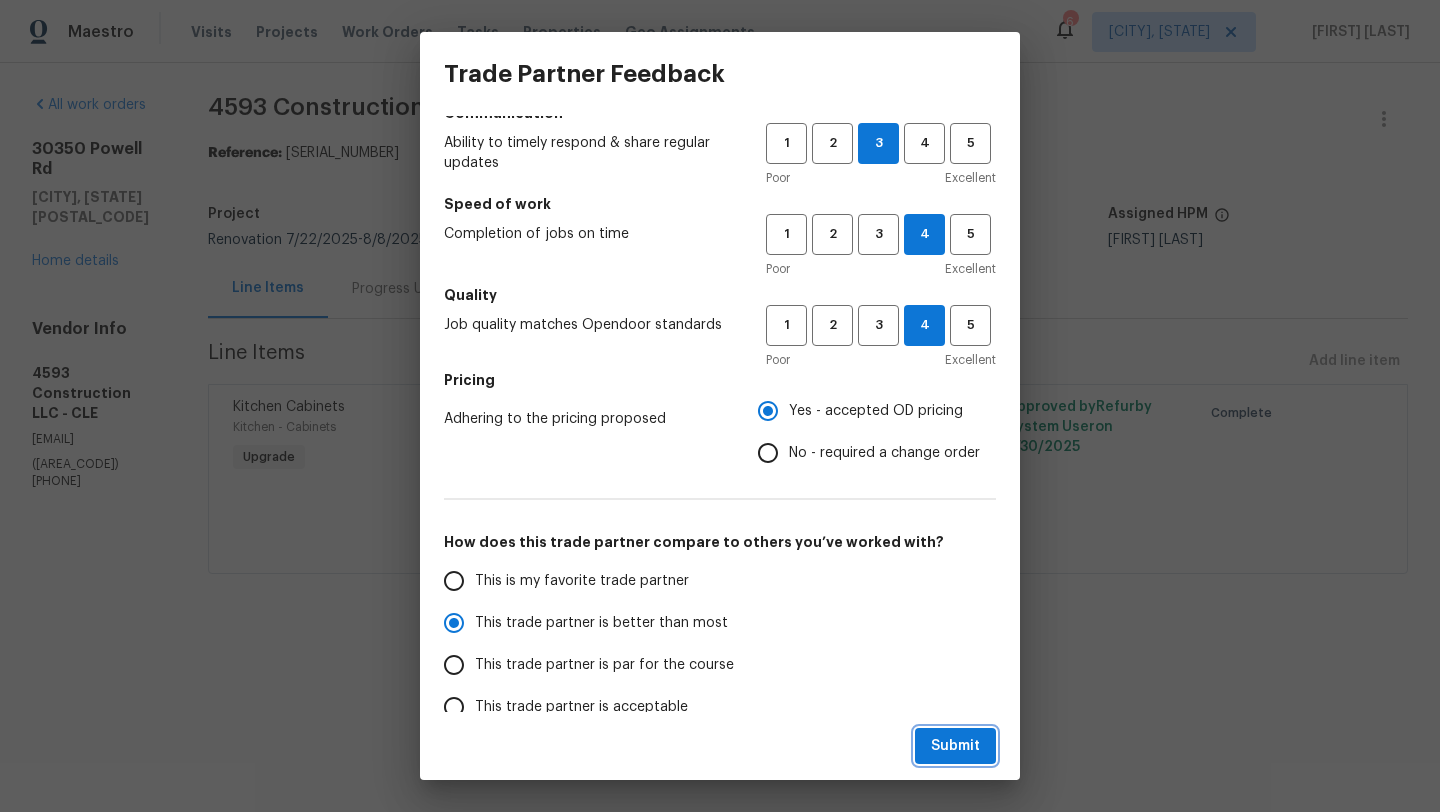 click on "Submit" at bounding box center [955, 746] 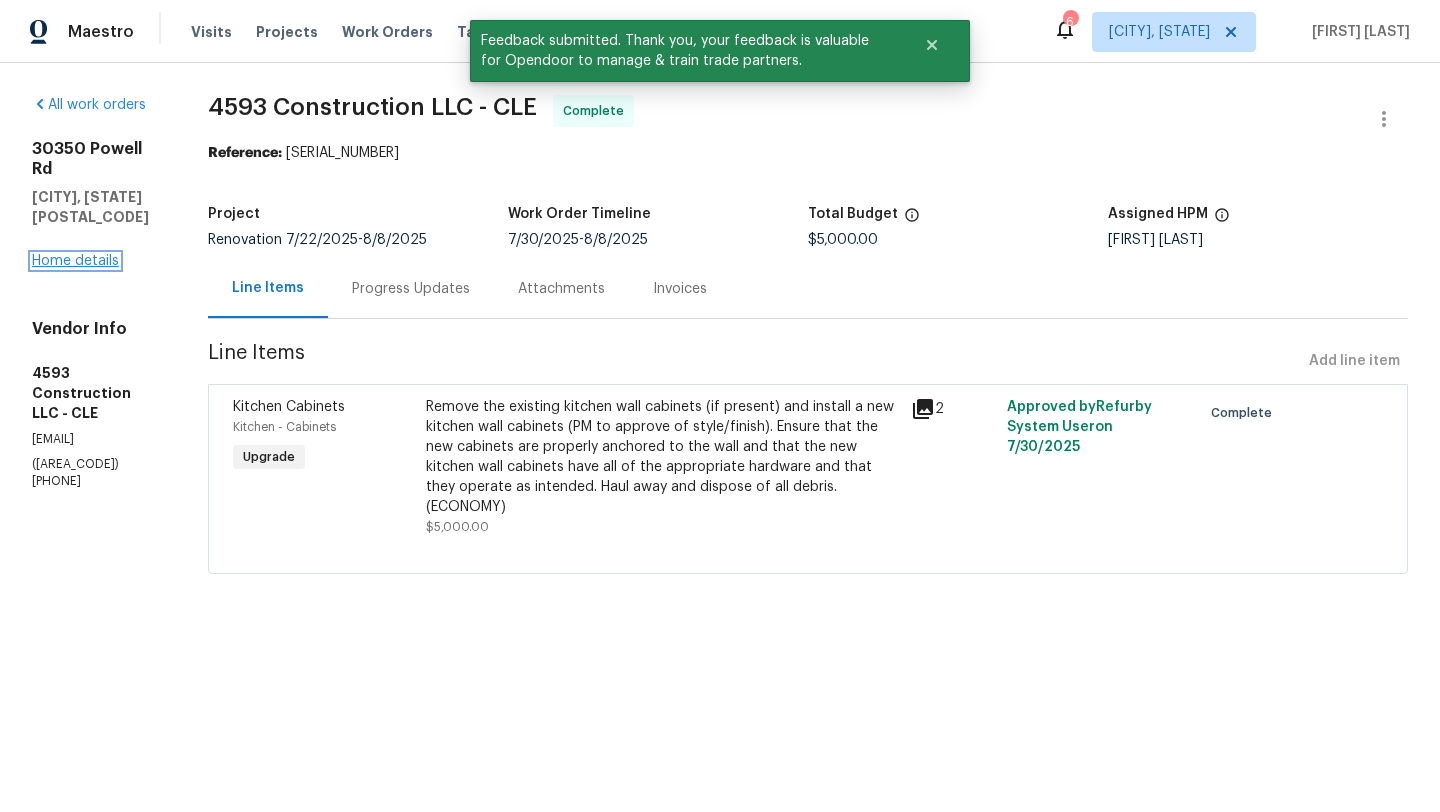 click on "Home details" at bounding box center [75, 261] 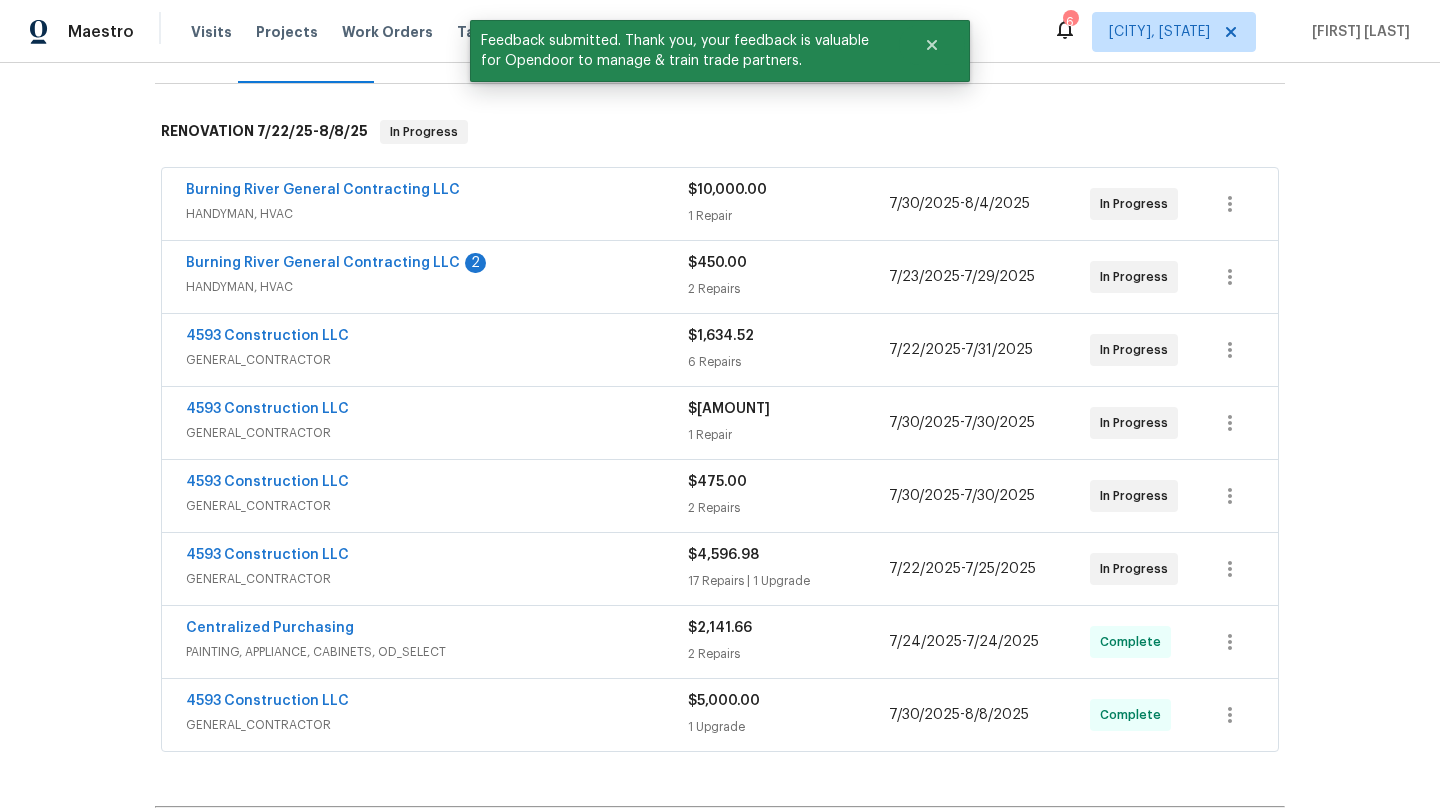 scroll, scrollTop: 285, scrollLeft: 0, axis: vertical 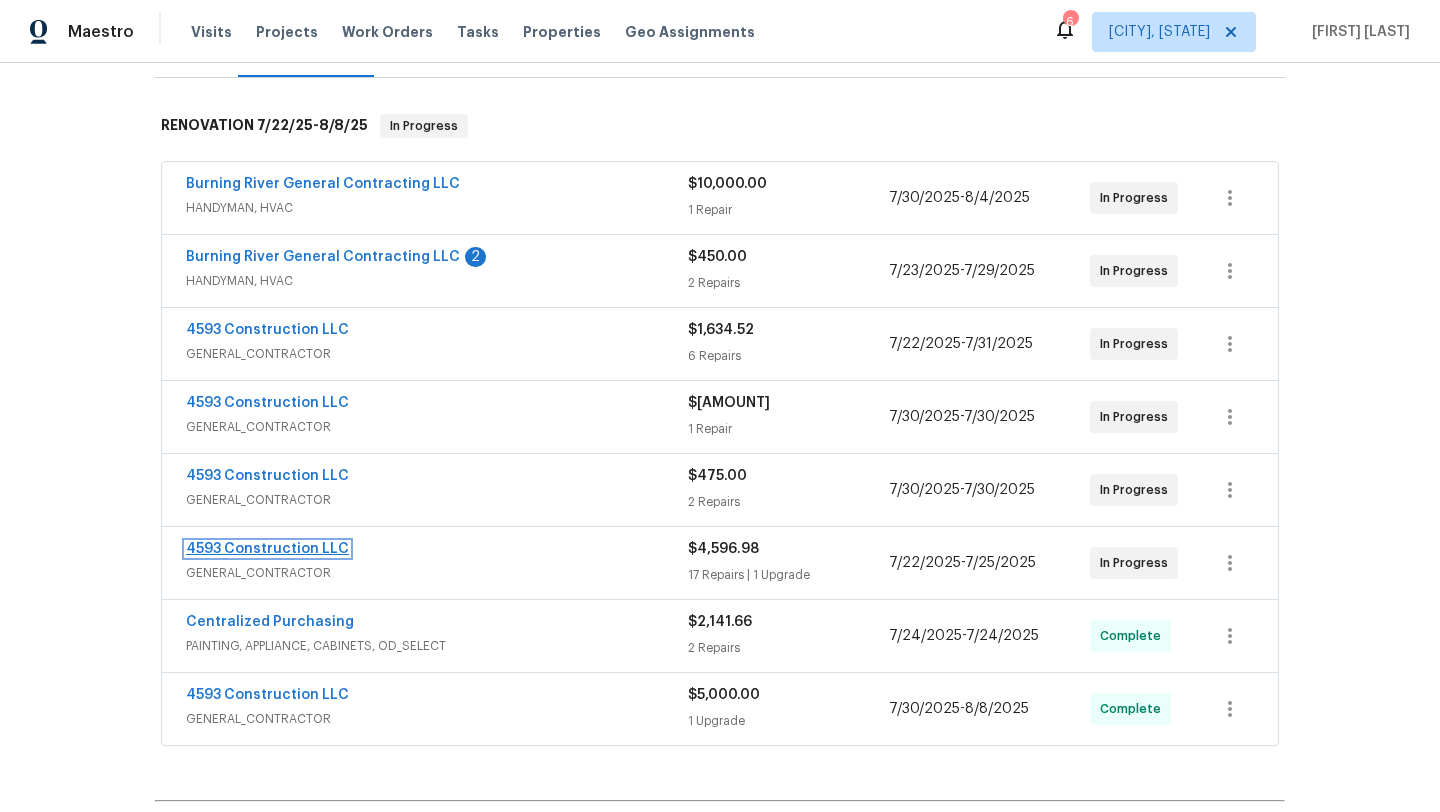 click on "4593 Construction LLC" at bounding box center (267, 549) 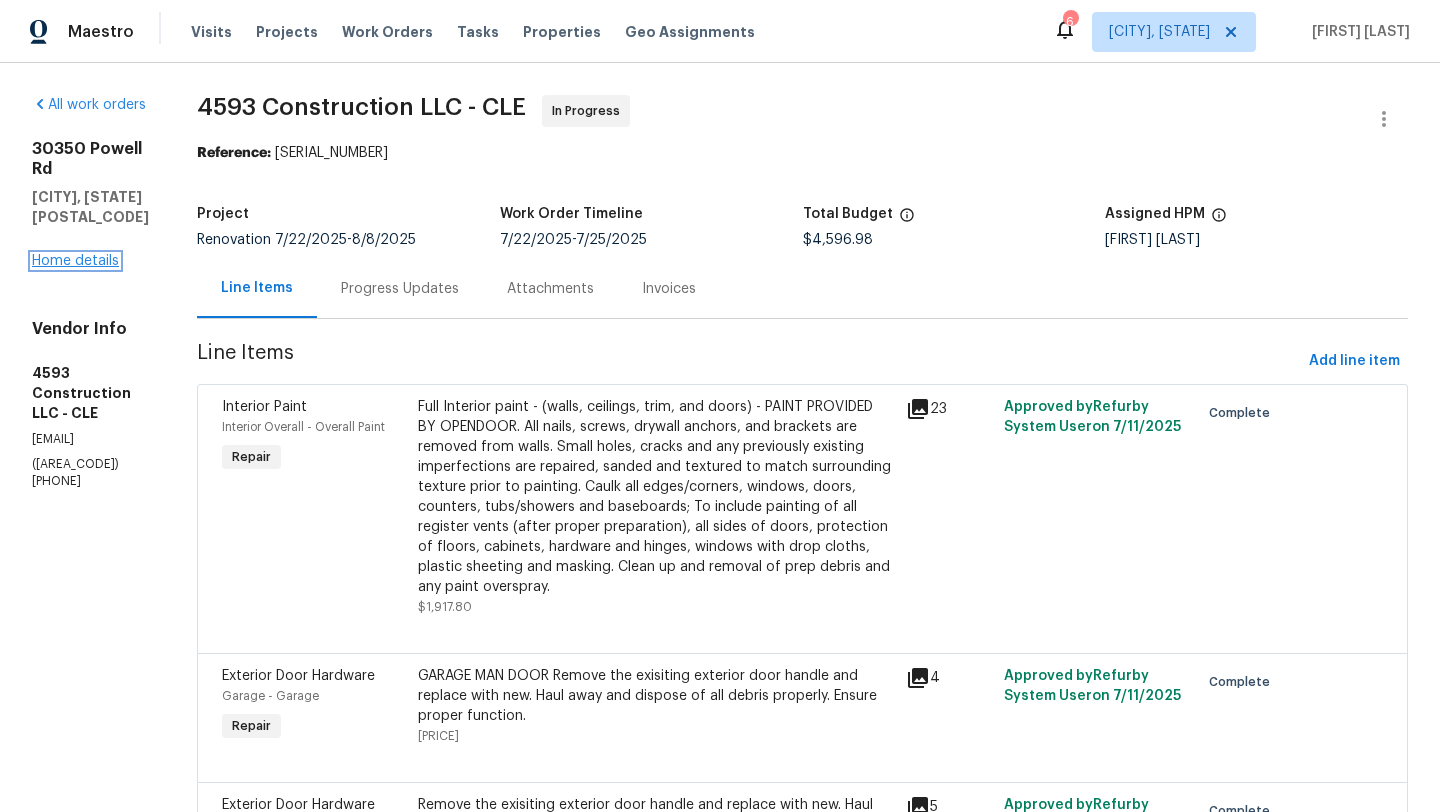 click on "Home details" at bounding box center [75, 261] 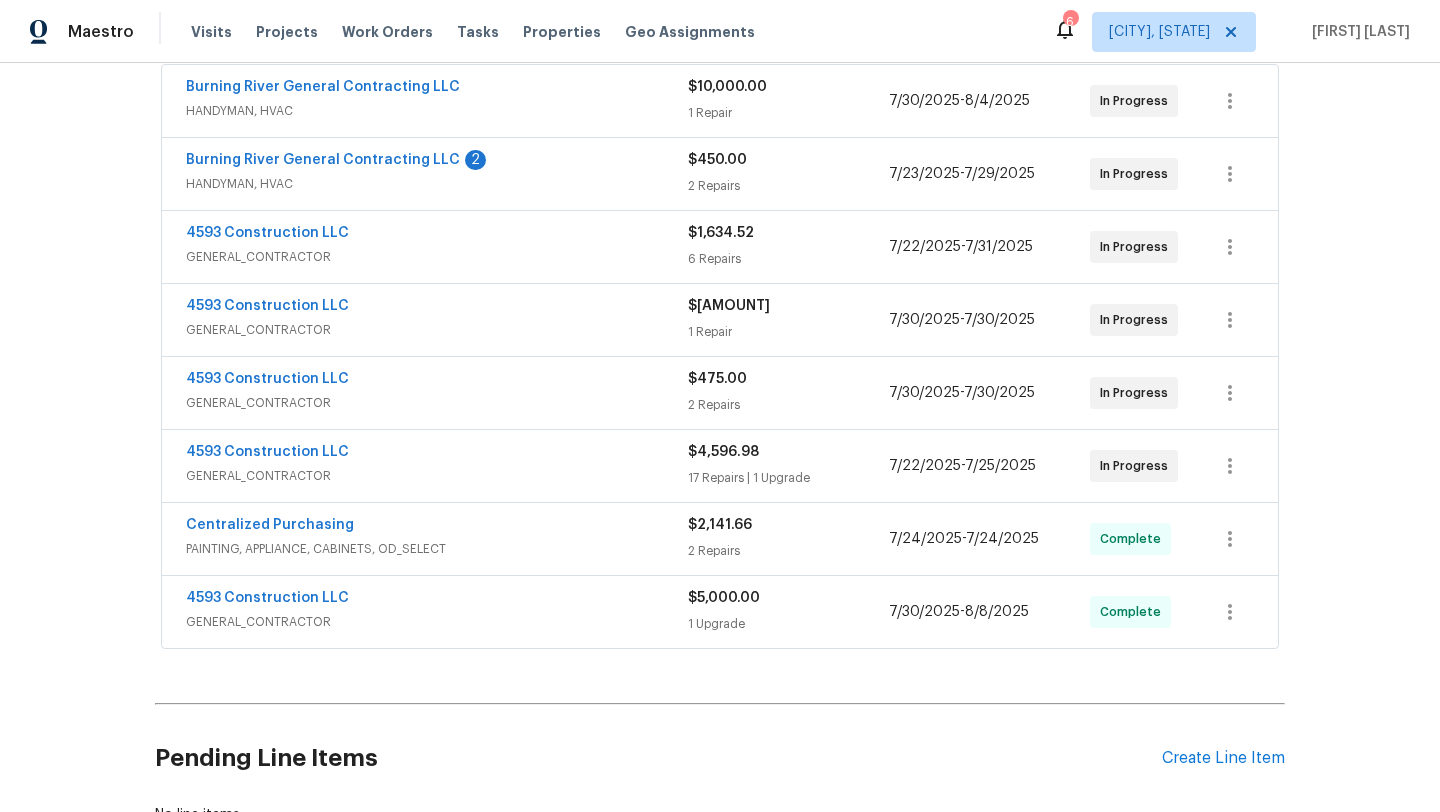 scroll, scrollTop: 386, scrollLeft: 0, axis: vertical 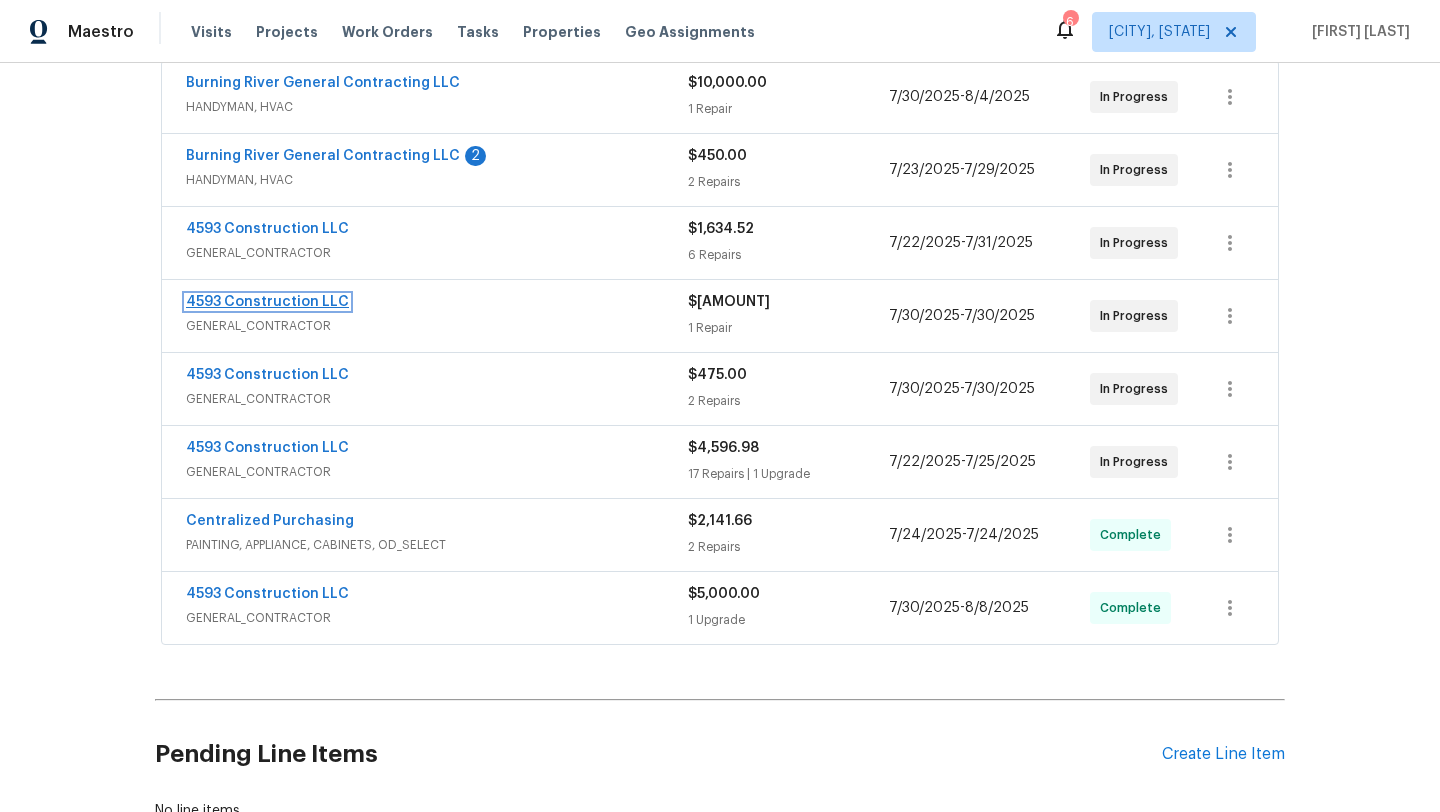 click on "4593 Construction LLC" at bounding box center (267, 302) 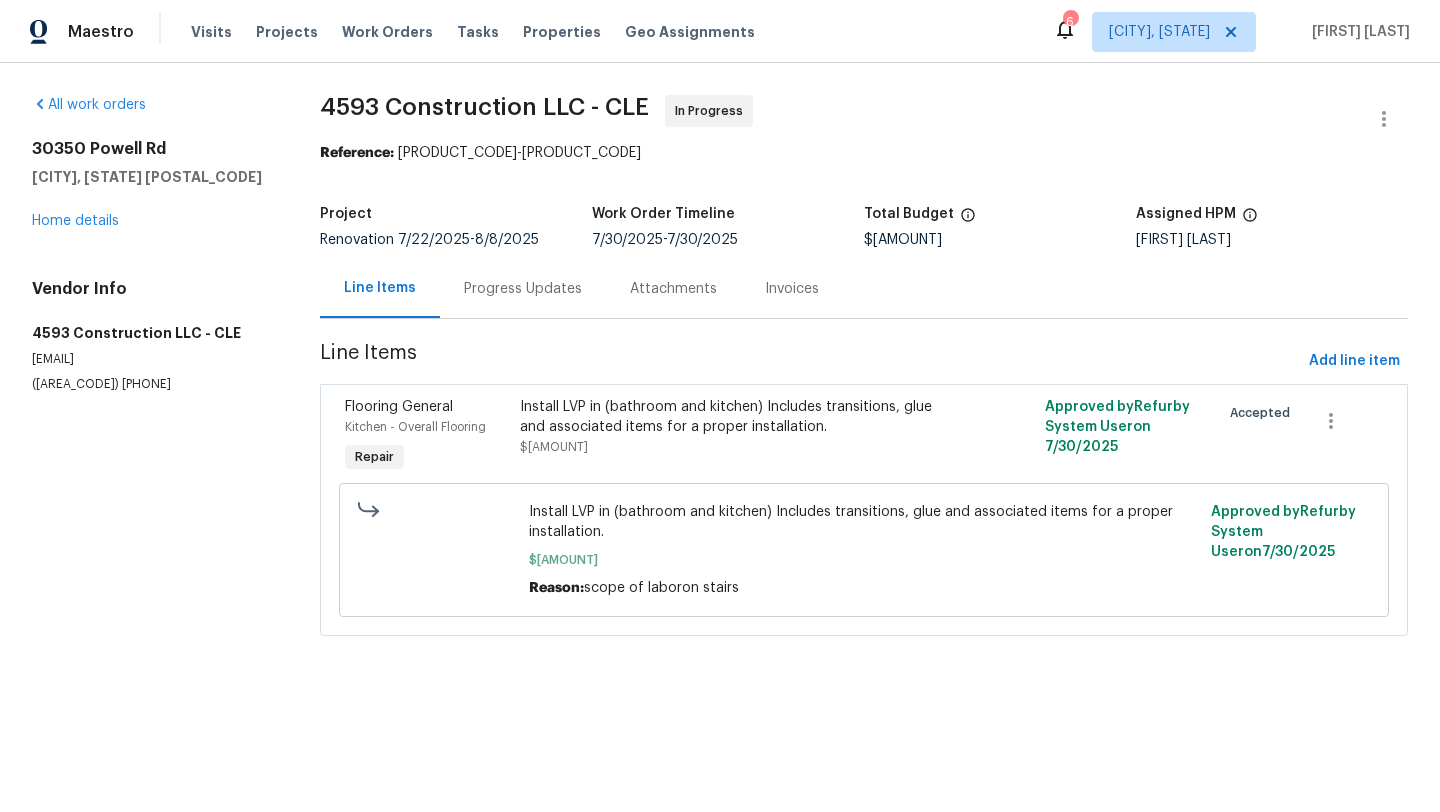 click on "Install LVP in (bathroom and kitchen) Includes transitions, glue and associated items for a proper installation." at bounding box center (732, 417) 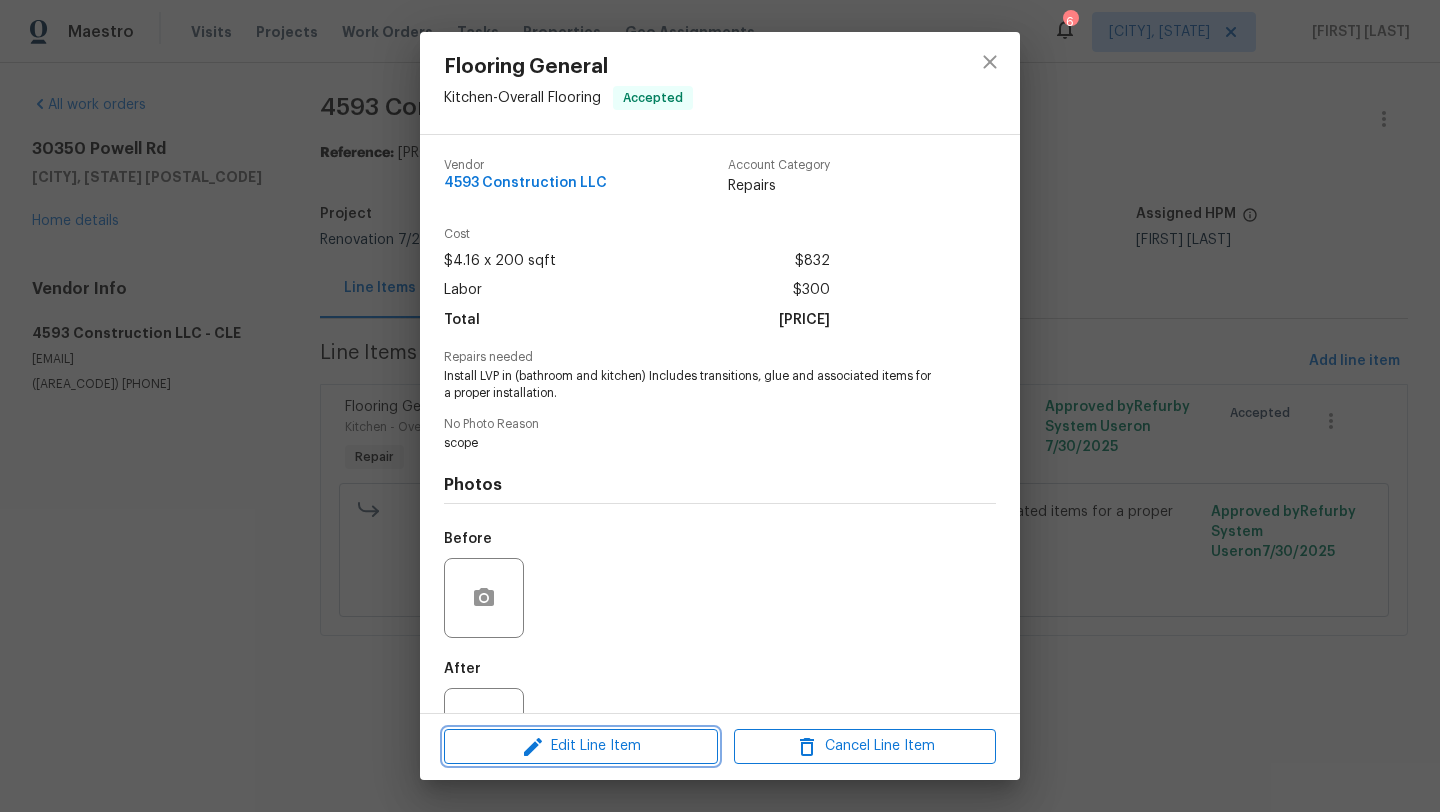 click on "Edit Line Item" at bounding box center [581, 746] 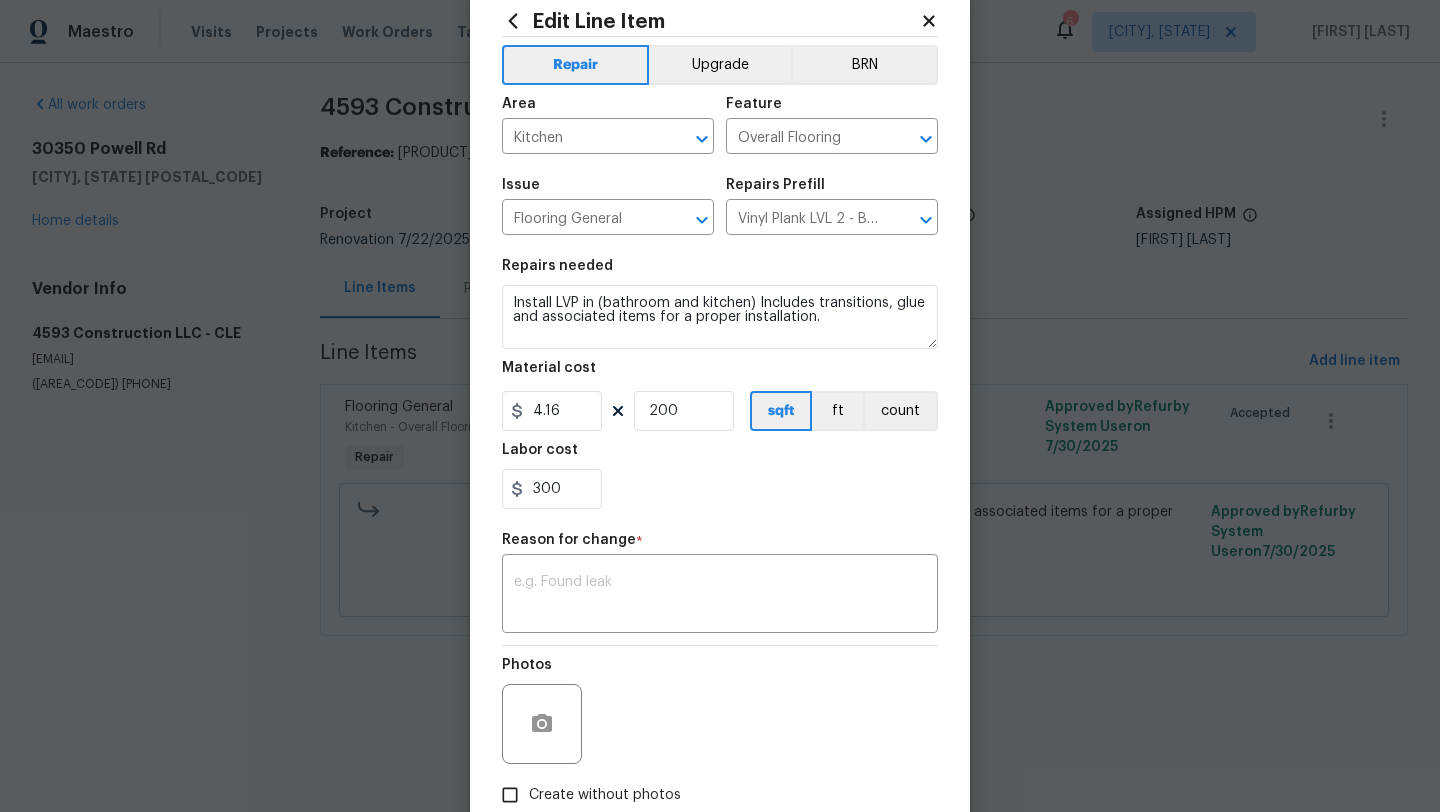 scroll, scrollTop: 59, scrollLeft: 0, axis: vertical 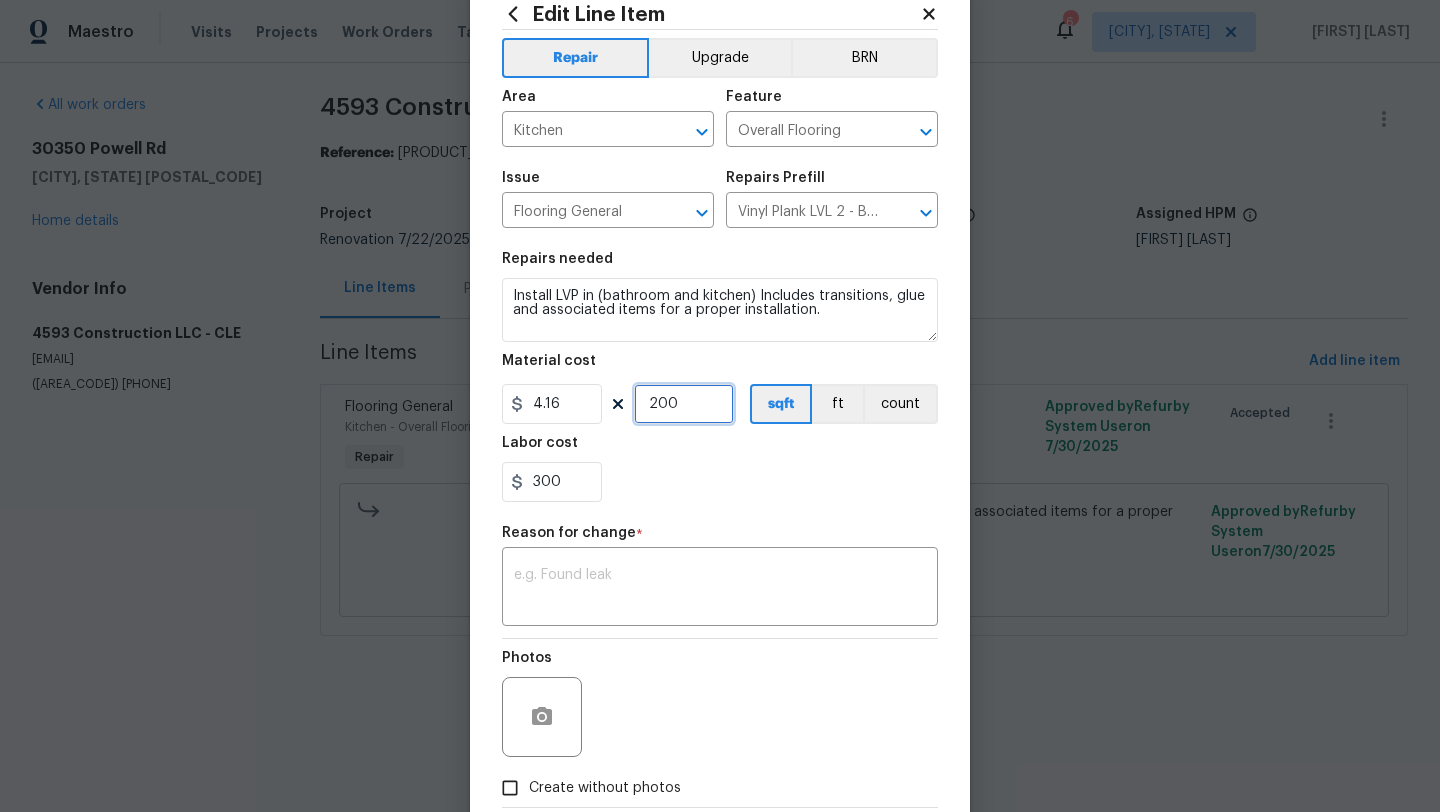 drag, startPoint x: 681, startPoint y: 402, endPoint x: 646, endPoint y: 402, distance: 35 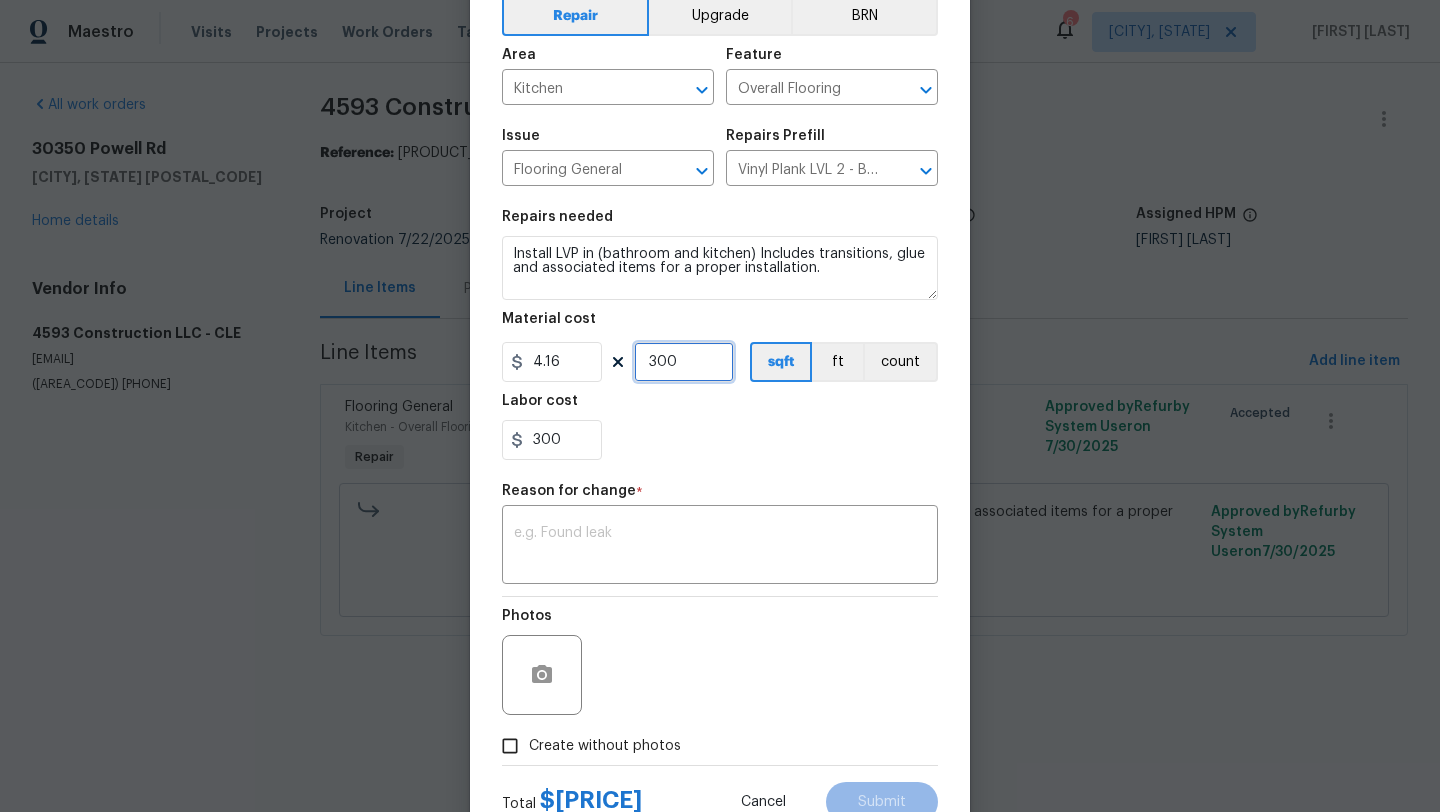scroll, scrollTop: 174, scrollLeft: 0, axis: vertical 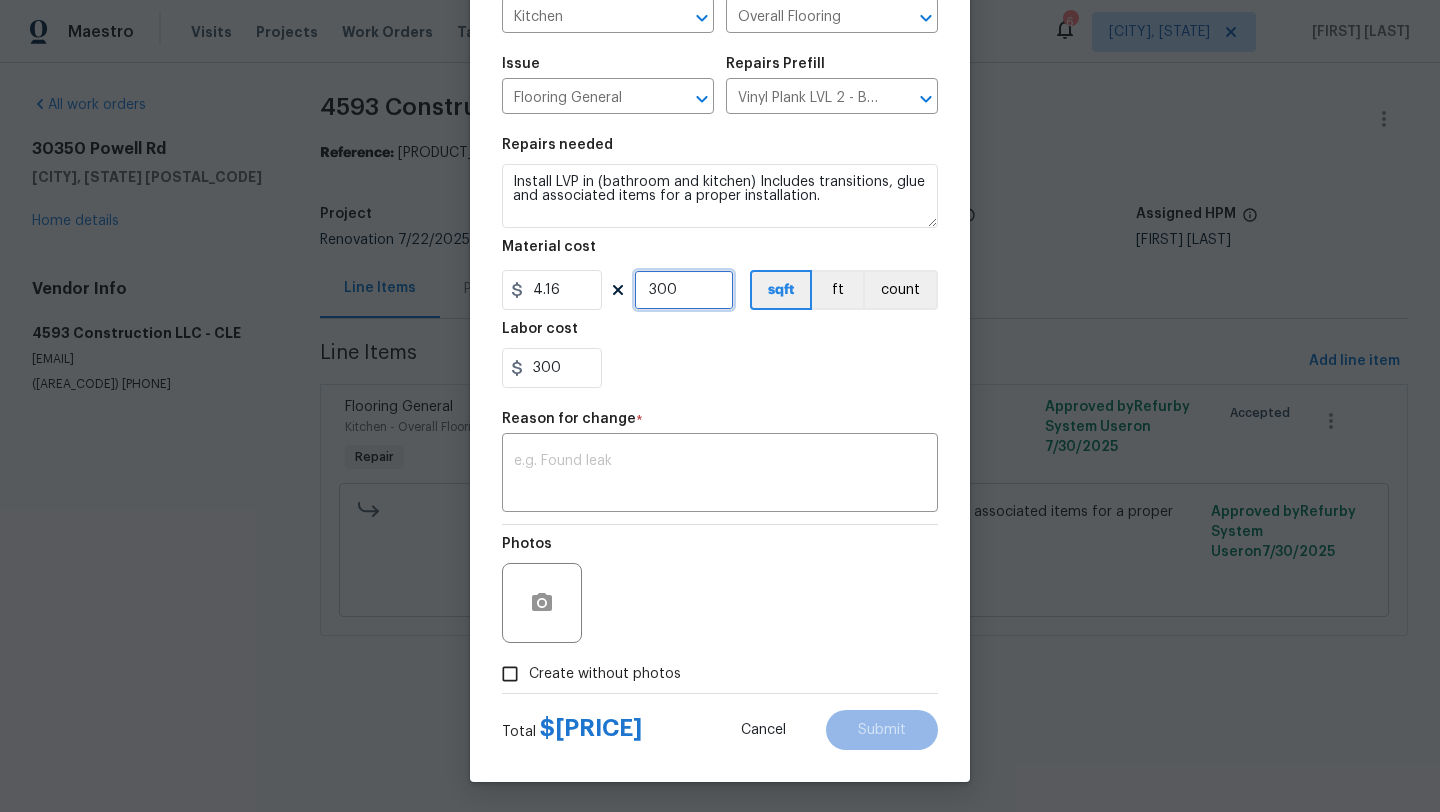 type on "300" 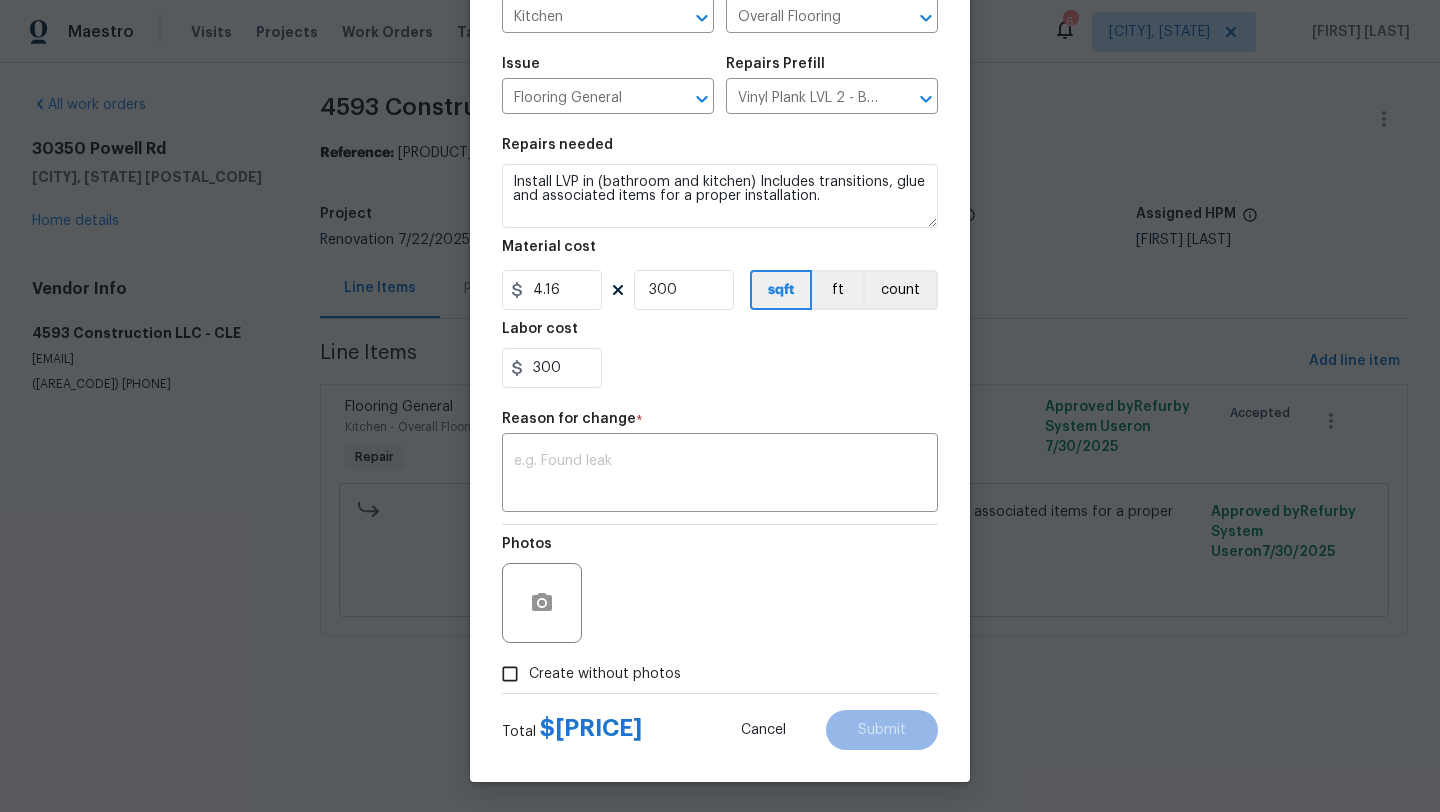 click on "Photos" at bounding box center (720, 590) 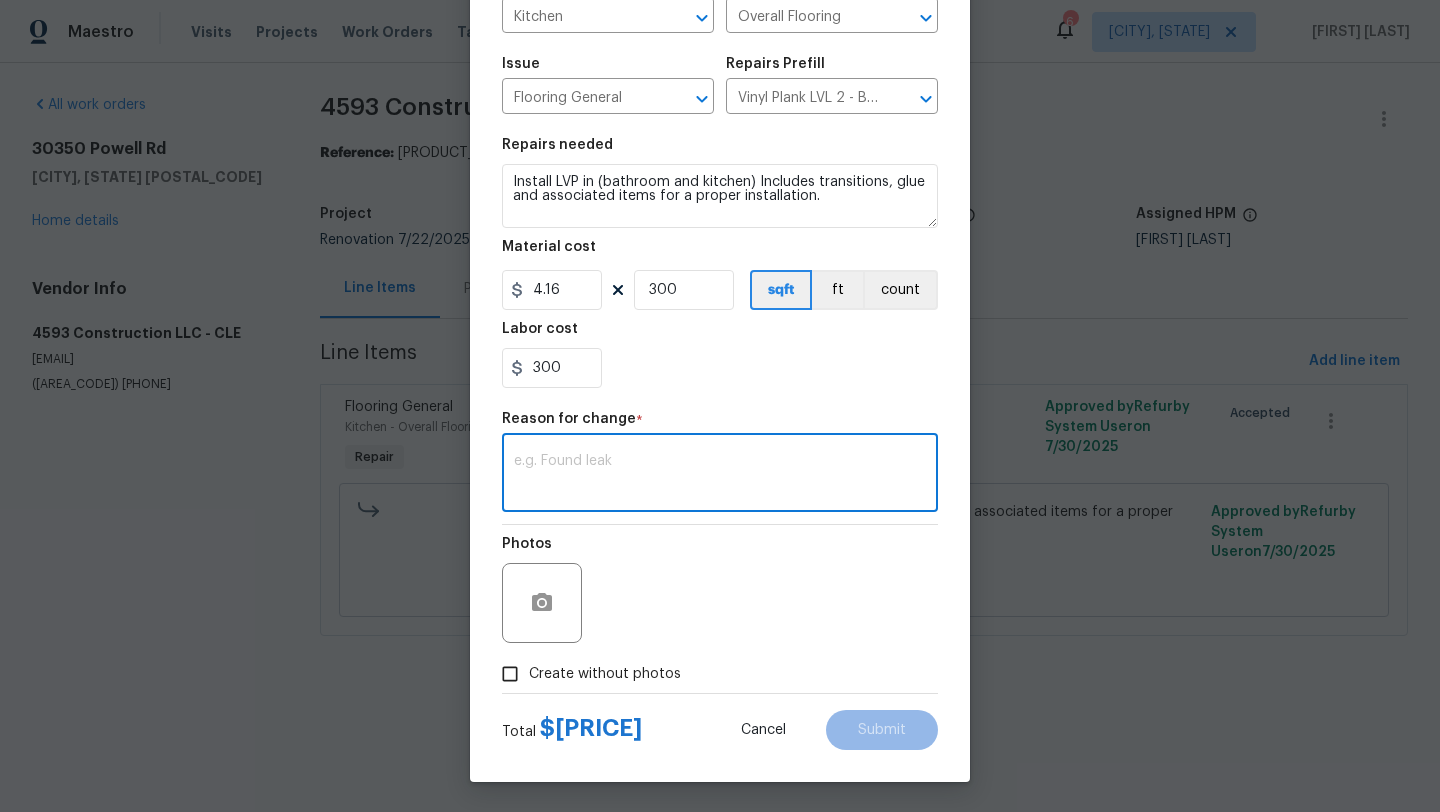 click at bounding box center (720, 475) 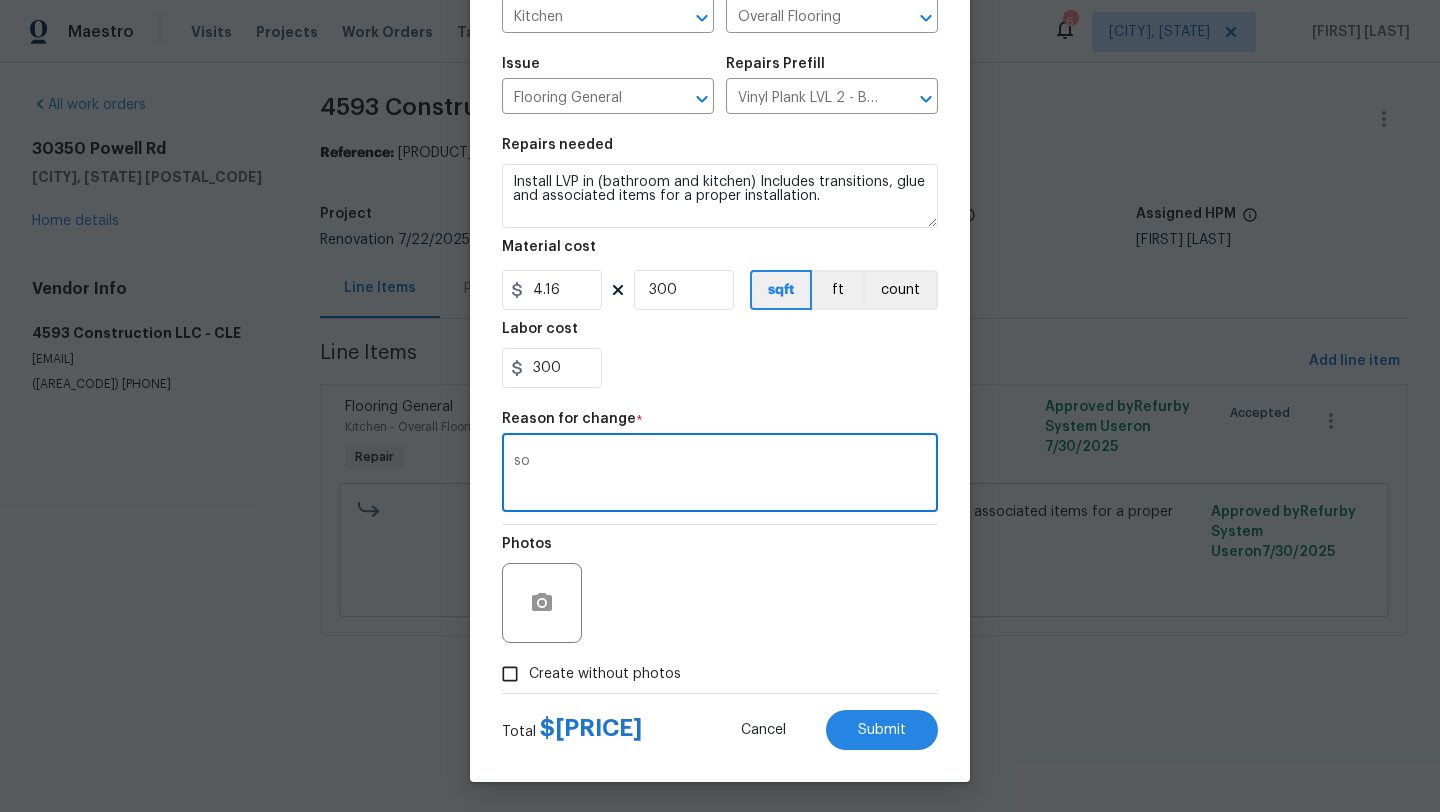type on "s" 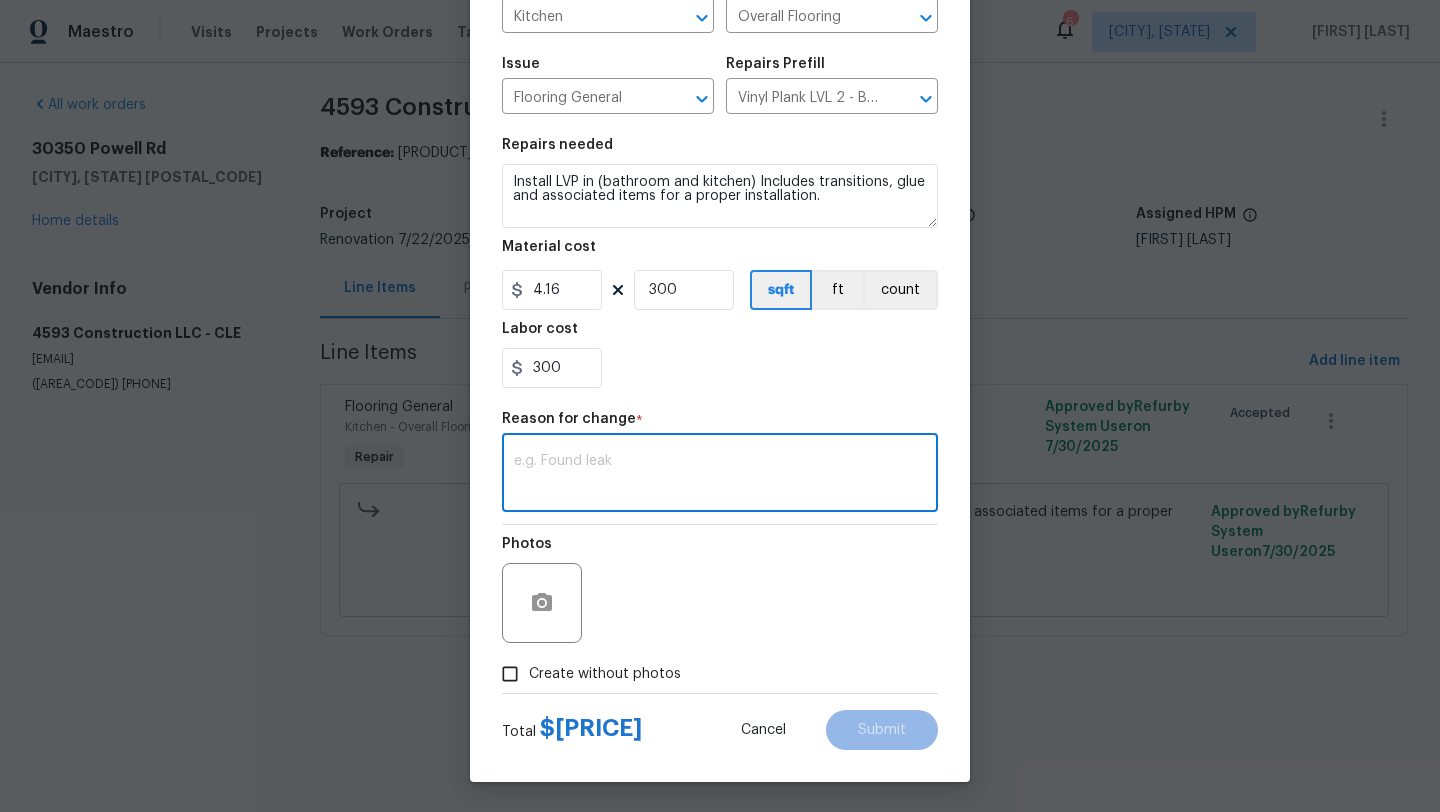 type on "c" 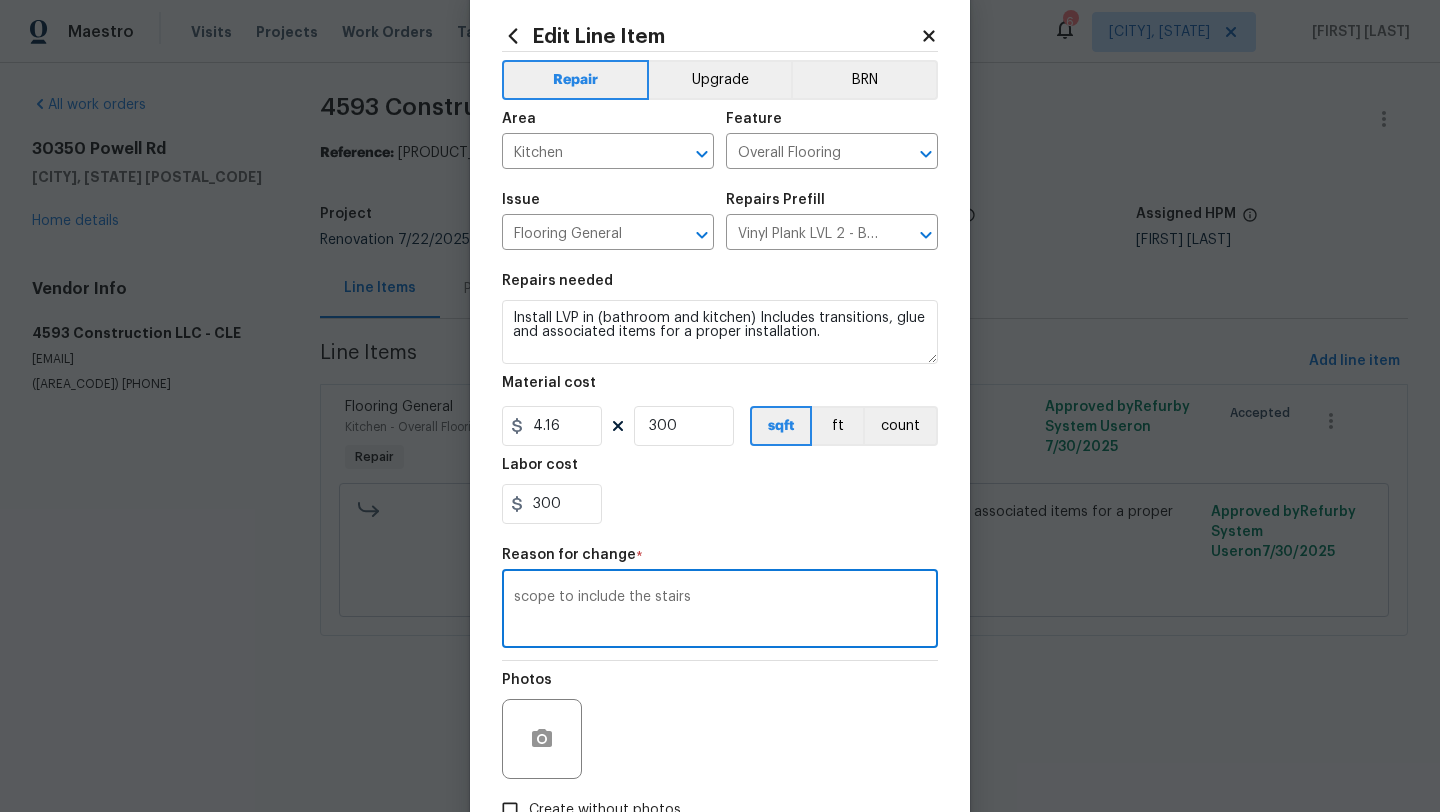 scroll, scrollTop: 174, scrollLeft: 0, axis: vertical 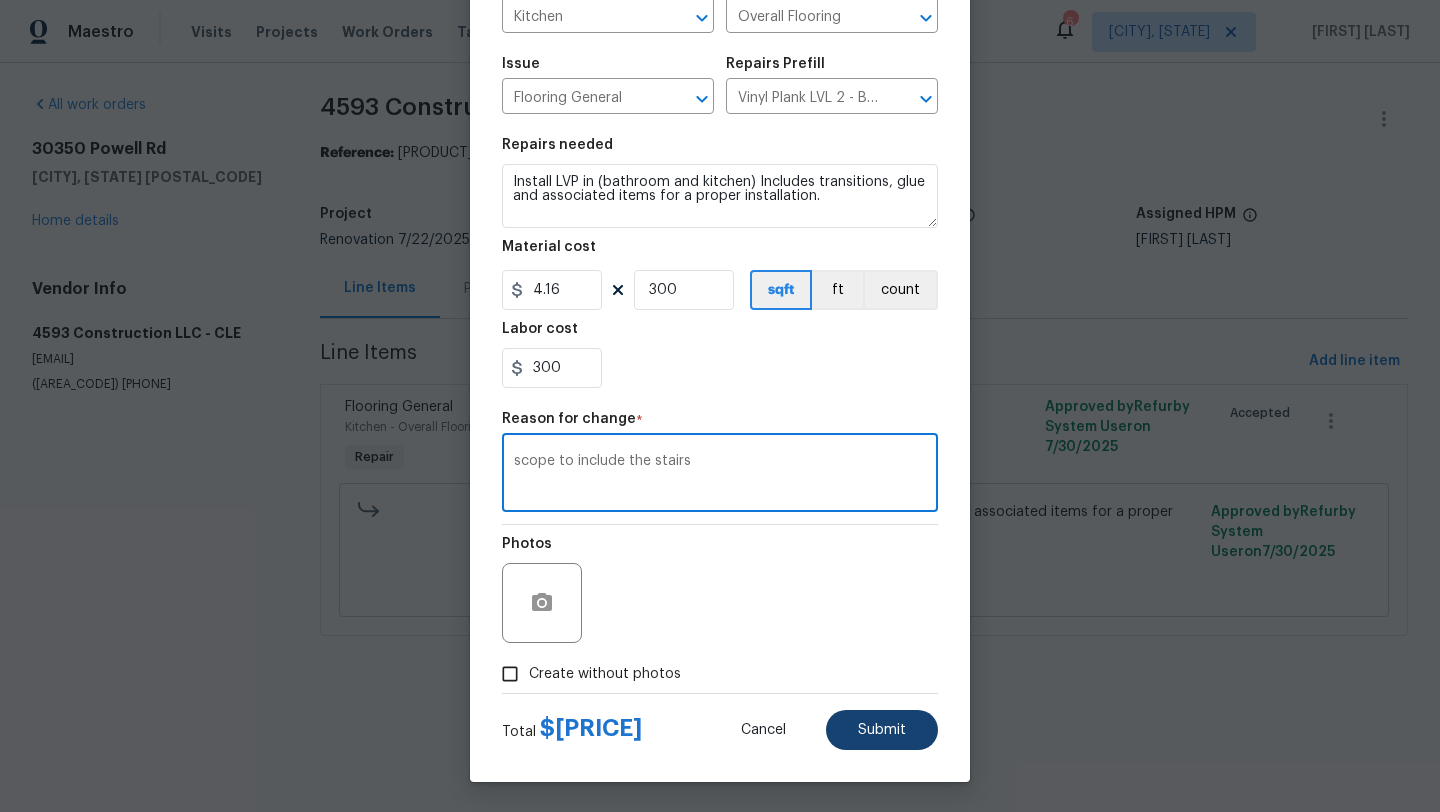 type on "scope to include the stairs" 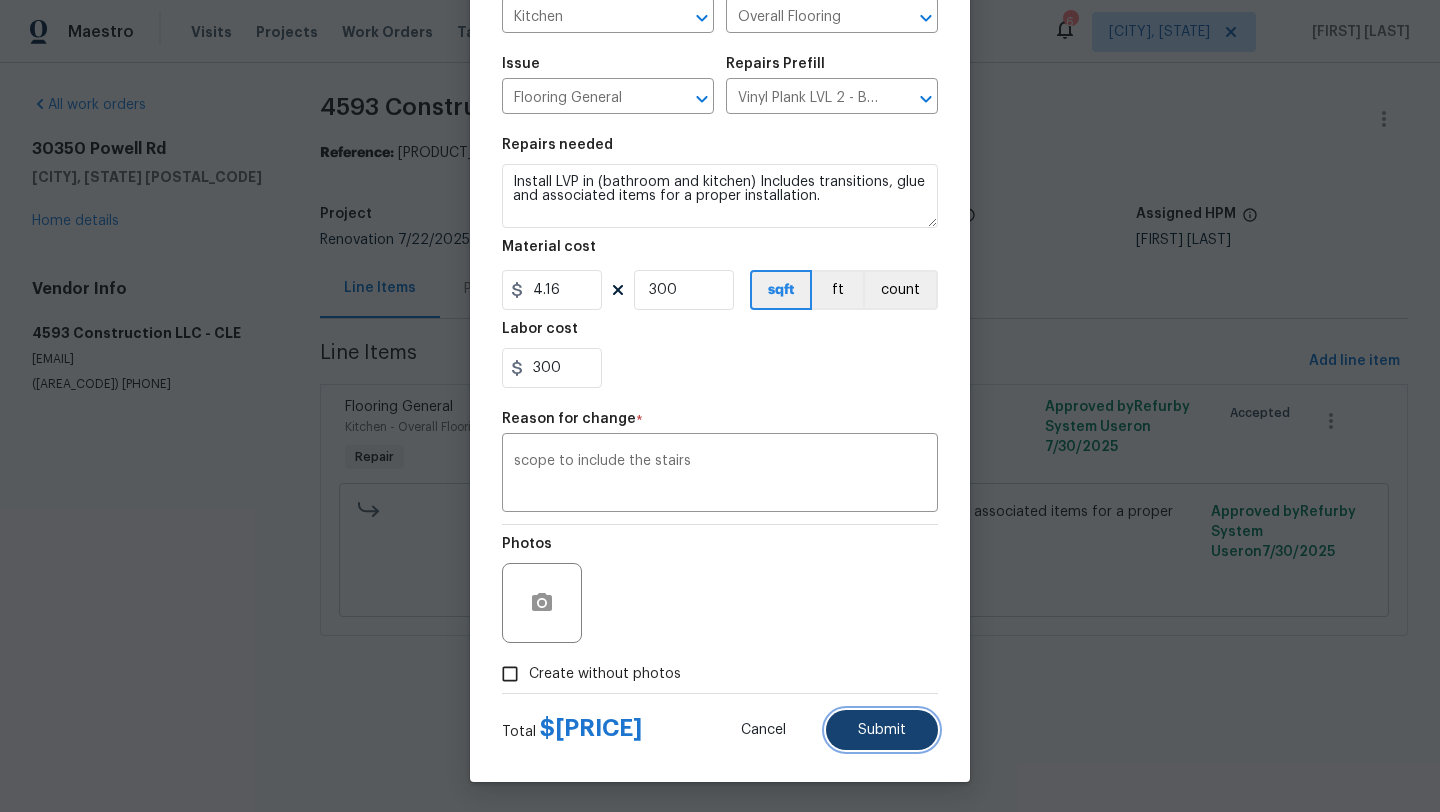 click on "Submit" at bounding box center [882, 730] 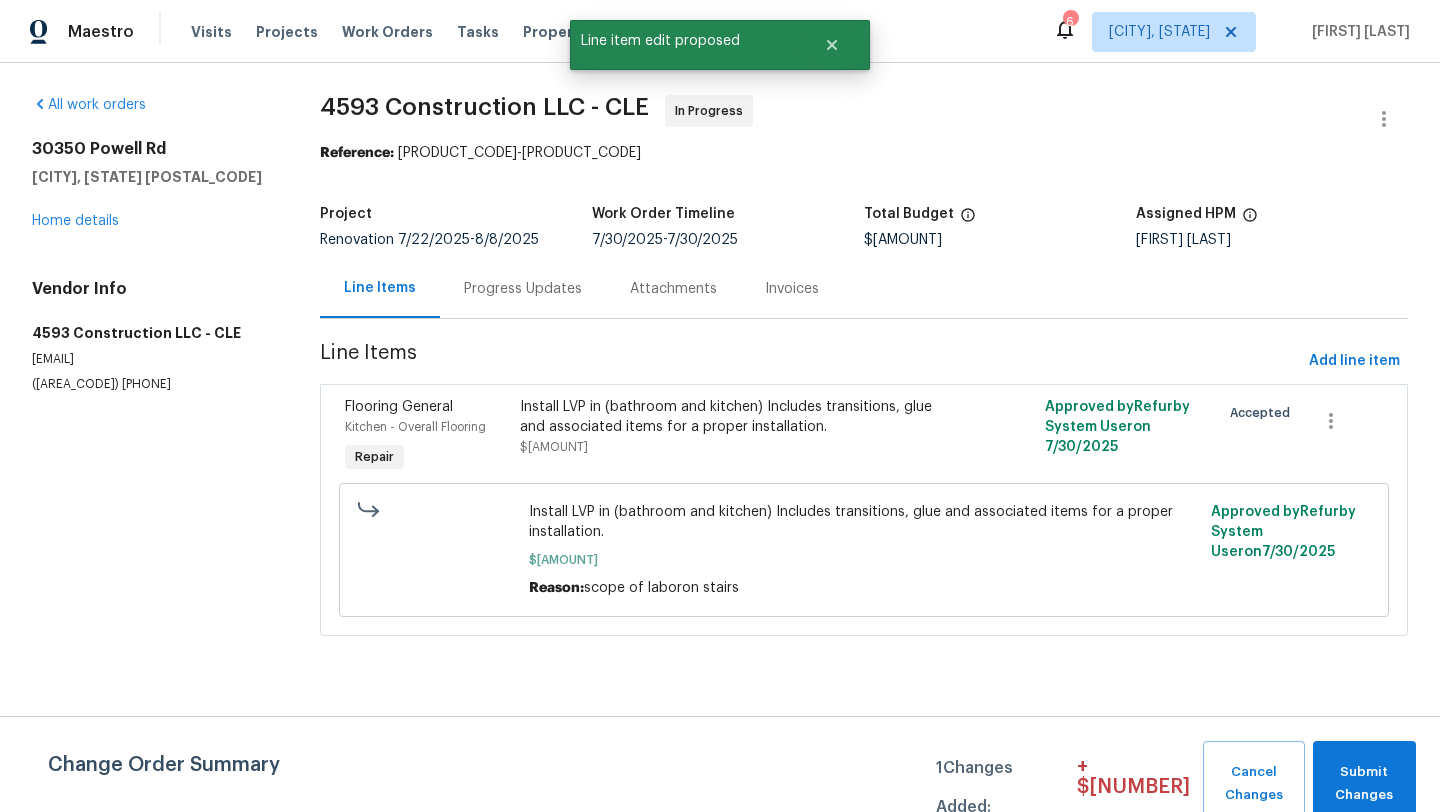 scroll, scrollTop: 0, scrollLeft: 0, axis: both 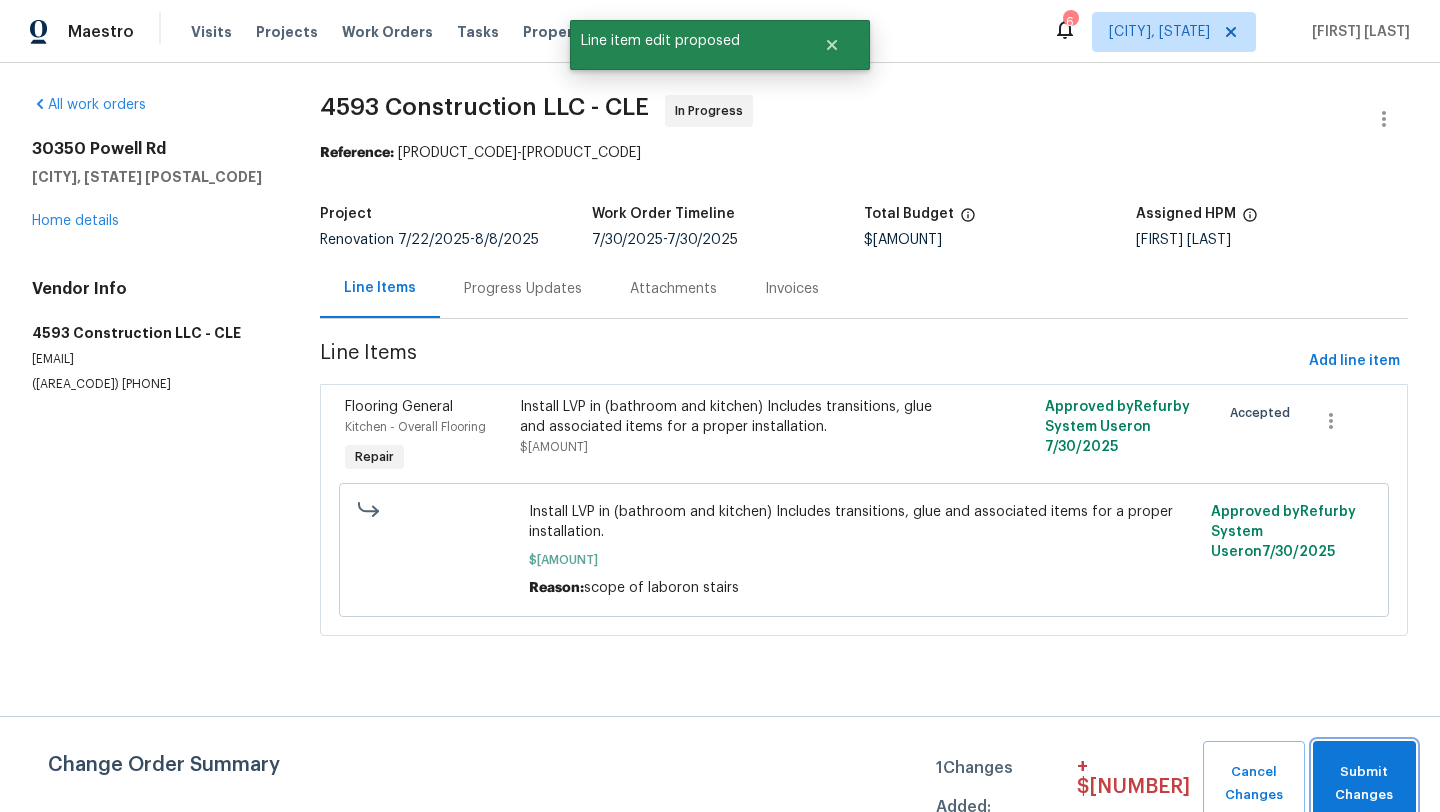 click on "Submit Changes" at bounding box center (1364, 784) 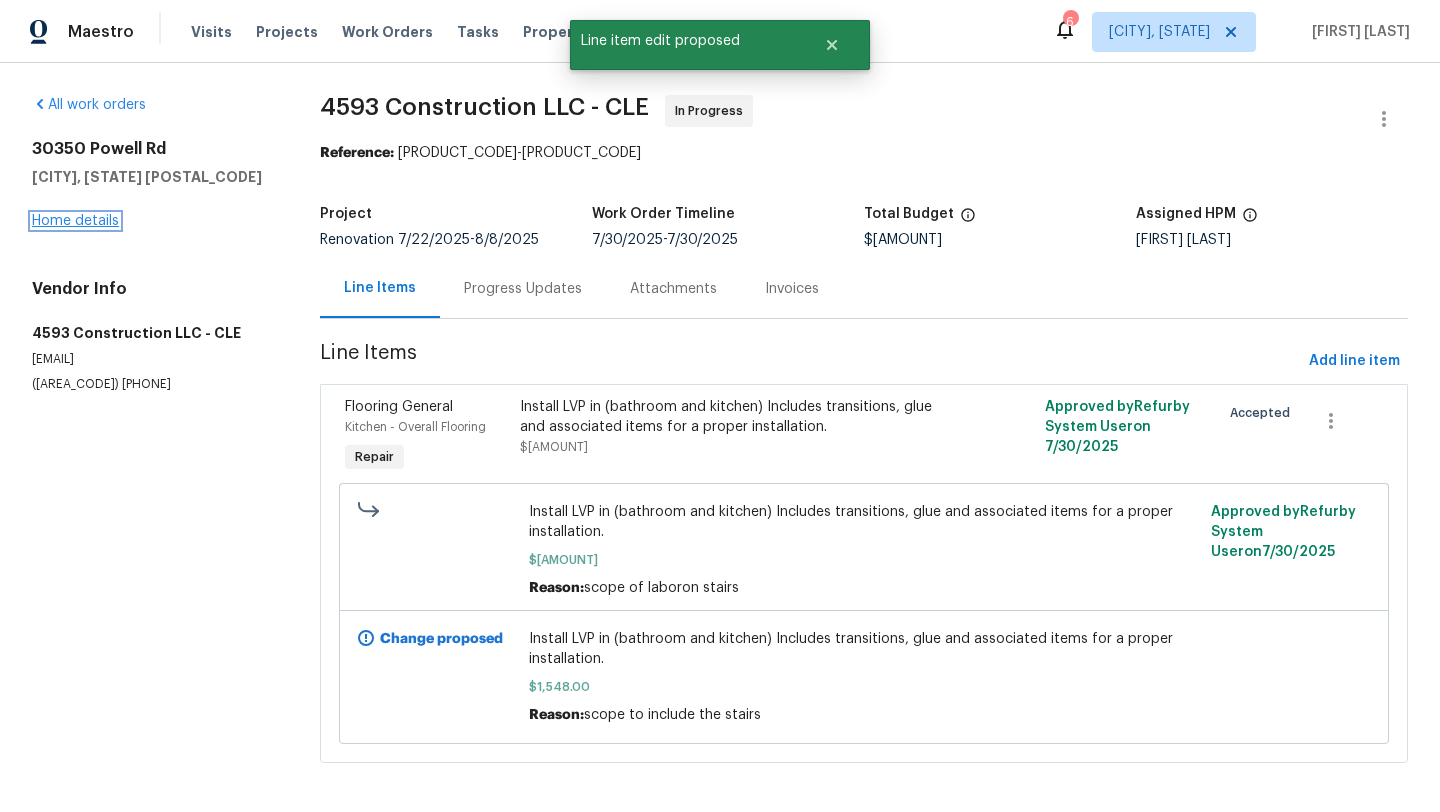 click on "Home details" at bounding box center [75, 221] 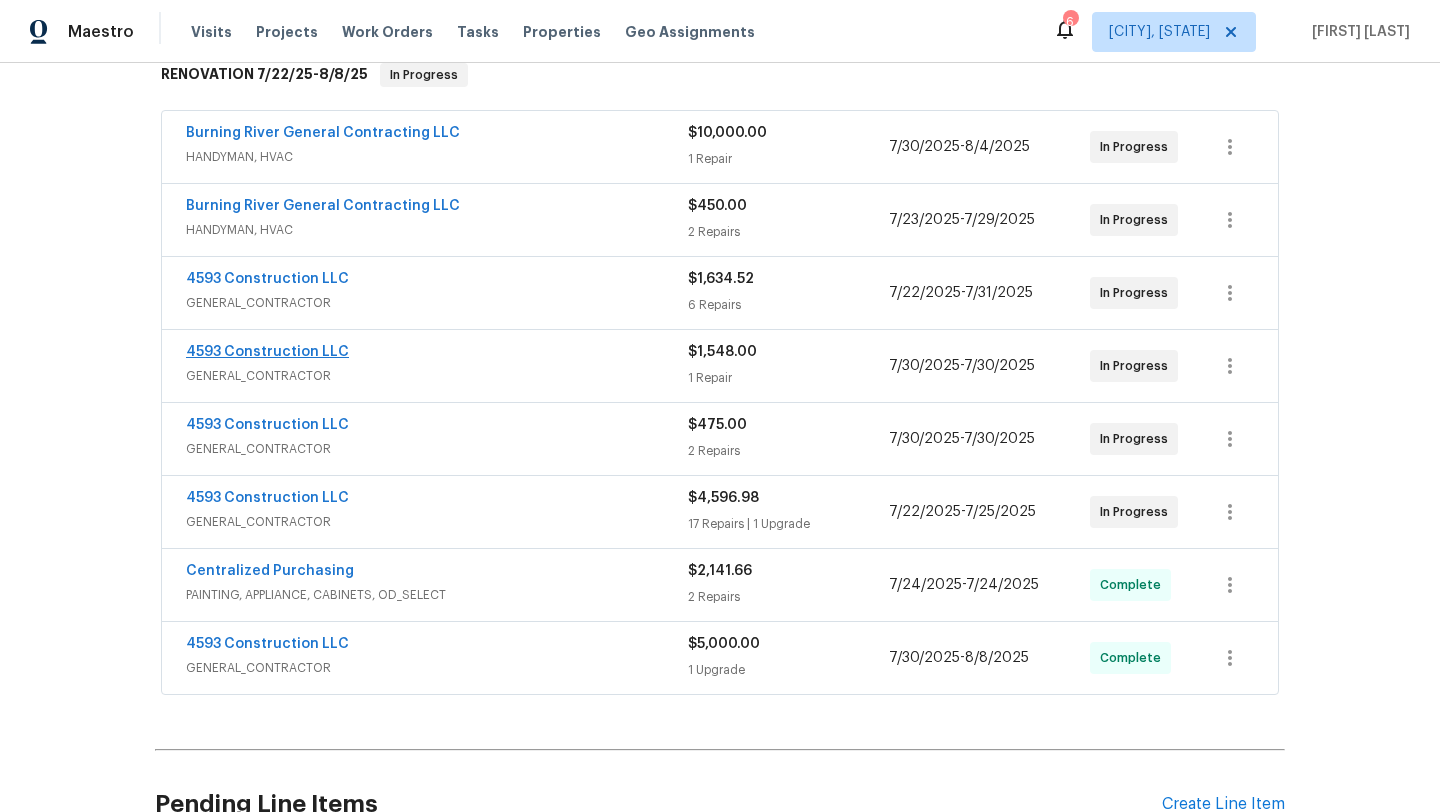 scroll, scrollTop: 368, scrollLeft: 0, axis: vertical 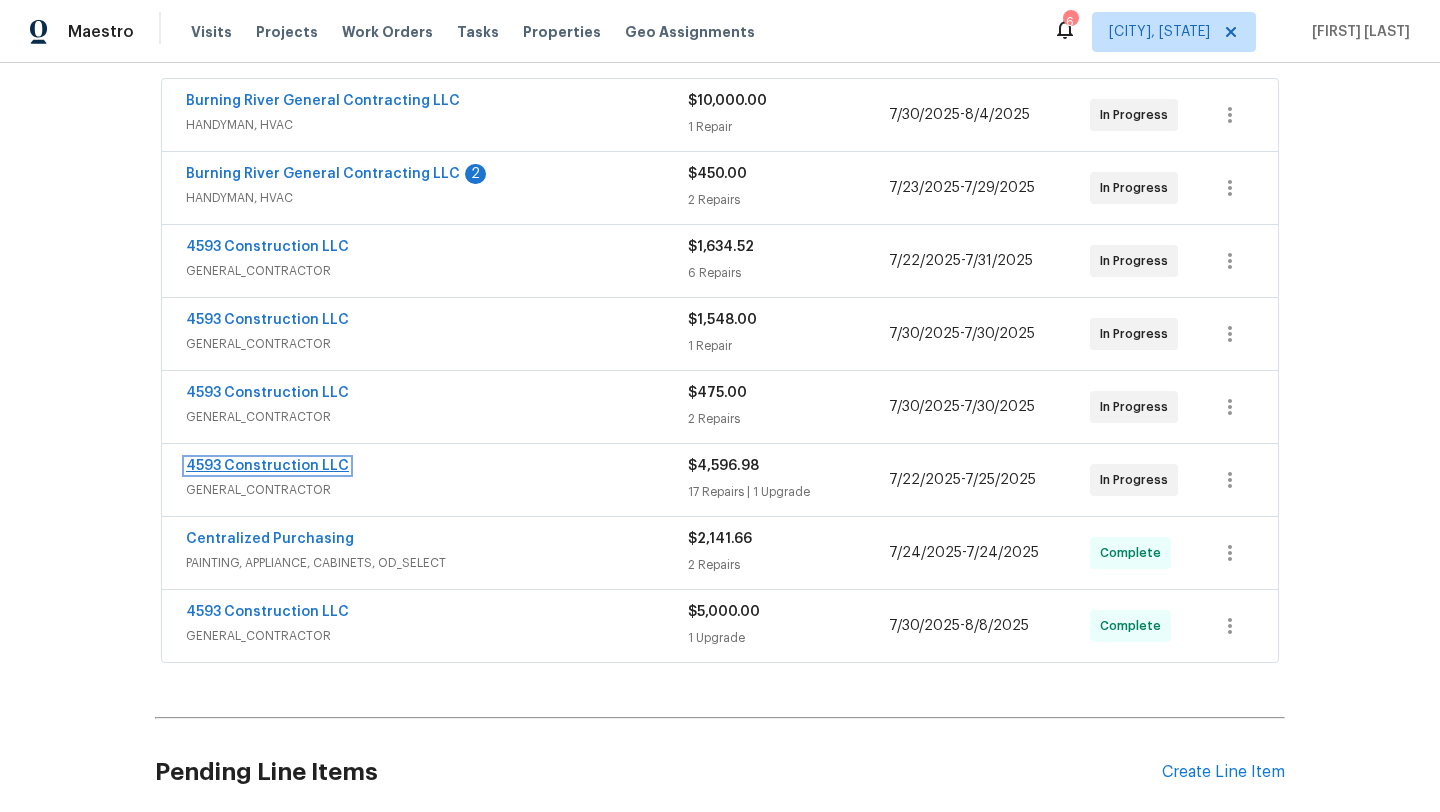 click on "4593 Construction LLC" at bounding box center (267, 466) 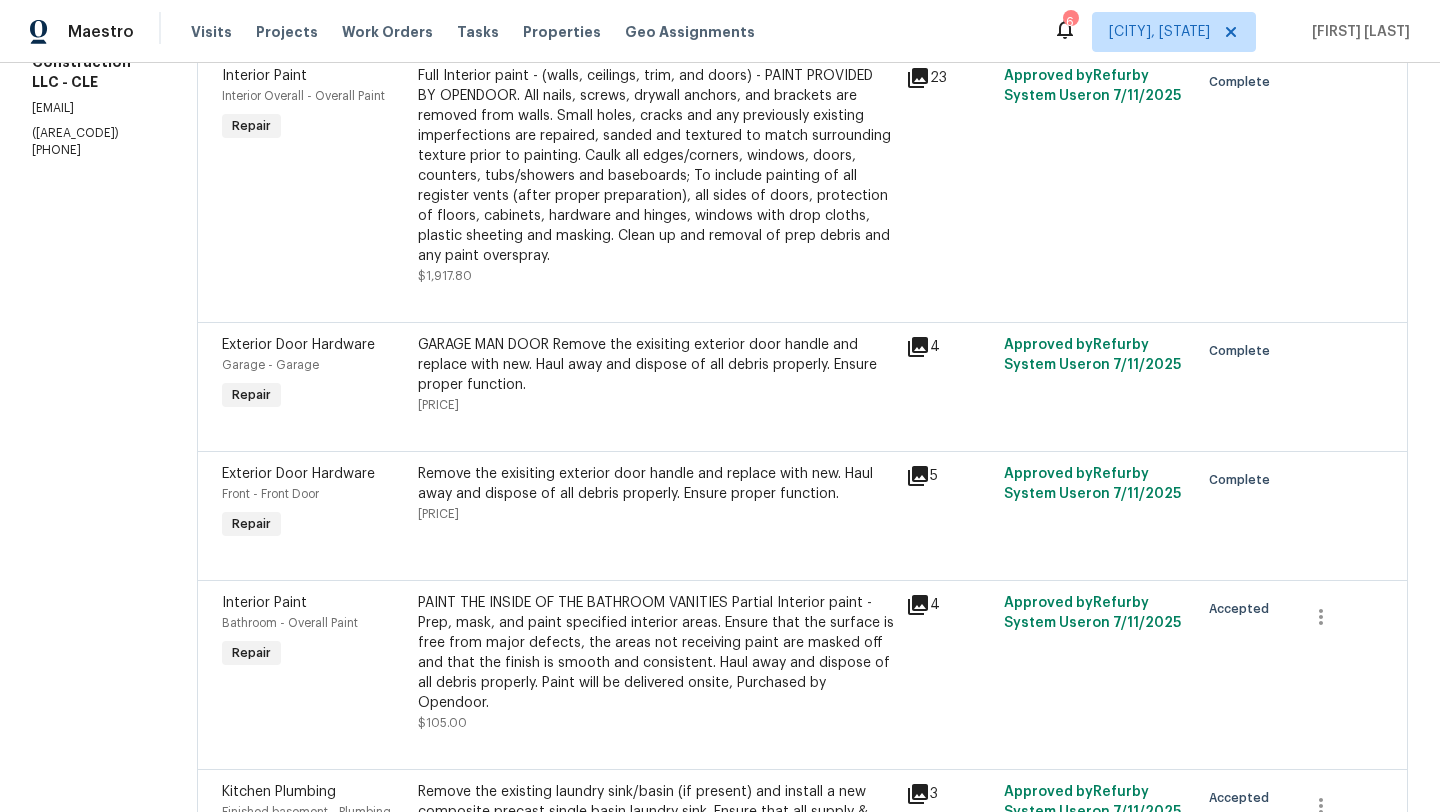 scroll, scrollTop: 463, scrollLeft: 0, axis: vertical 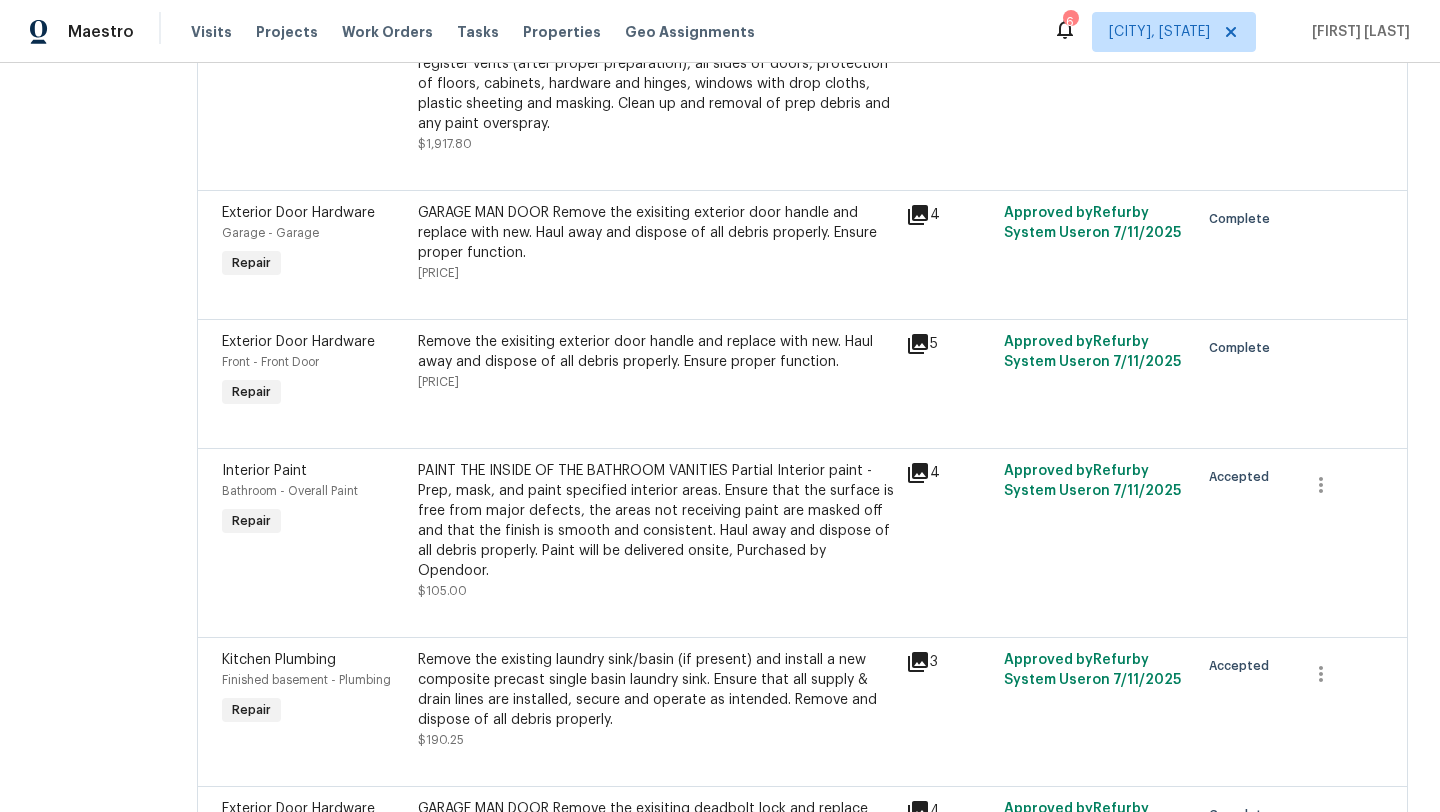 click on "PAINT THE INSIDE OF THE BATHROOM VANITIES
Partial Interior paint - Prep, mask, and paint specified interior areas. Ensure that the surface is free from major defects, the areas not receiving paint are masked off and that the finish is smooth and consistent. Haul away and dispose of all debris properly. Paint will be delivered onsite, Purchased by Opendoor." at bounding box center [656, 521] 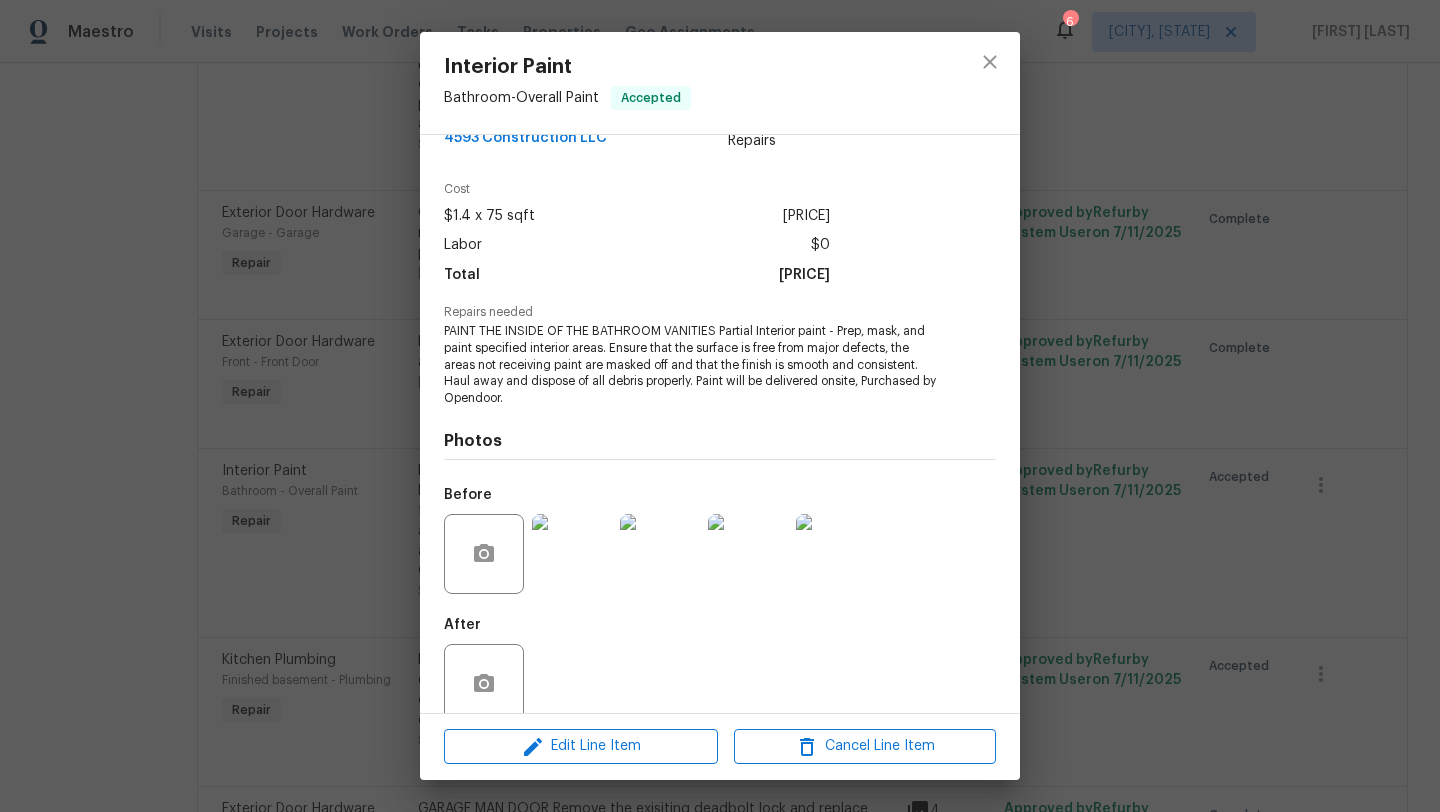 scroll, scrollTop: 76, scrollLeft: 0, axis: vertical 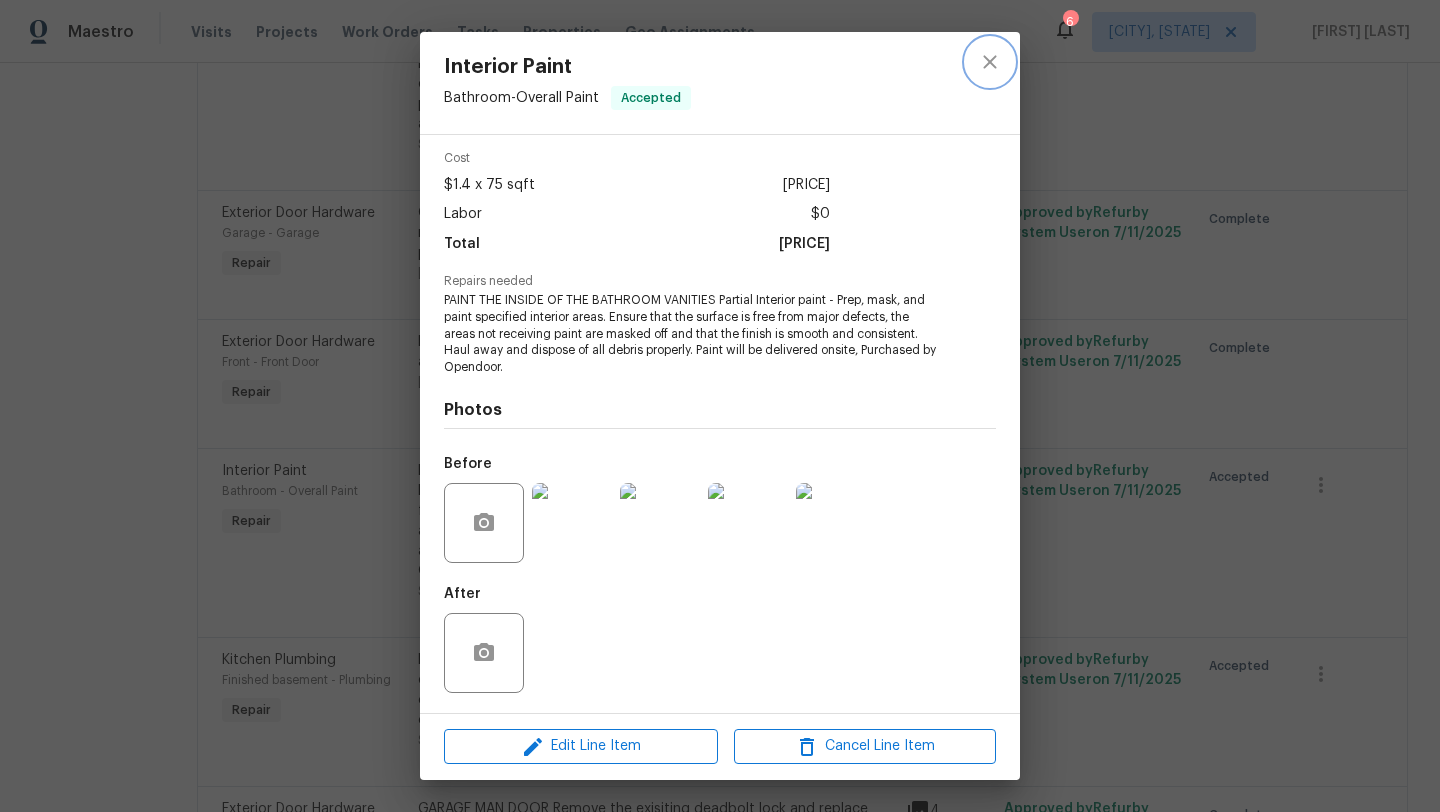 click 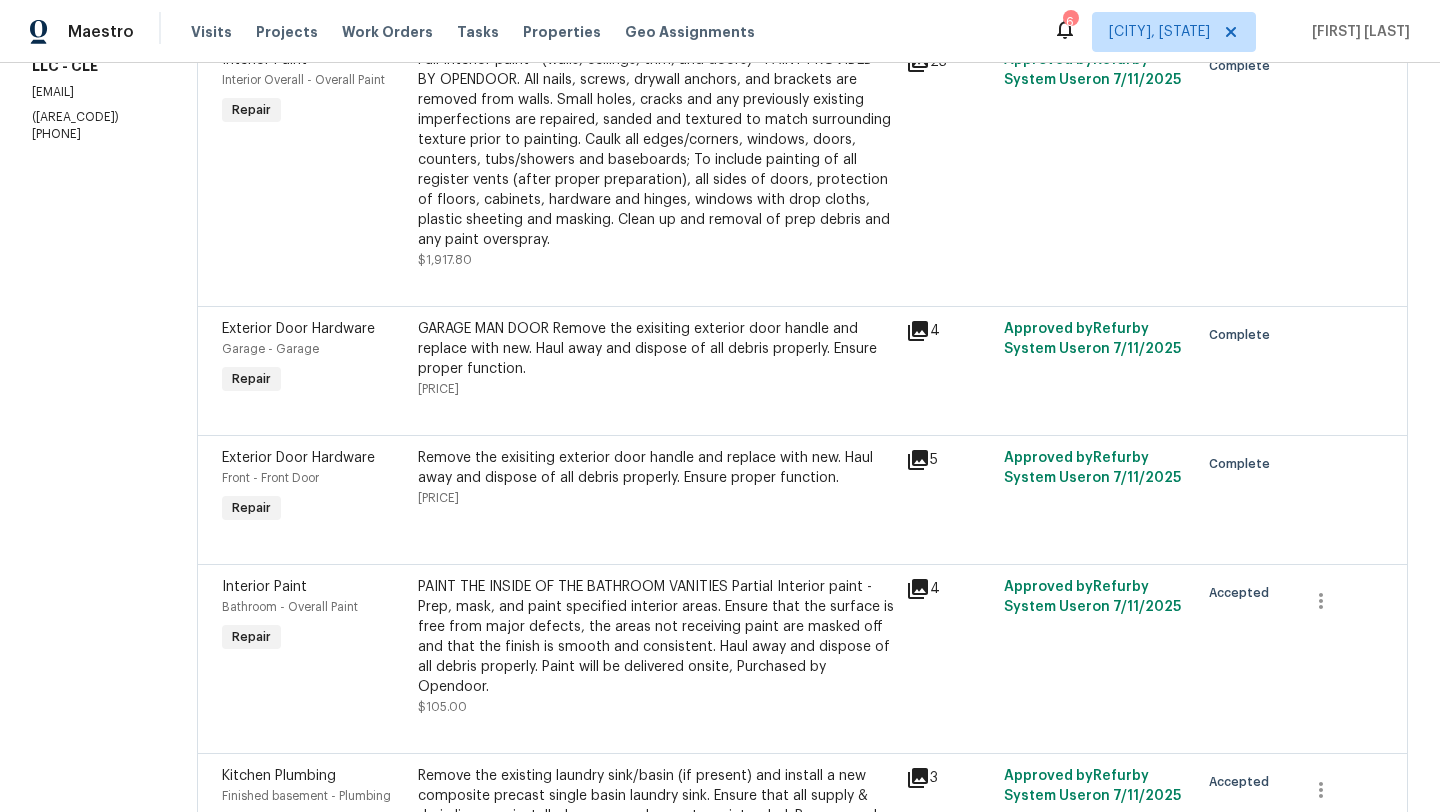 scroll, scrollTop: 0, scrollLeft: 0, axis: both 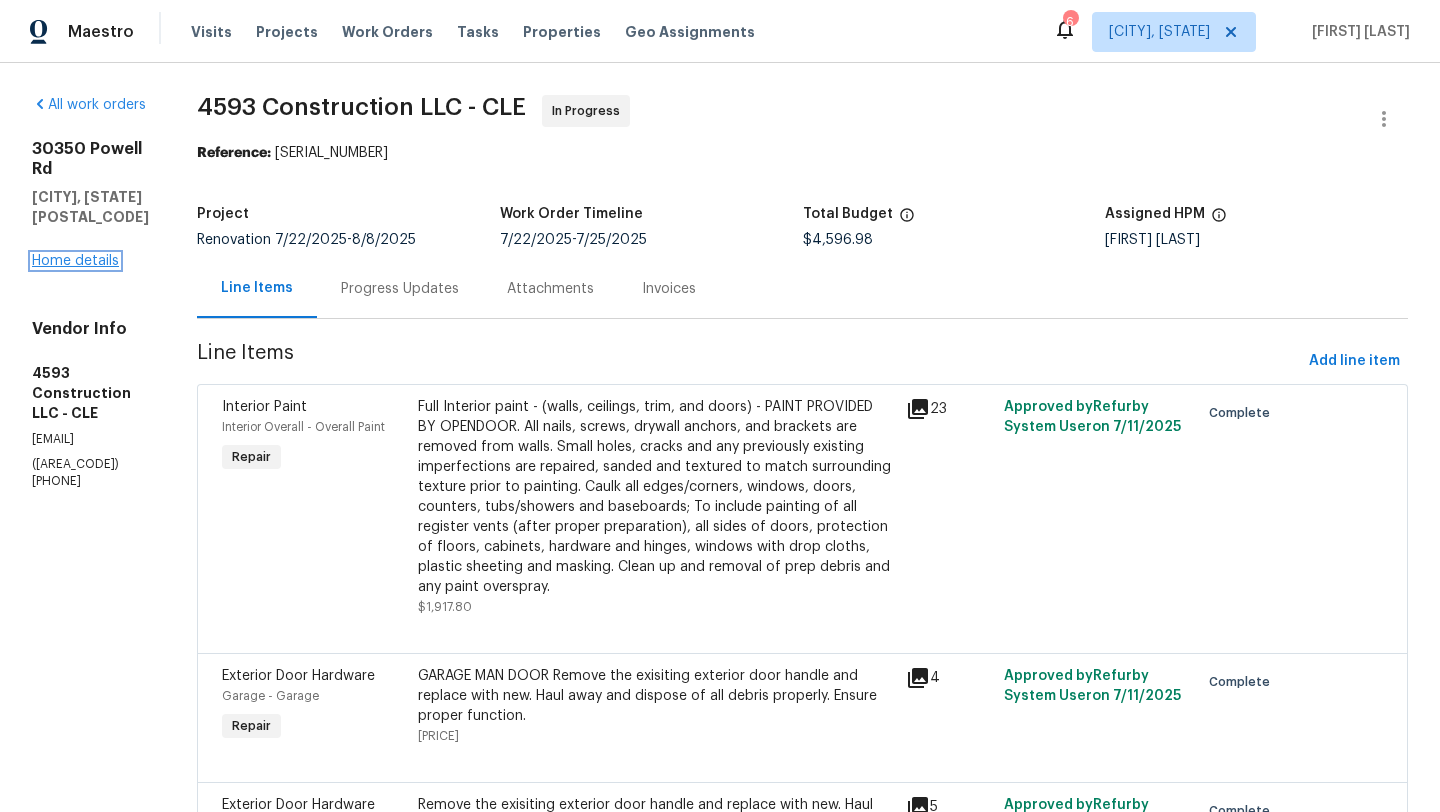 click on "Home details" at bounding box center [75, 261] 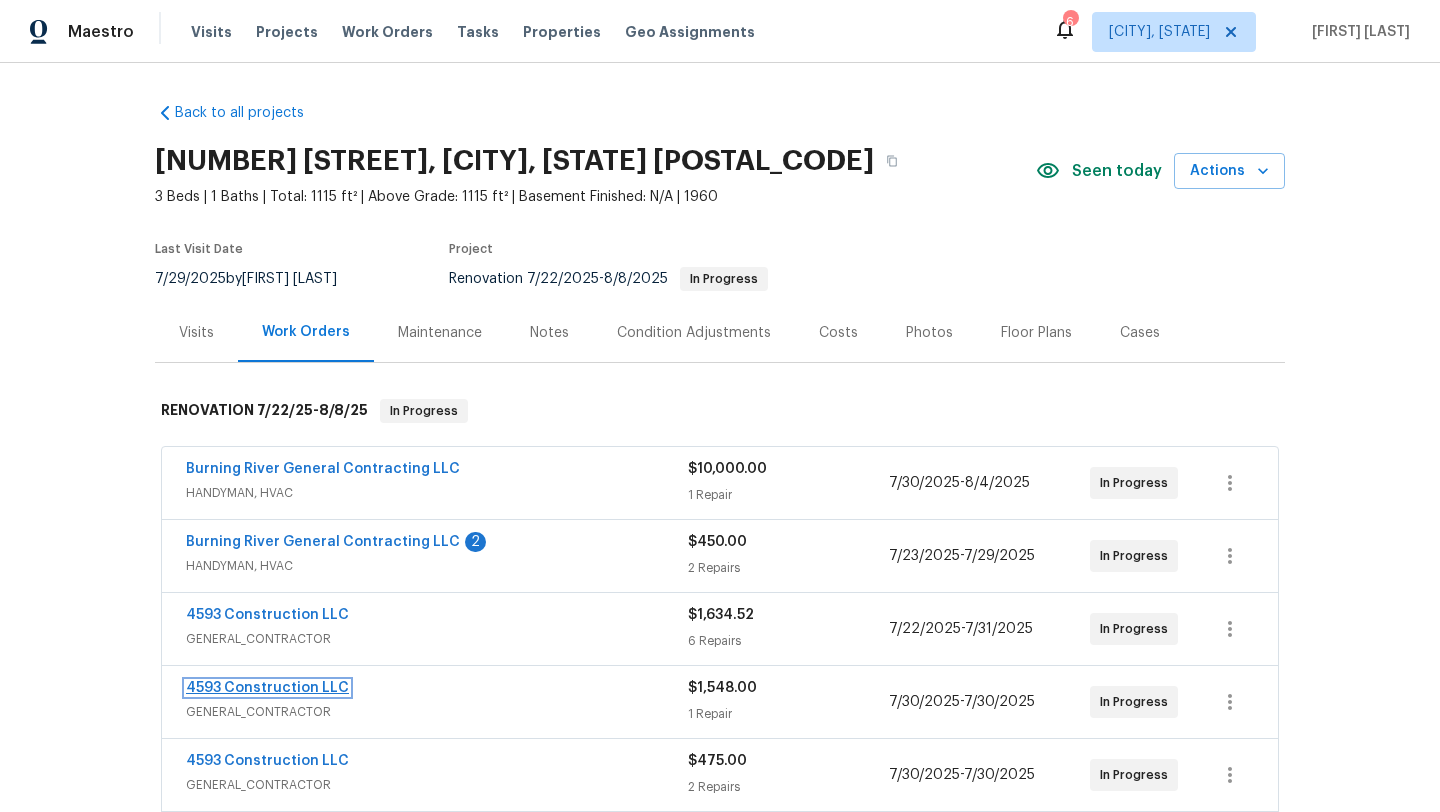 click on "4593 Construction LLC" at bounding box center [267, 688] 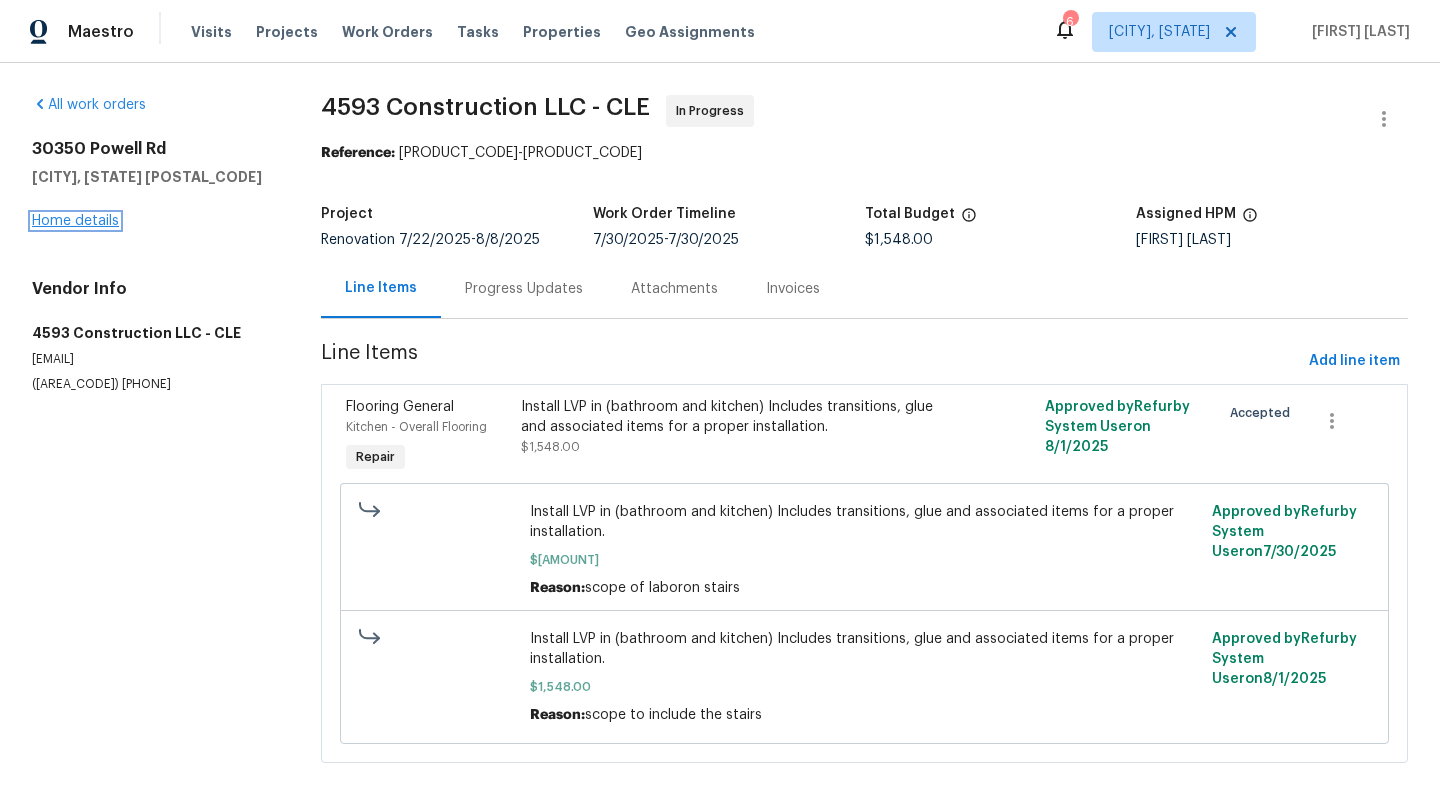 click on "Home details" at bounding box center [75, 221] 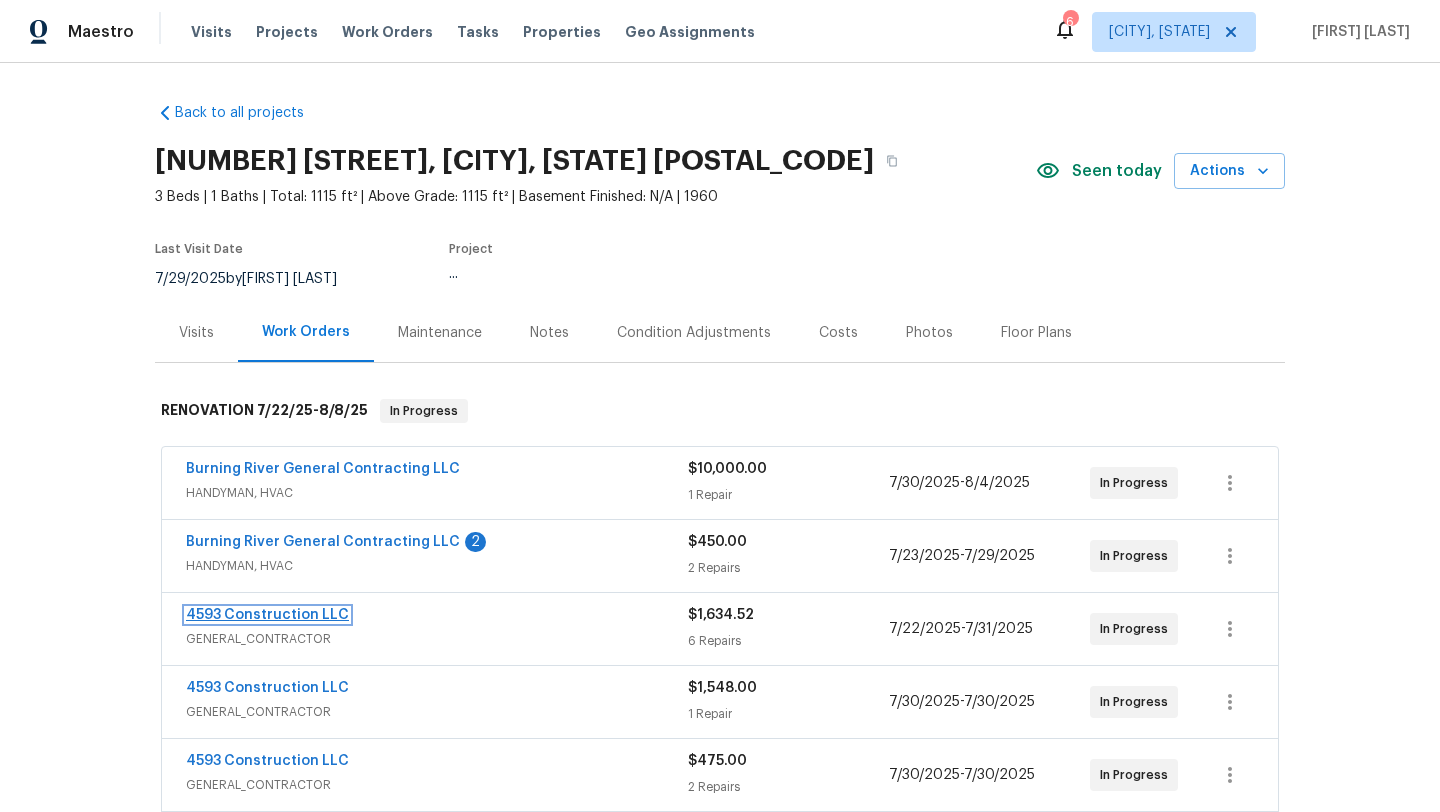 click on "4593 Construction LLC" at bounding box center [267, 615] 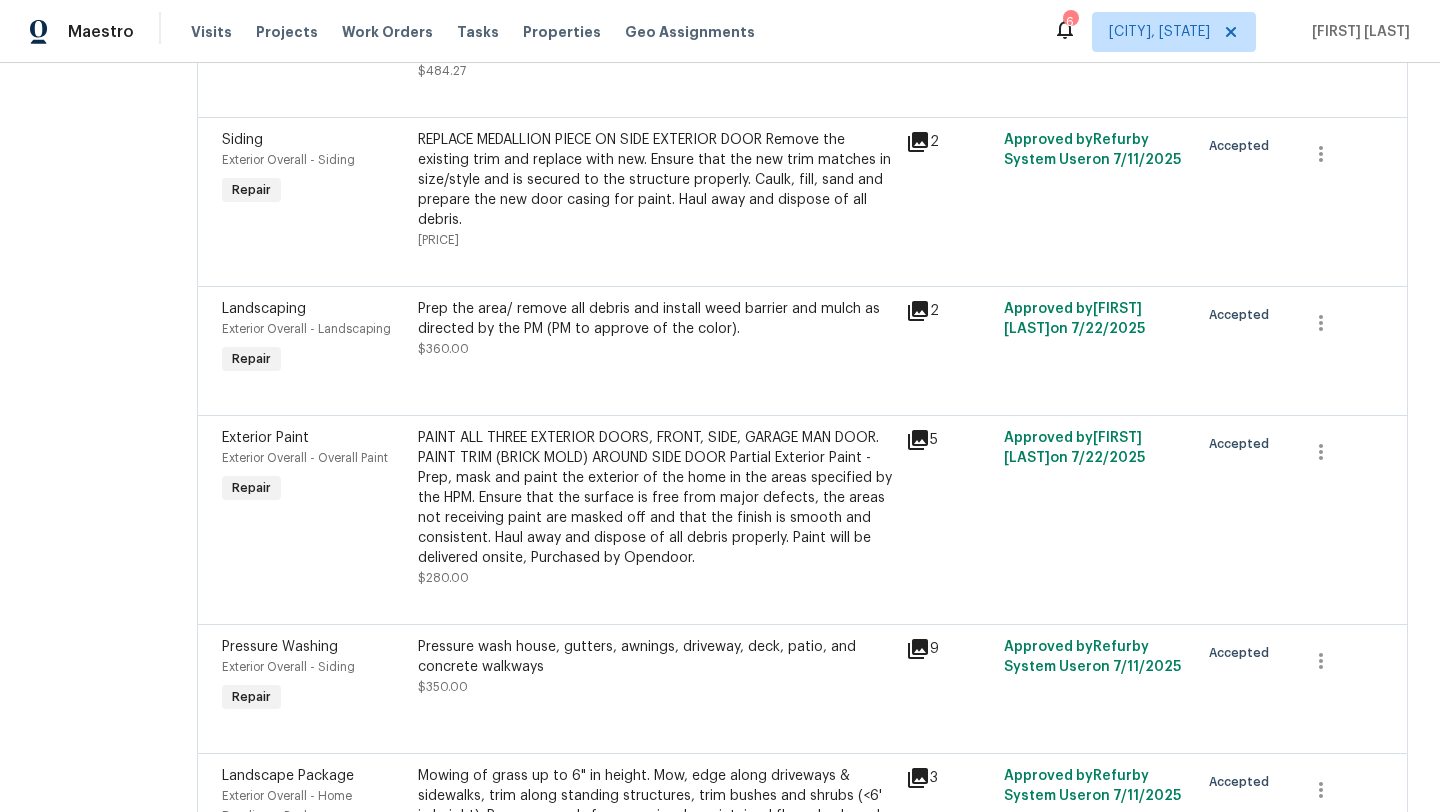 scroll, scrollTop: 0, scrollLeft: 0, axis: both 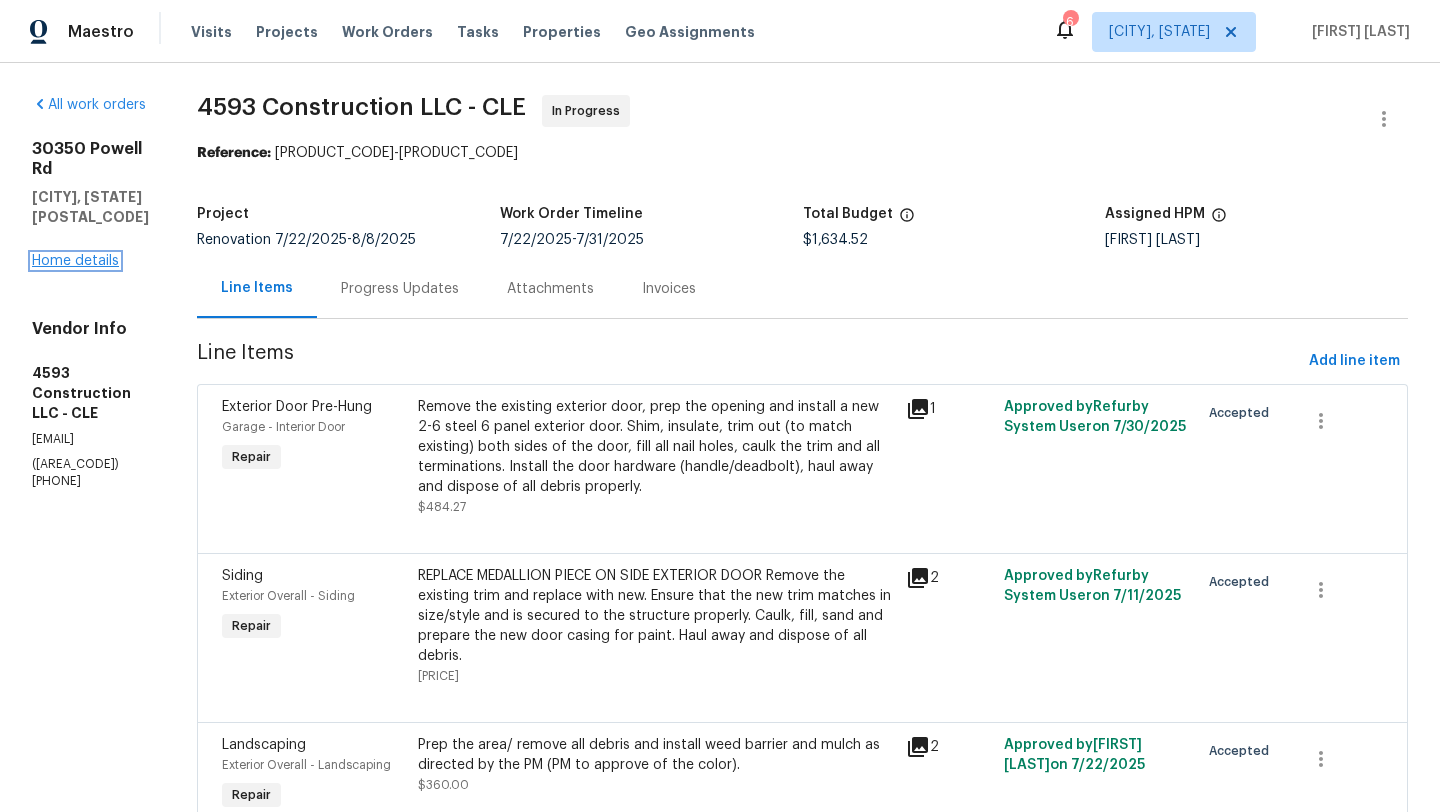 click on "Home details" at bounding box center [75, 261] 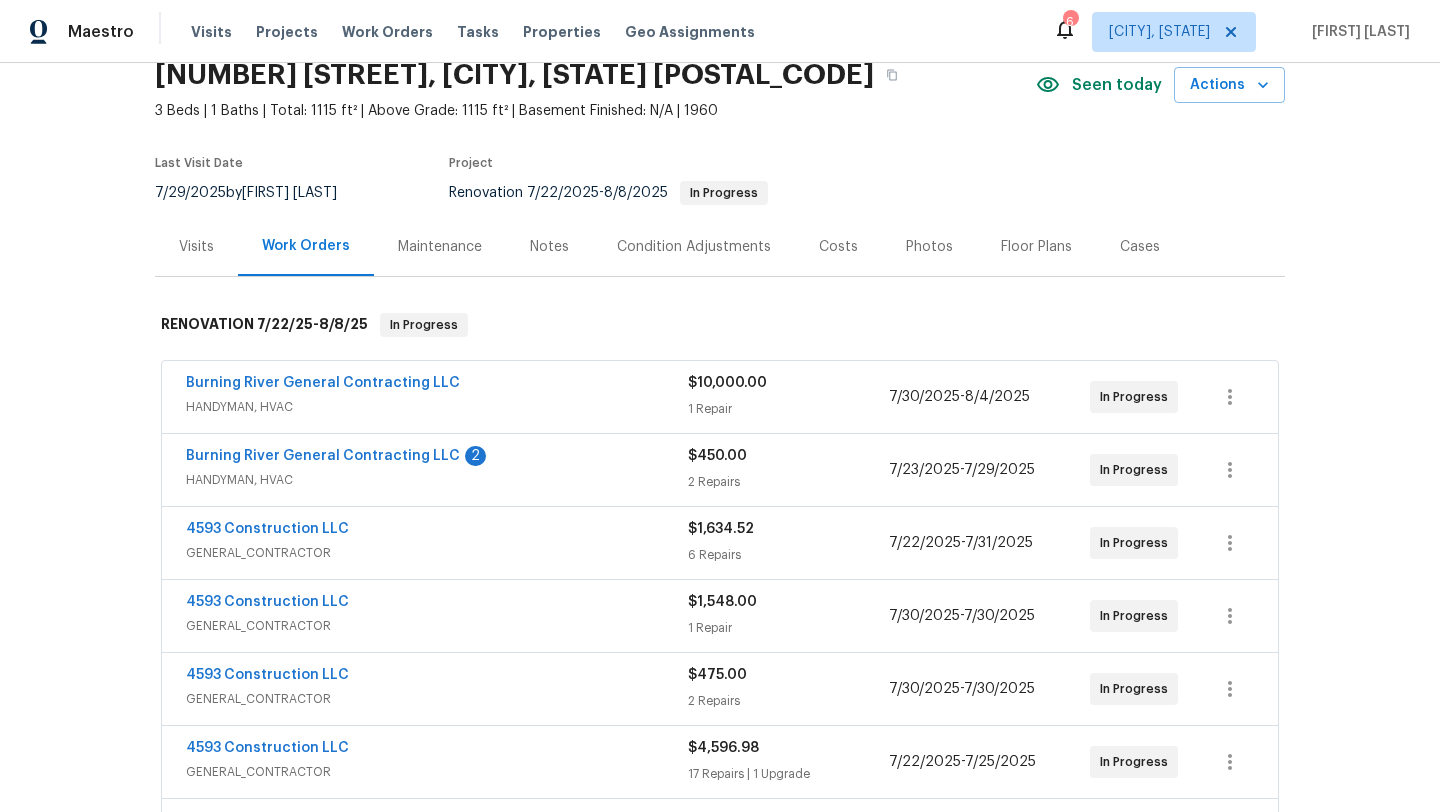 scroll, scrollTop: 97, scrollLeft: 0, axis: vertical 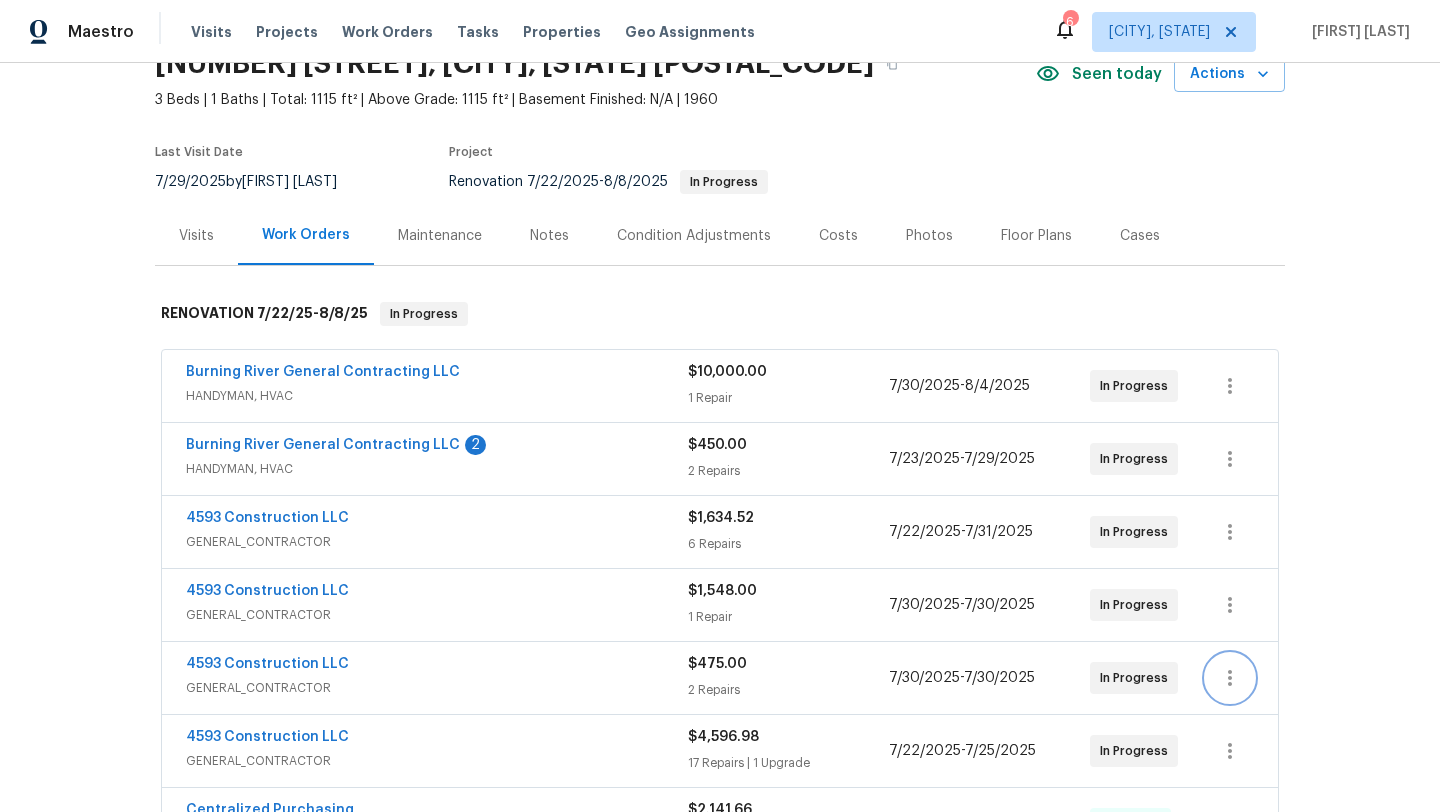 click 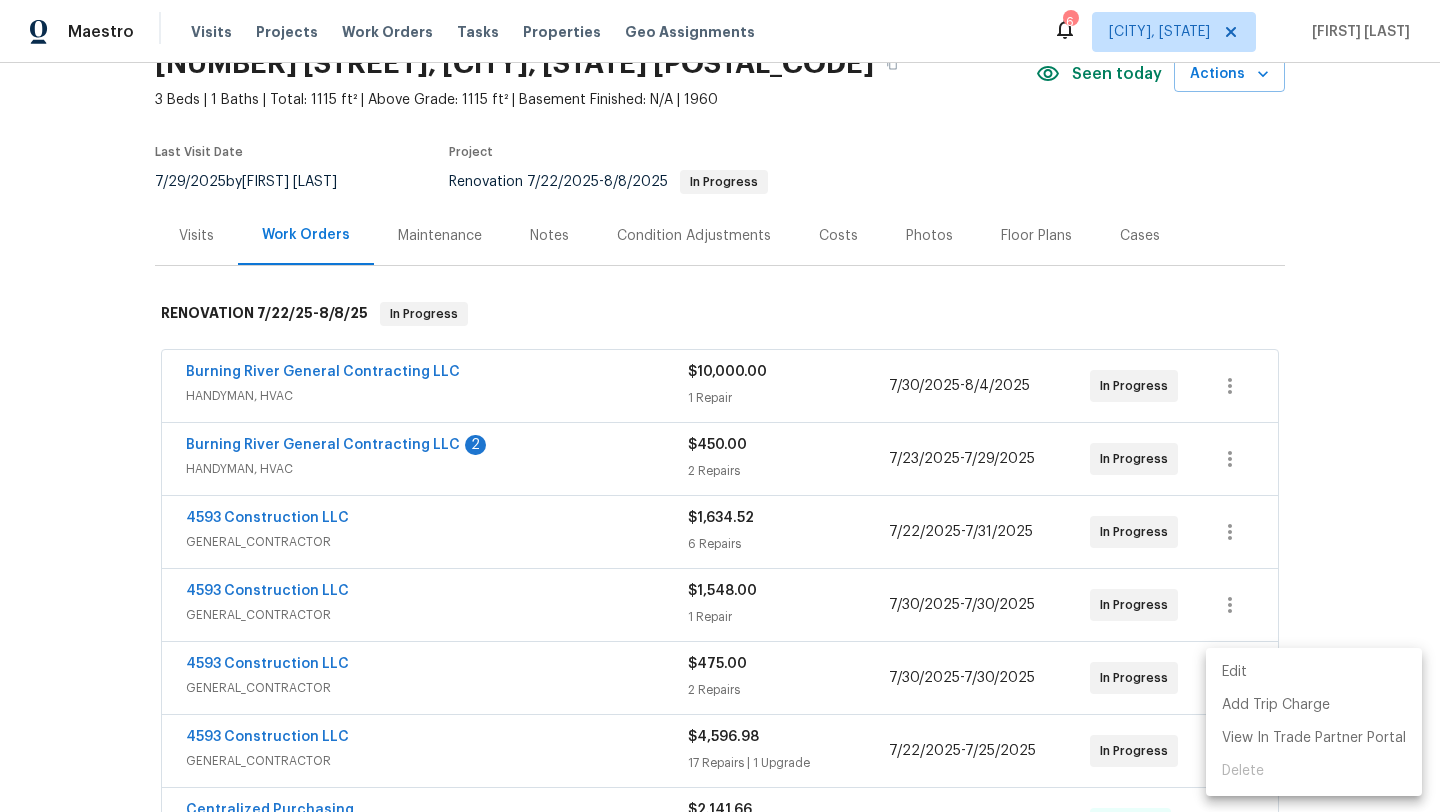 click on "Edit" at bounding box center (1314, 672) 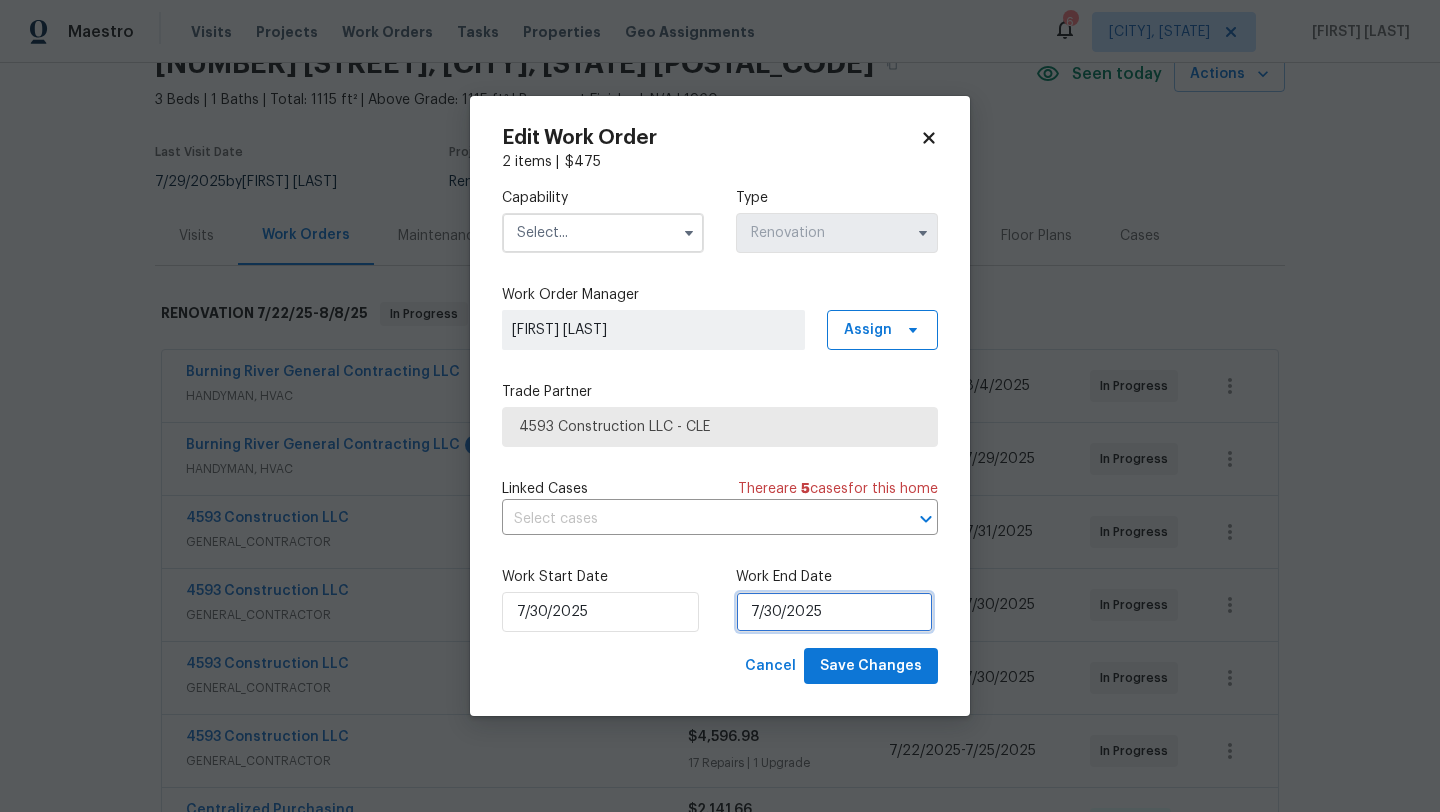 click on "7/30/2025" at bounding box center [834, 612] 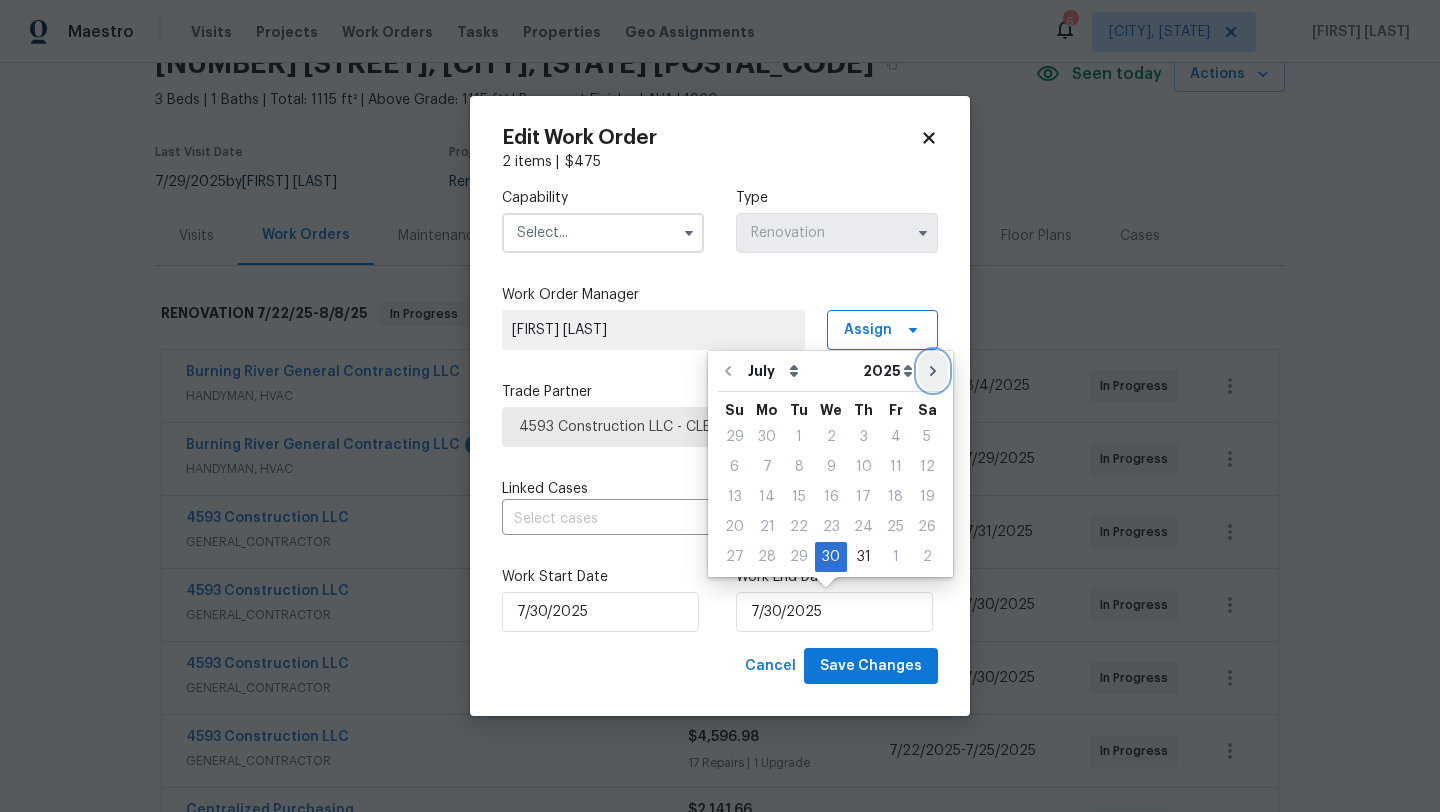 click at bounding box center [933, 371] 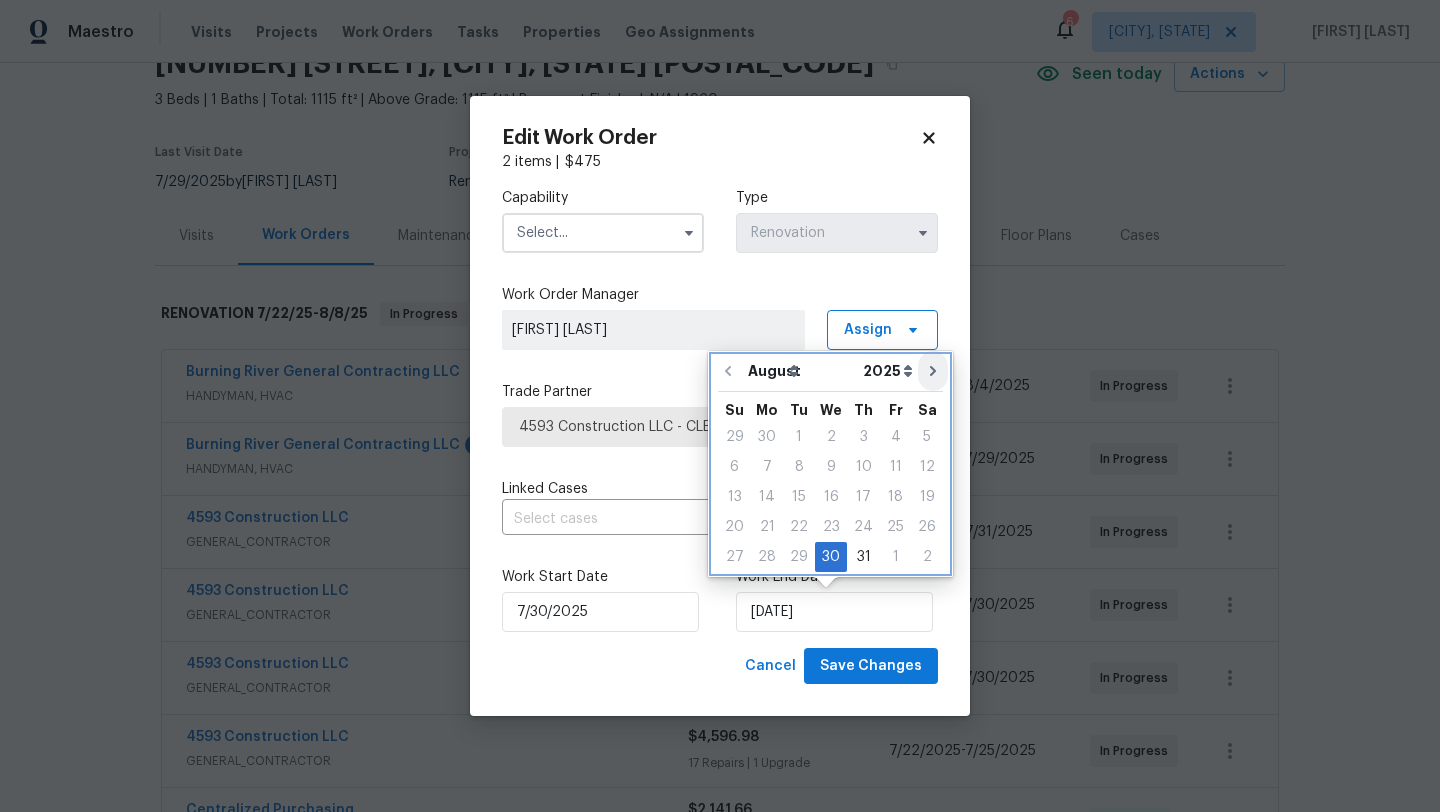 click on "Sa" at bounding box center [927, 410] 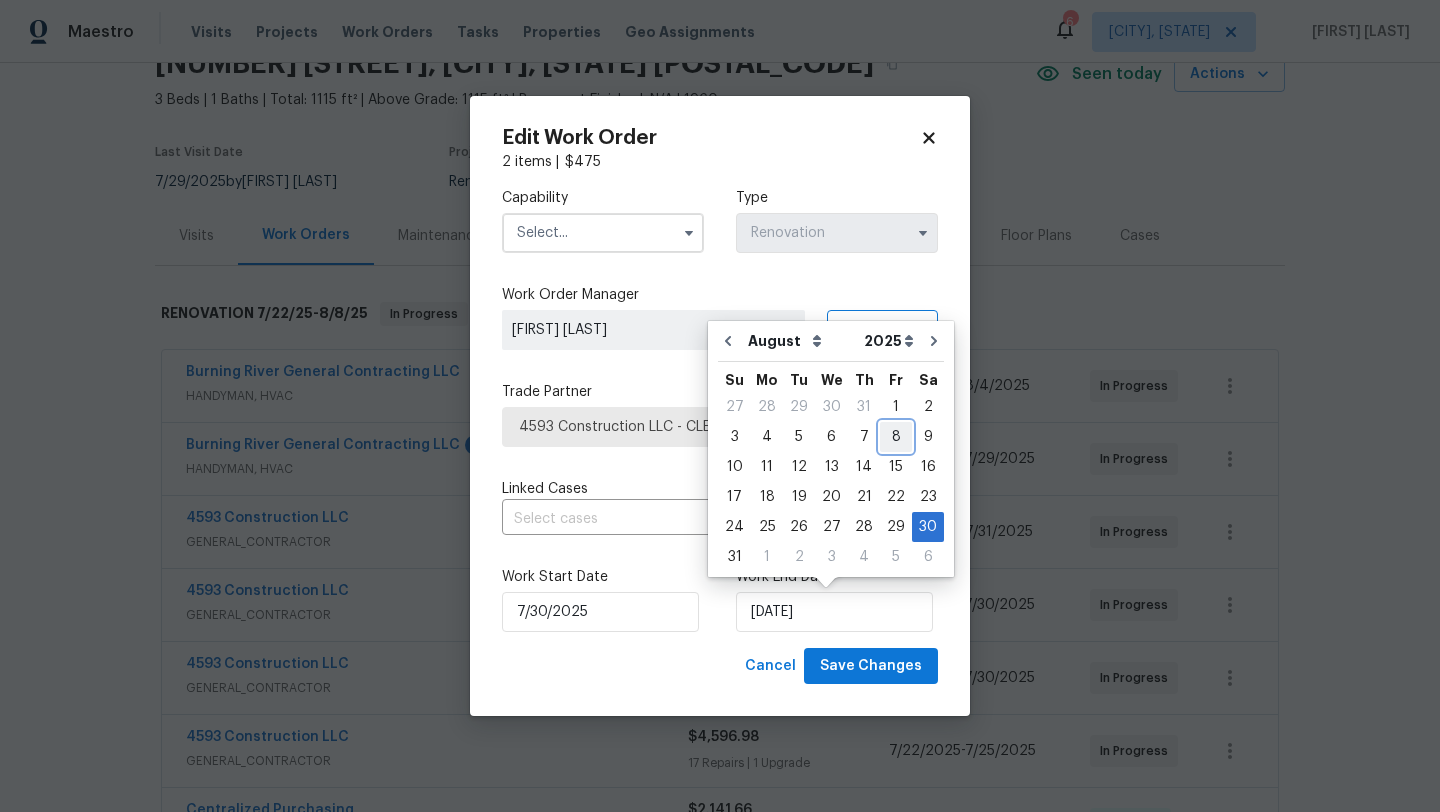 click on "8" at bounding box center (896, 437) 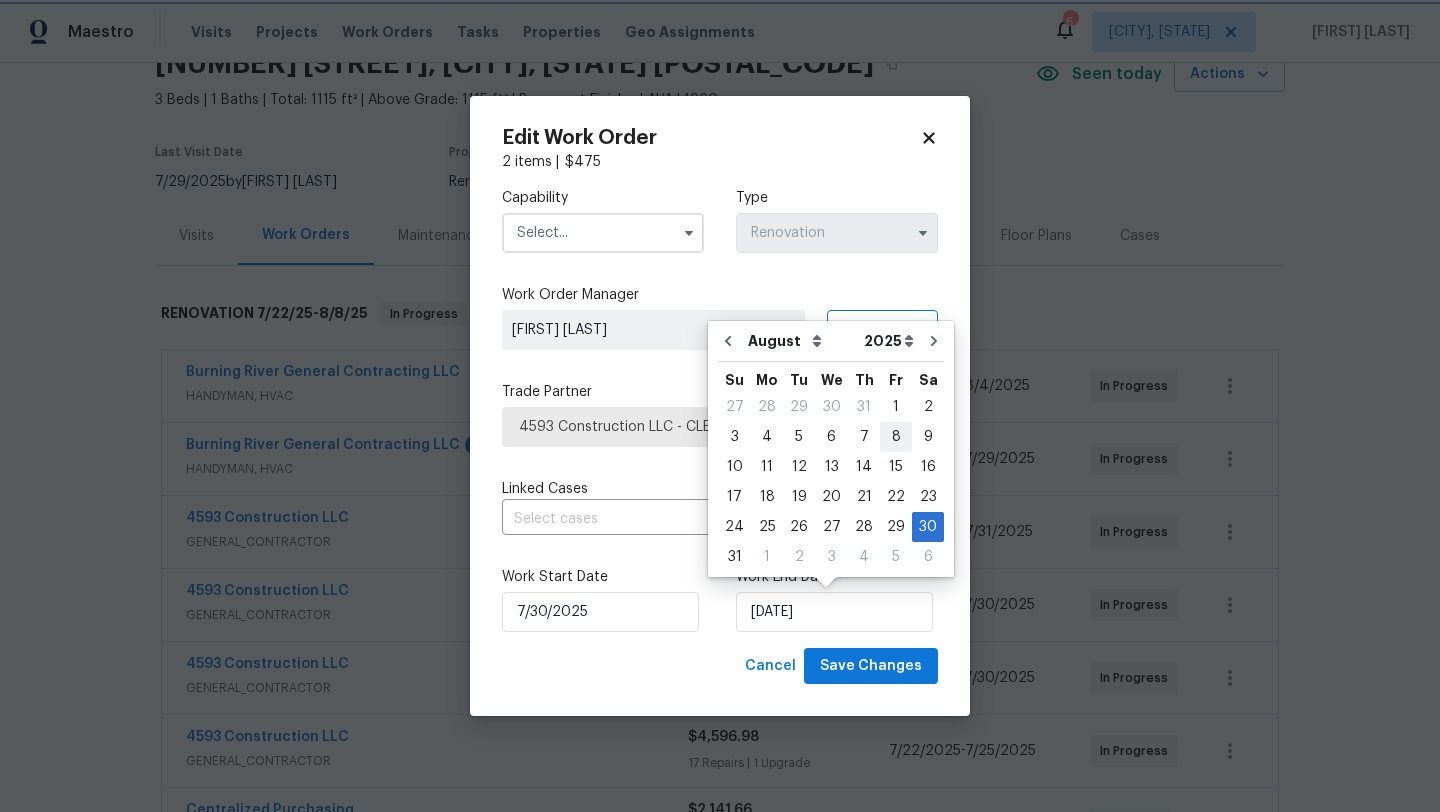 type on "8/8/2025" 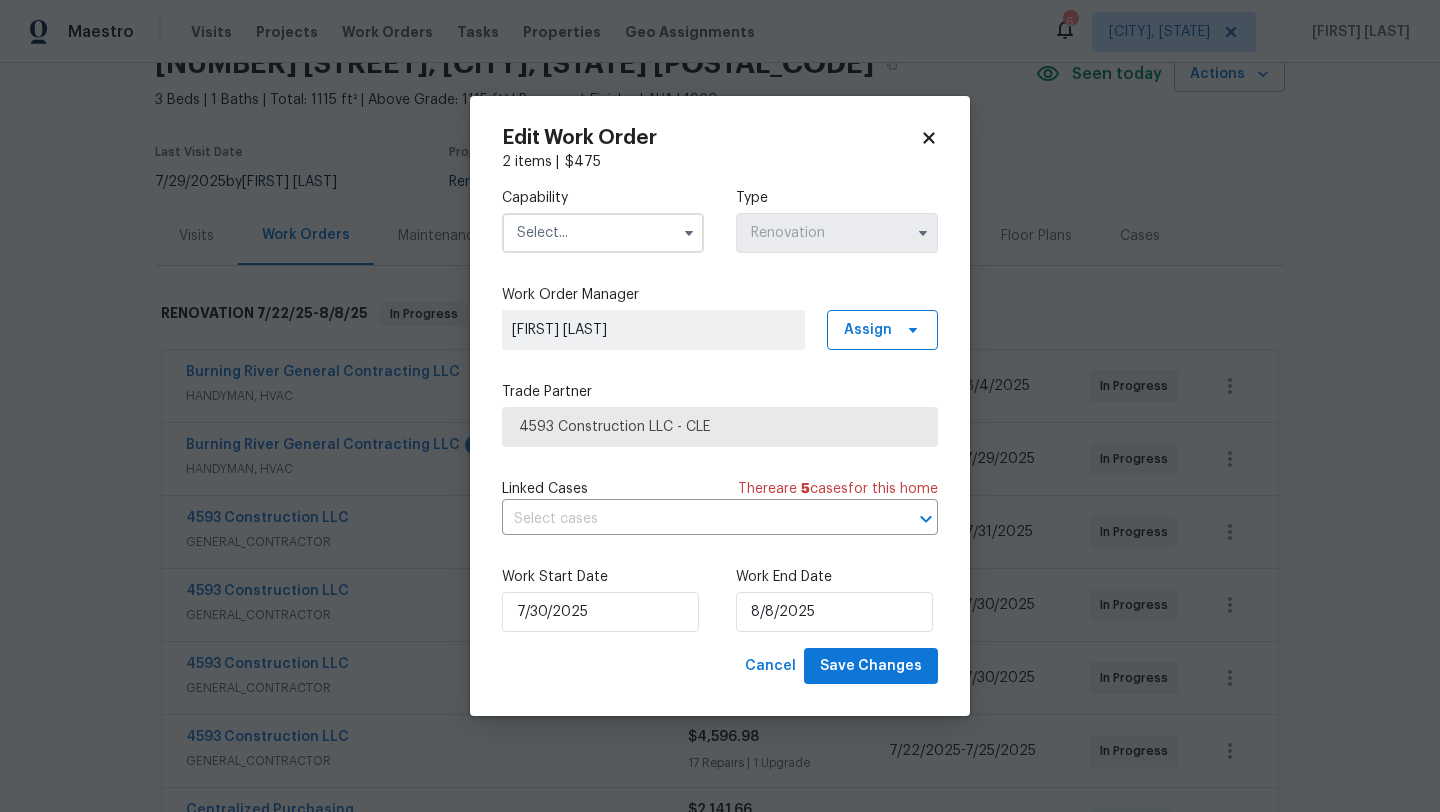 click at bounding box center (603, 233) 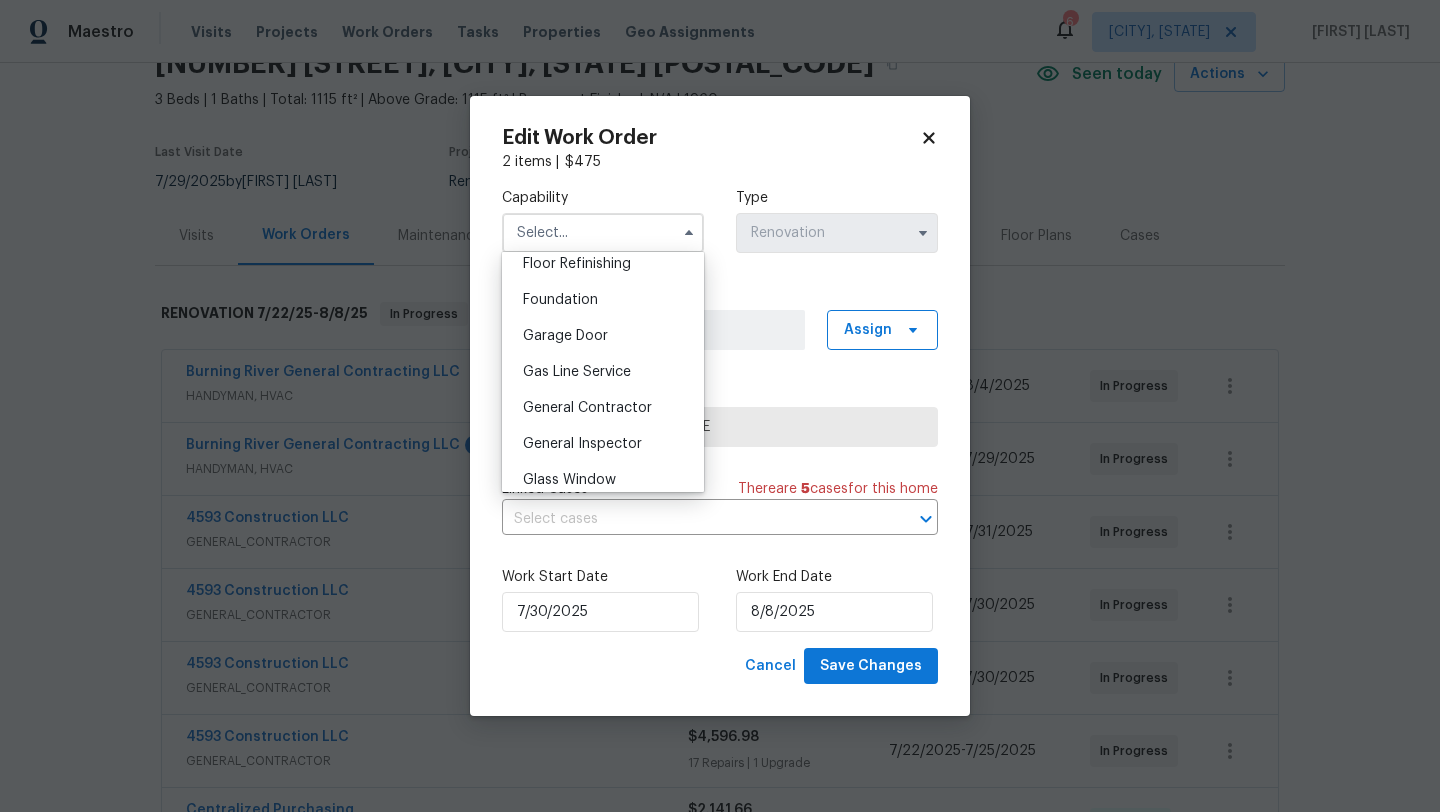 scroll, scrollTop: 837, scrollLeft: 0, axis: vertical 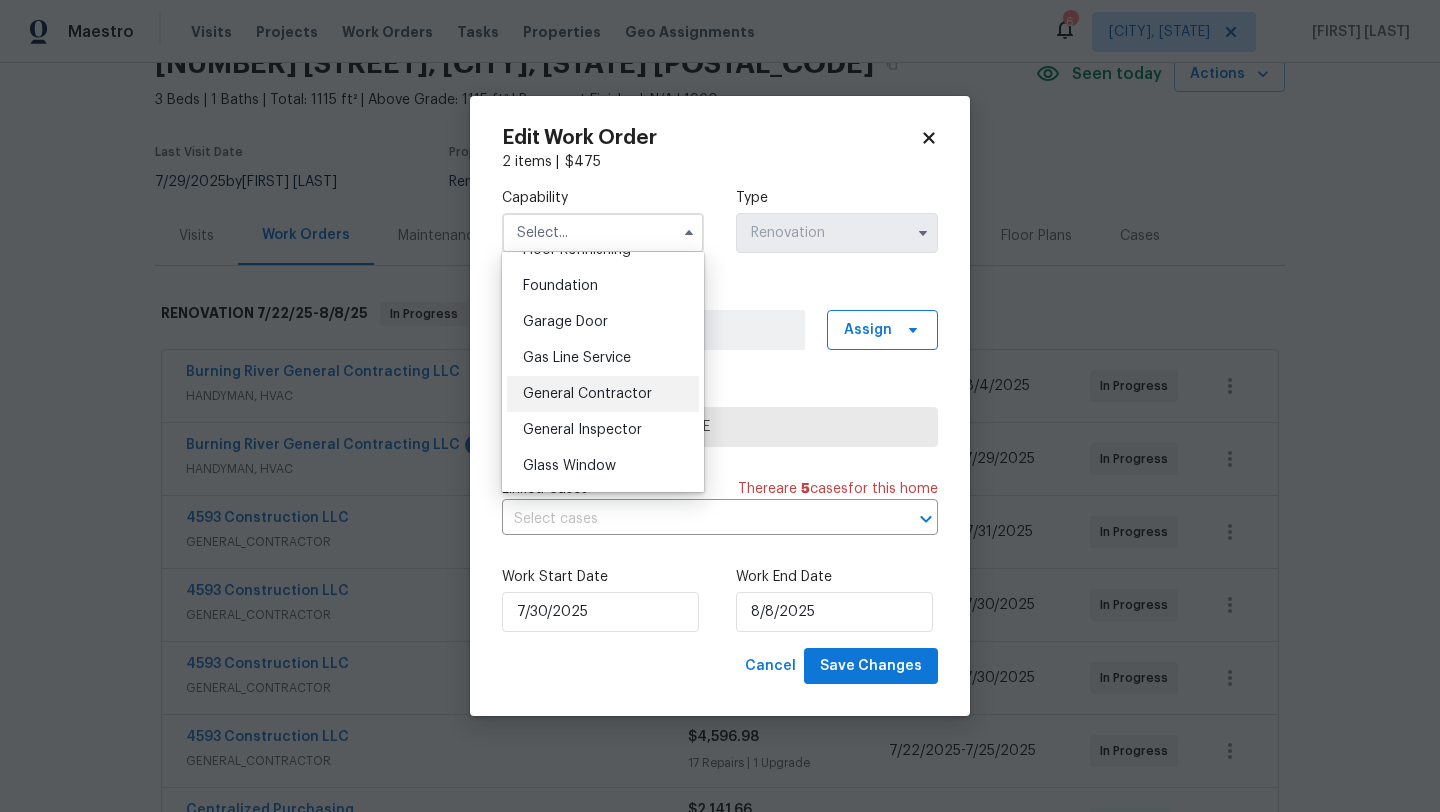 click on "General Contractor" at bounding box center [587, 394] 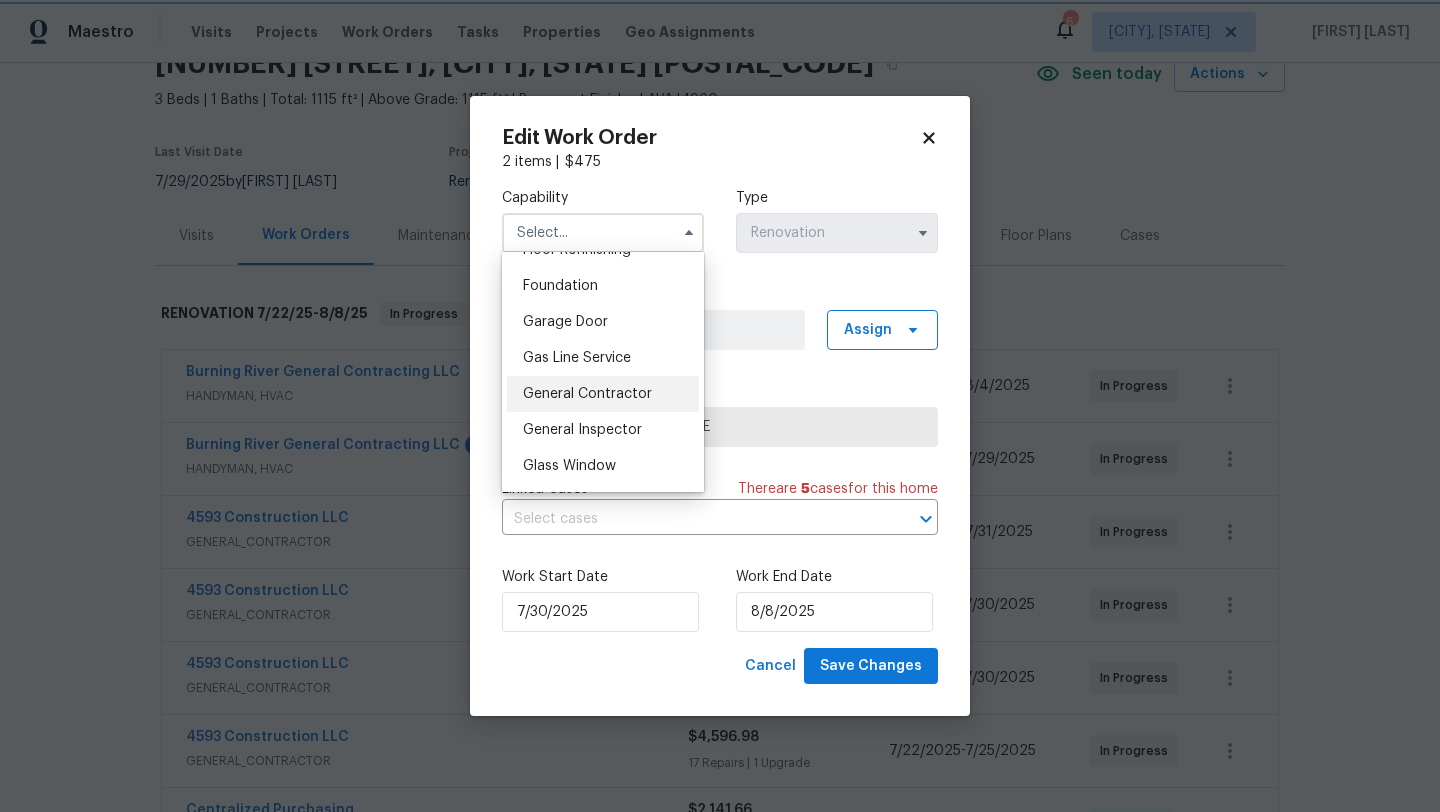 type on "General Contractor" 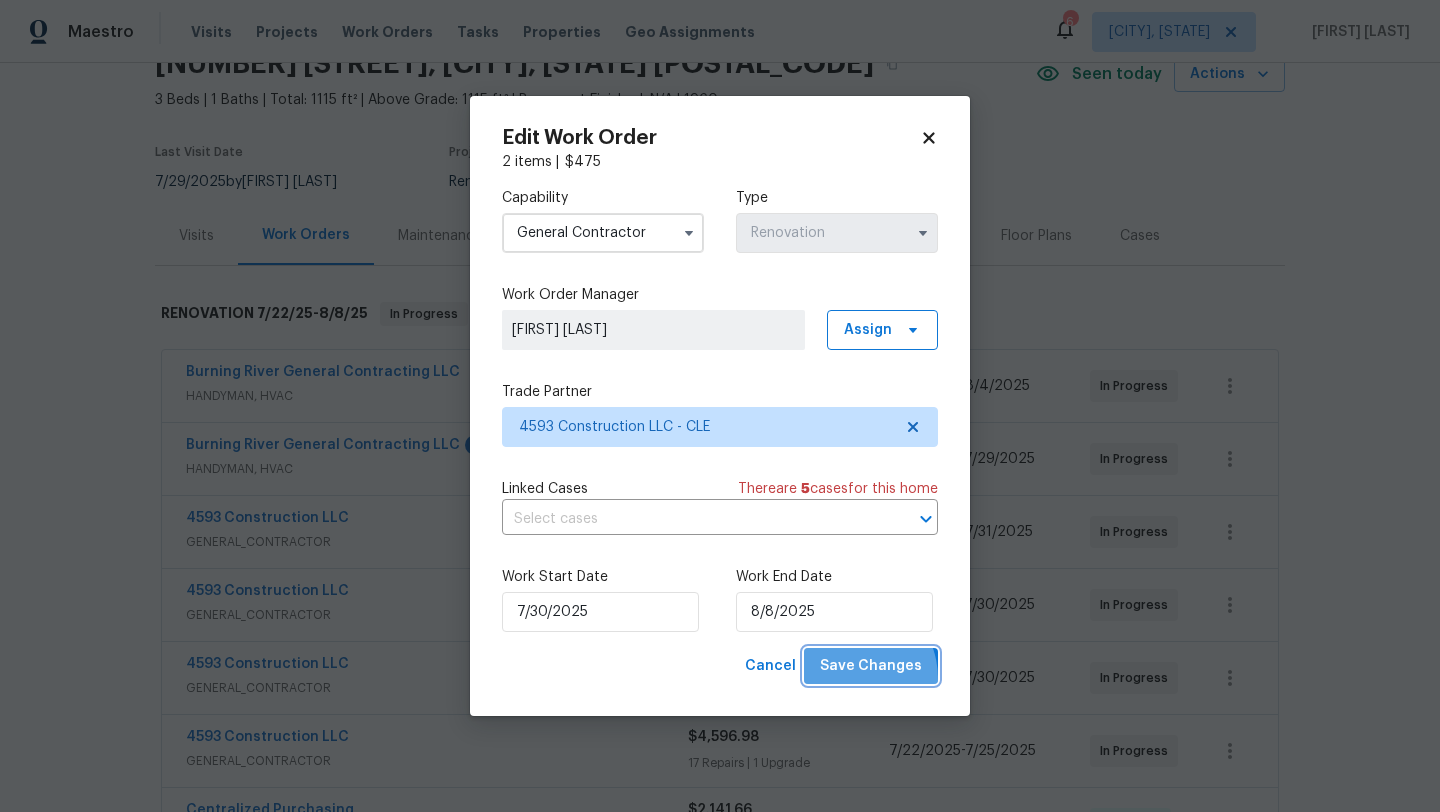 click on "Save Changes" at bounding box center (871, 666) 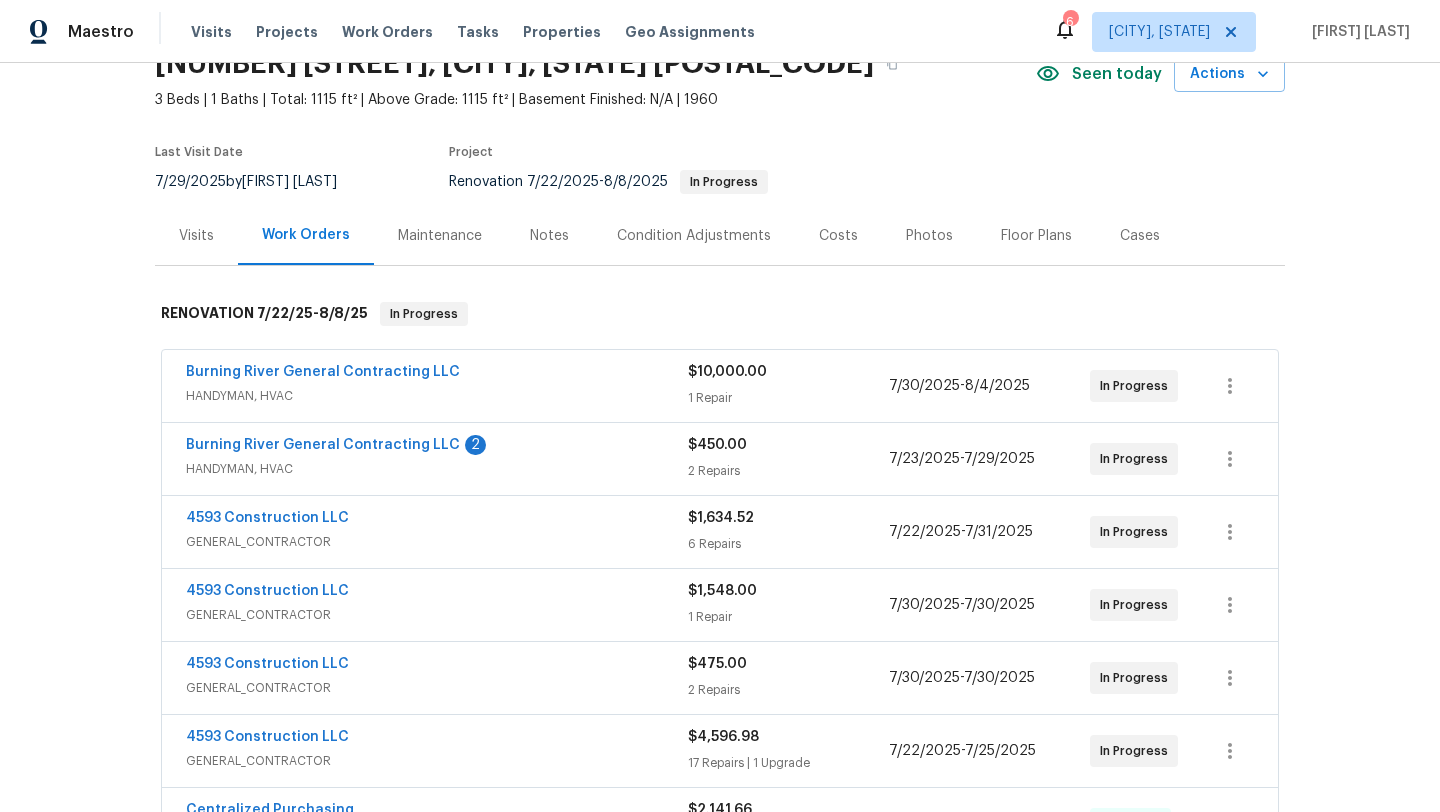click on "Notes" at bounding box center [549, 236] 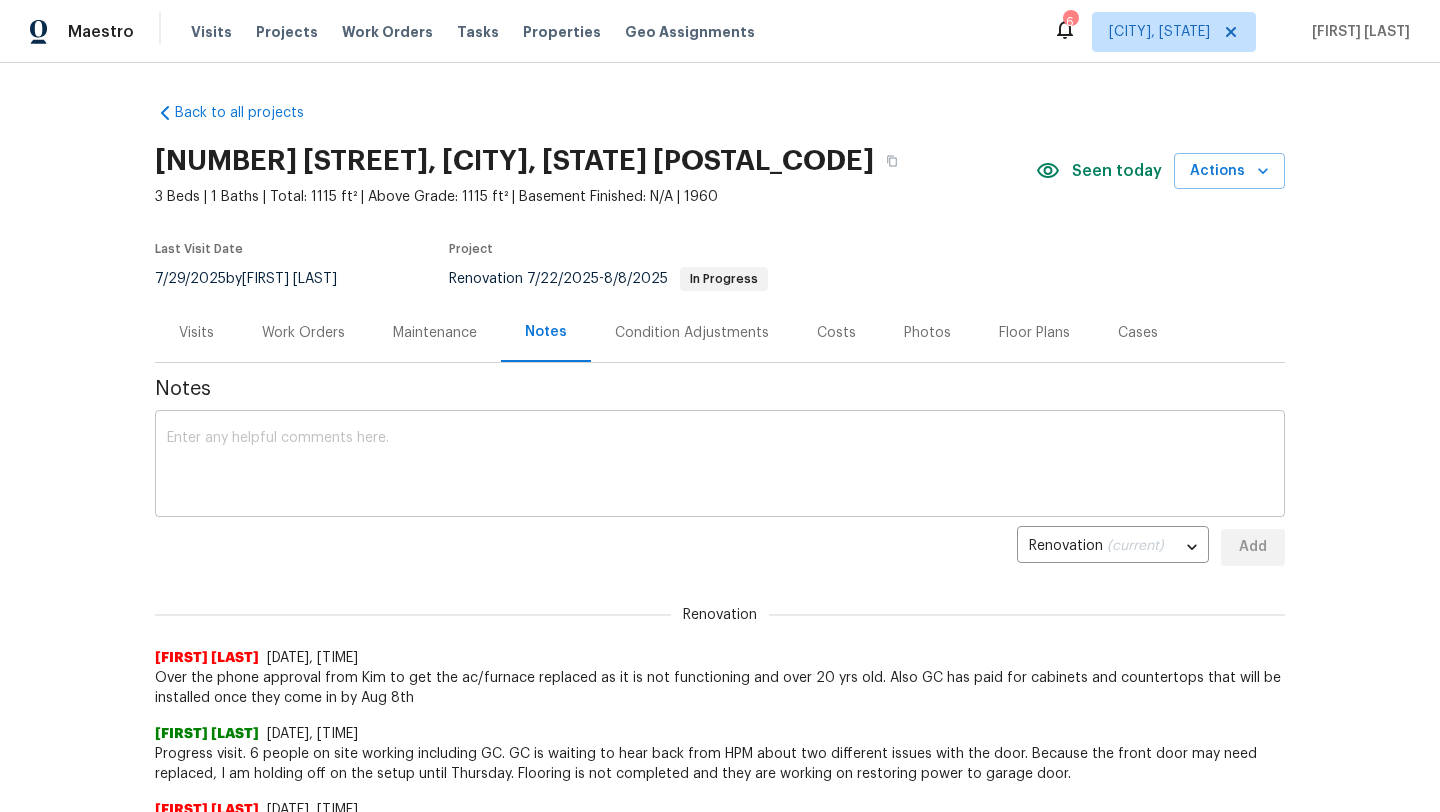 click at bounding box center (720, 466) 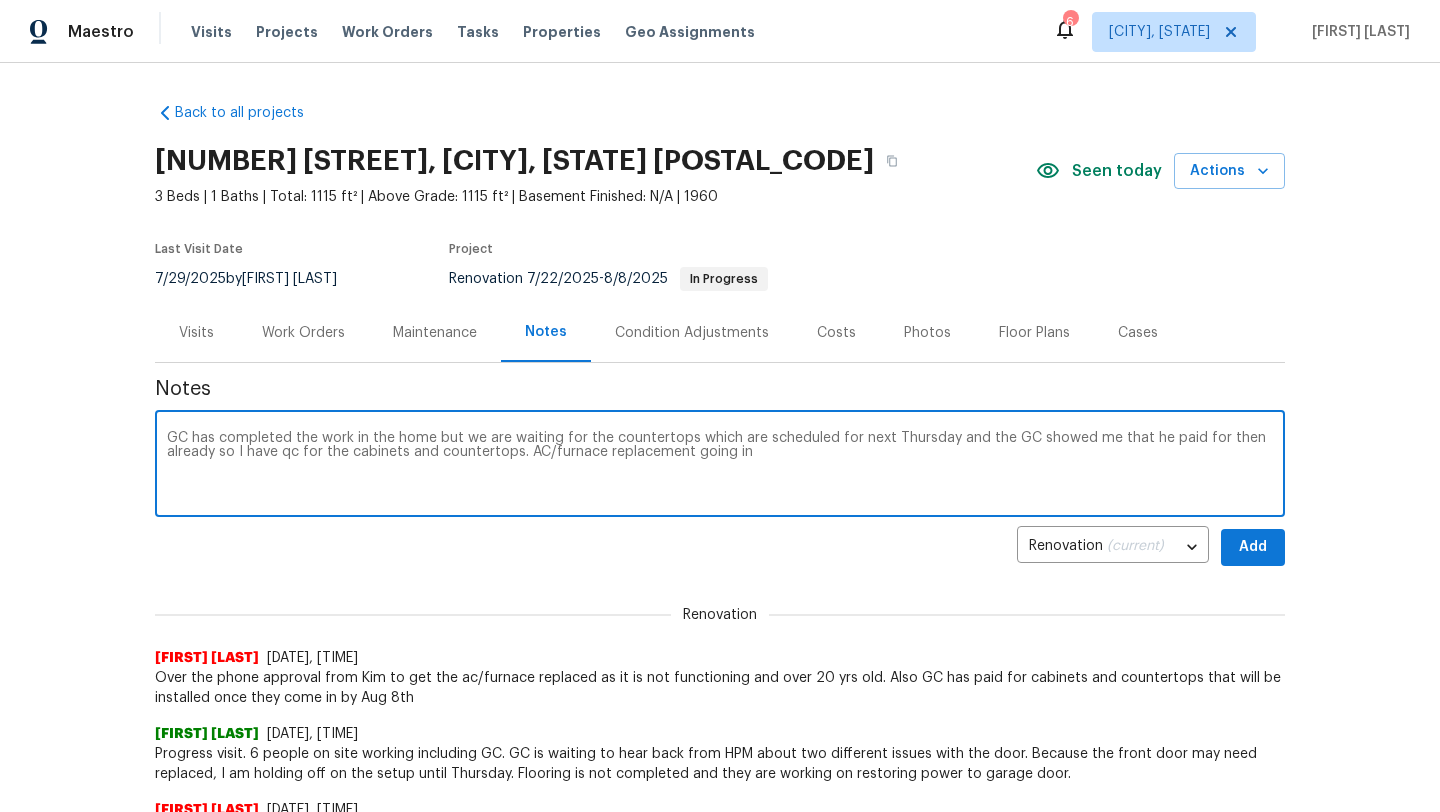 type on "GC has completed the work in the home but we are waiting for the countertops which are scheduled for next Thursday and the GC showed me that he paid for then already so I have qc for the cabinets and countertops. AC/furnace replacement going in" 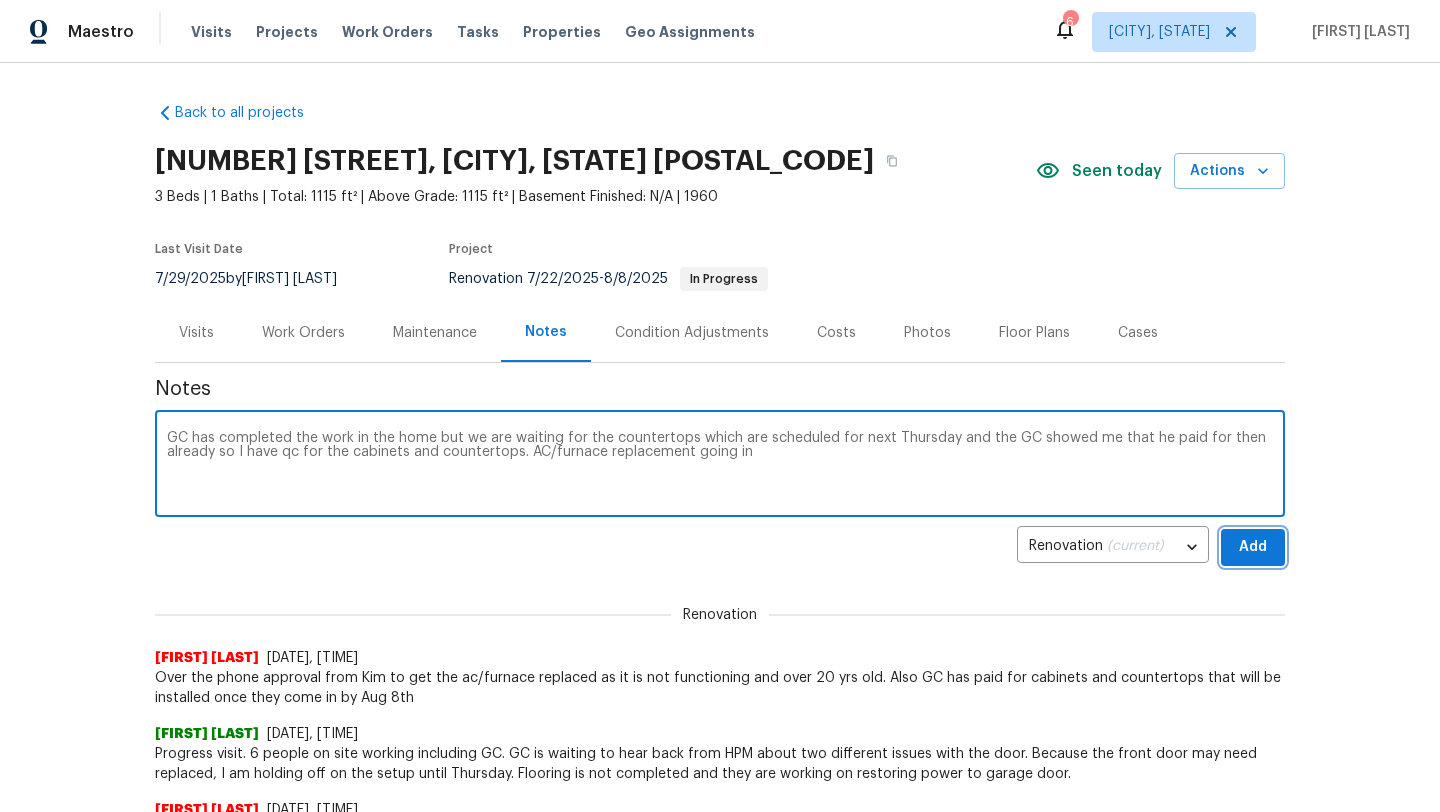 click on "Add" at bounding box center (1253, 547) 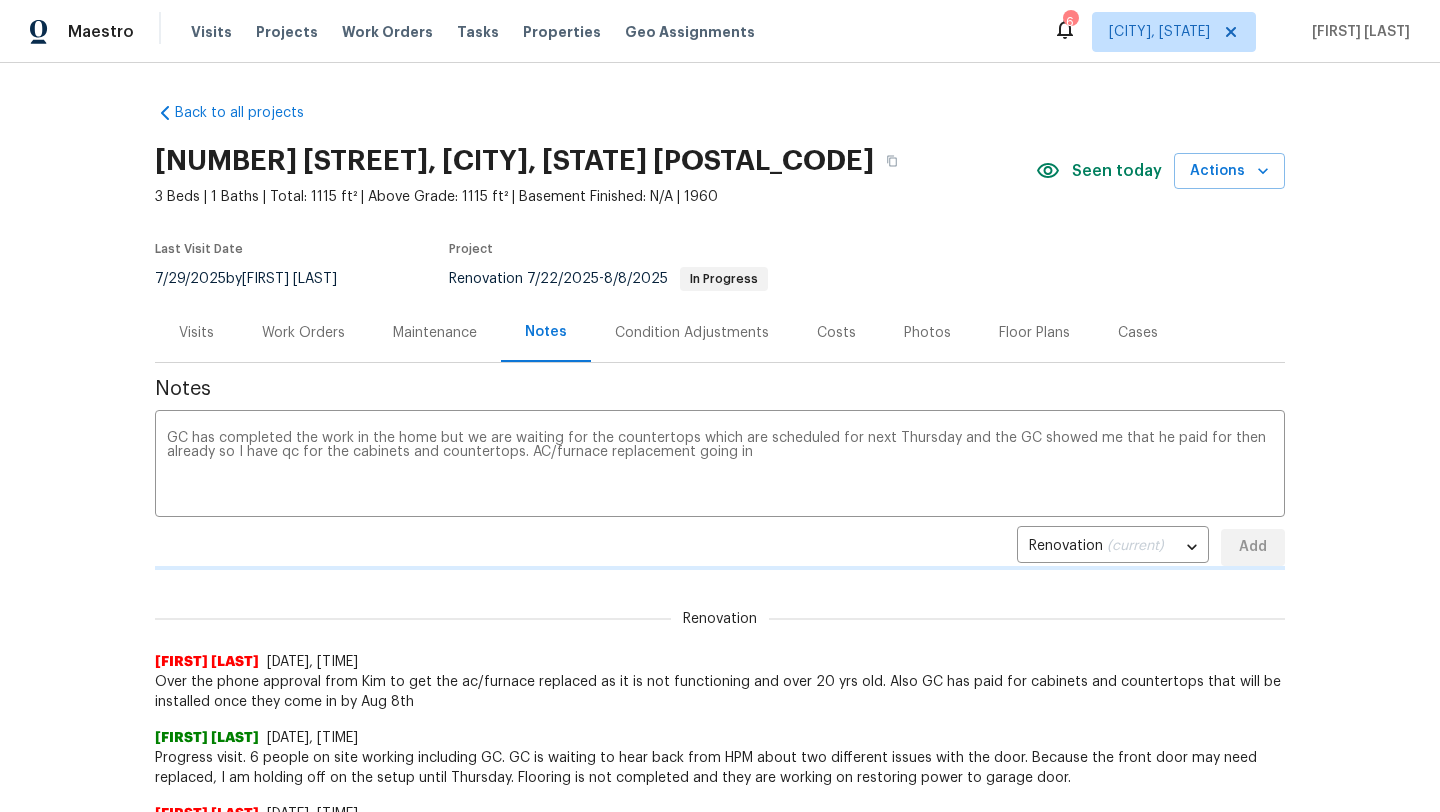 type 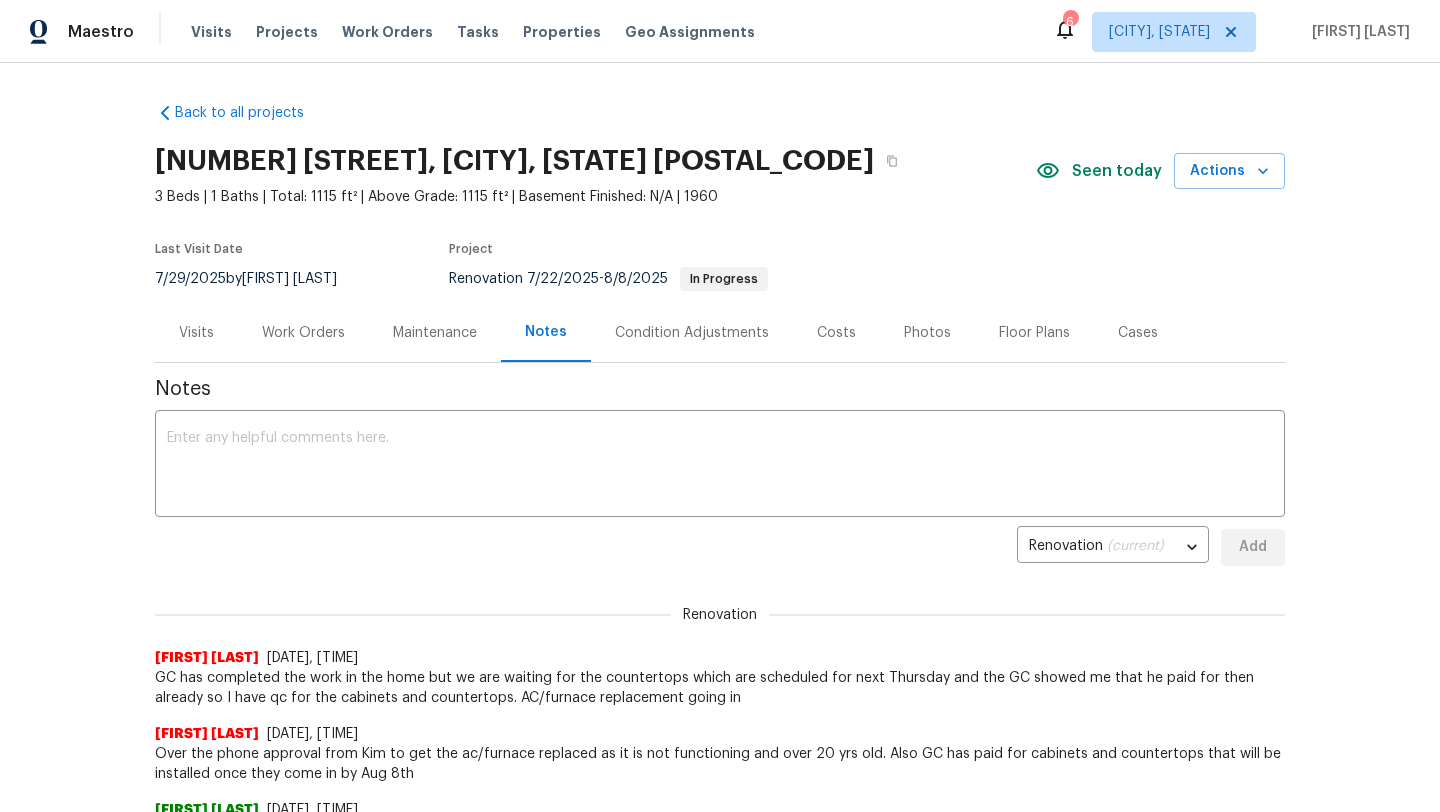 click on "Visits" at bounding box center [196, 333] 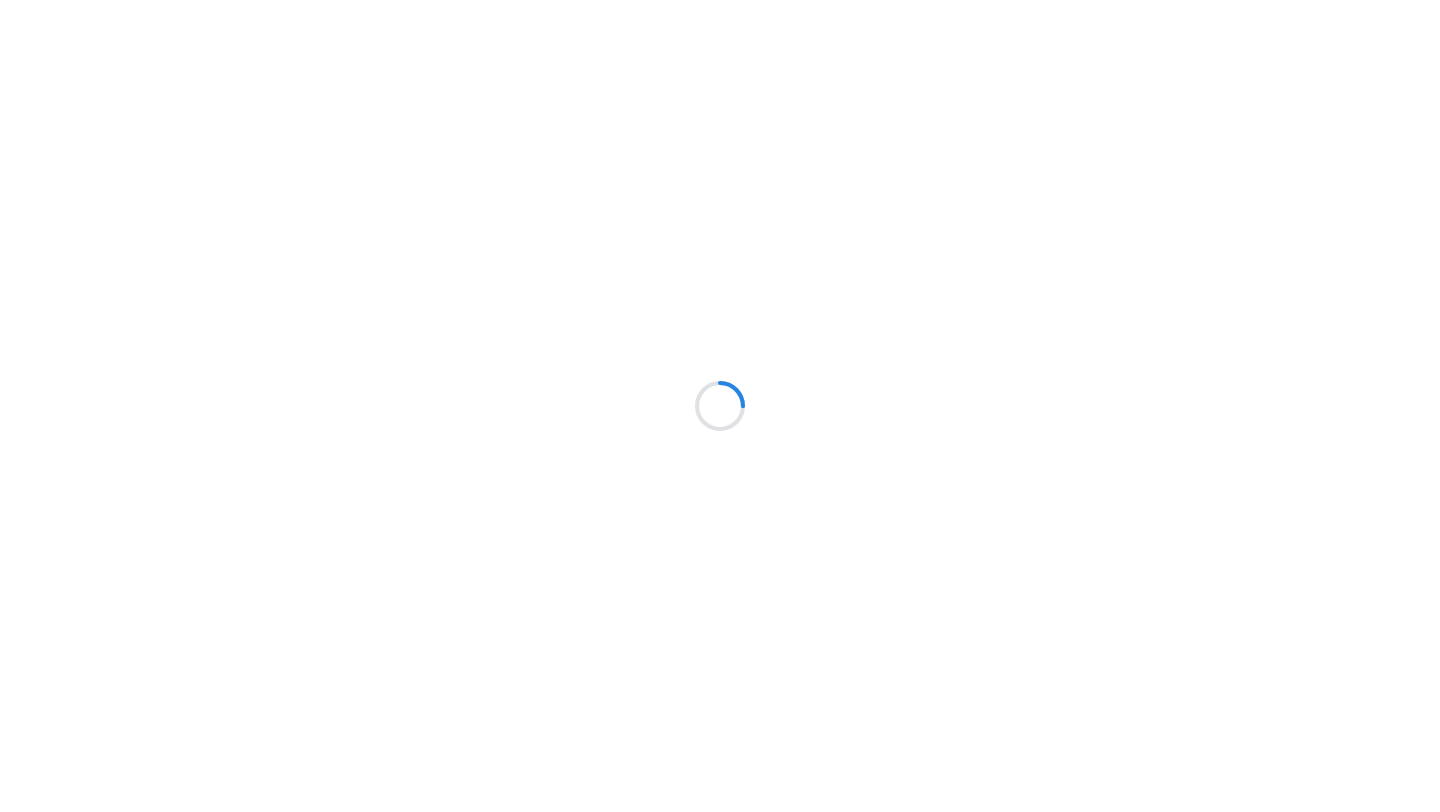 scroll, scrollTop: 0, scrollLeft: 0, axis: both 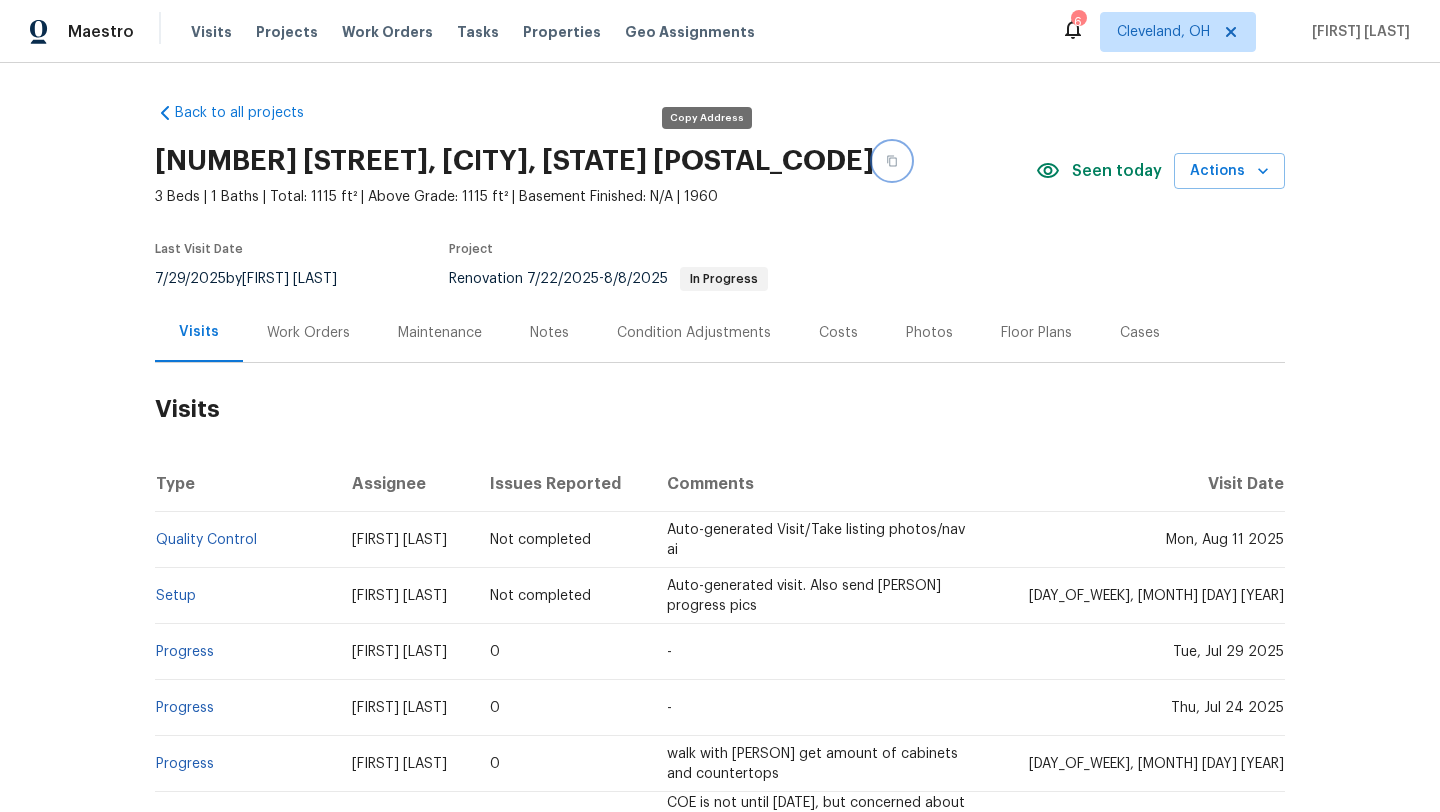 click 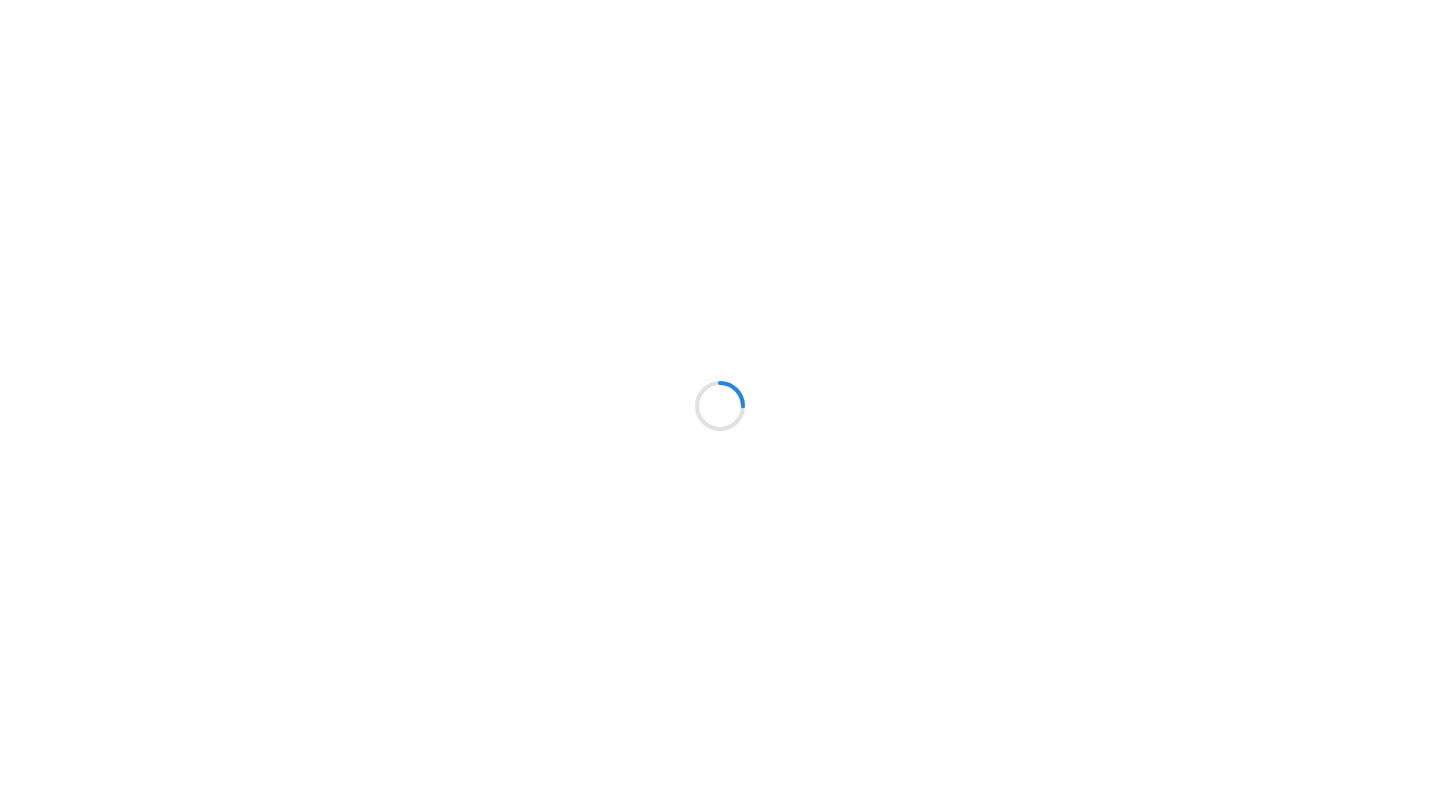 scroll, scrollTop: 0, scrollLeft: 0, axis: both 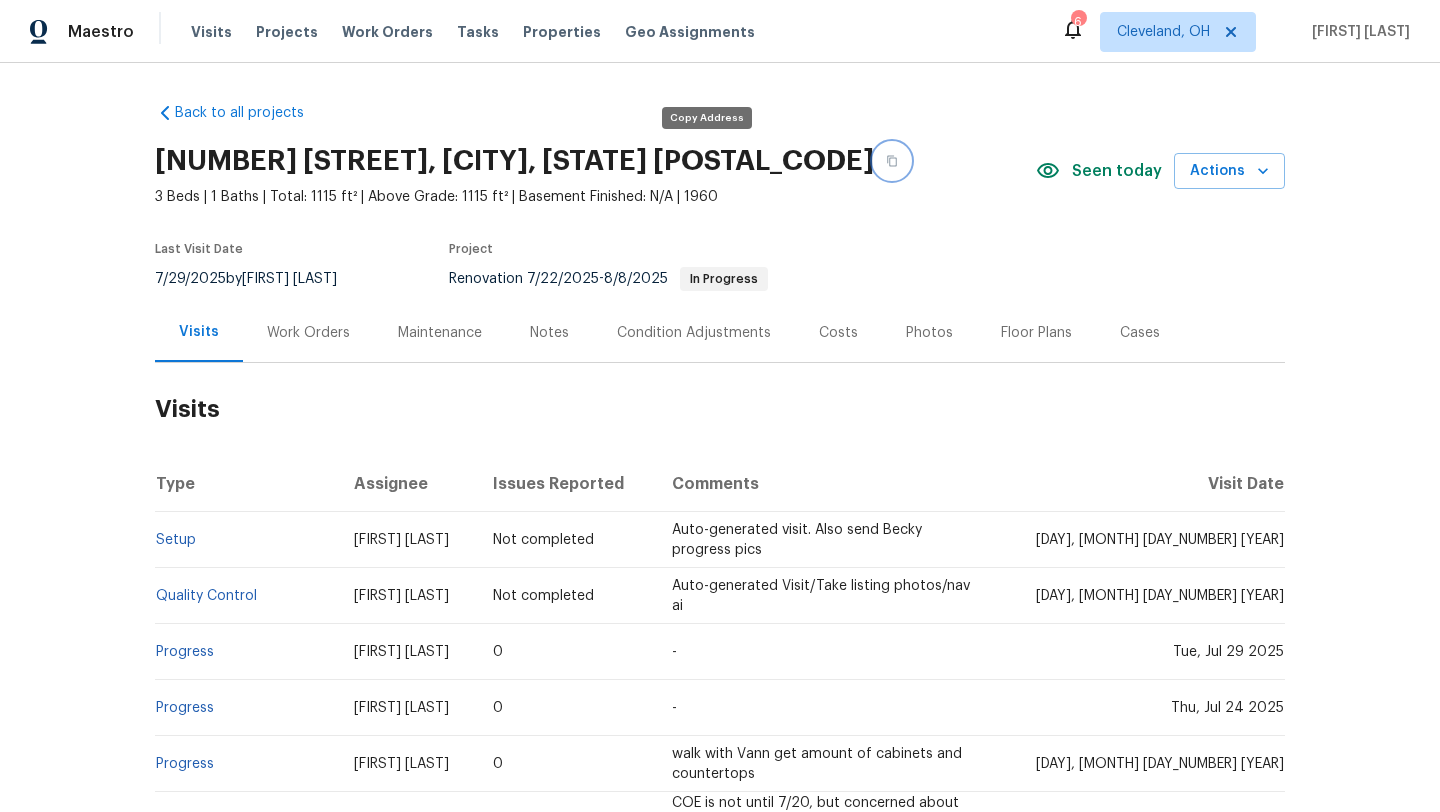 click 